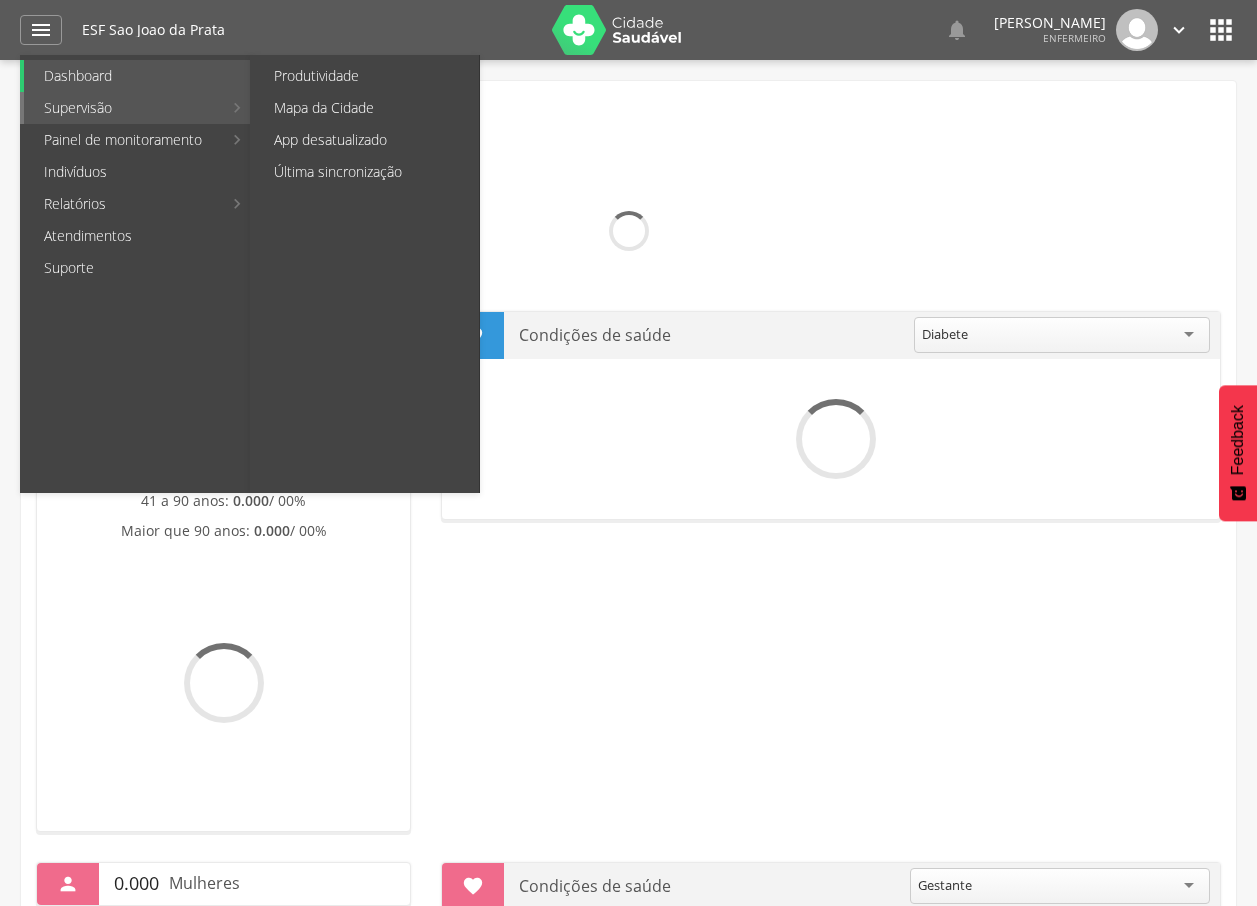 scroll, scrollTop: 0, scrollLeft: 0, axis: both 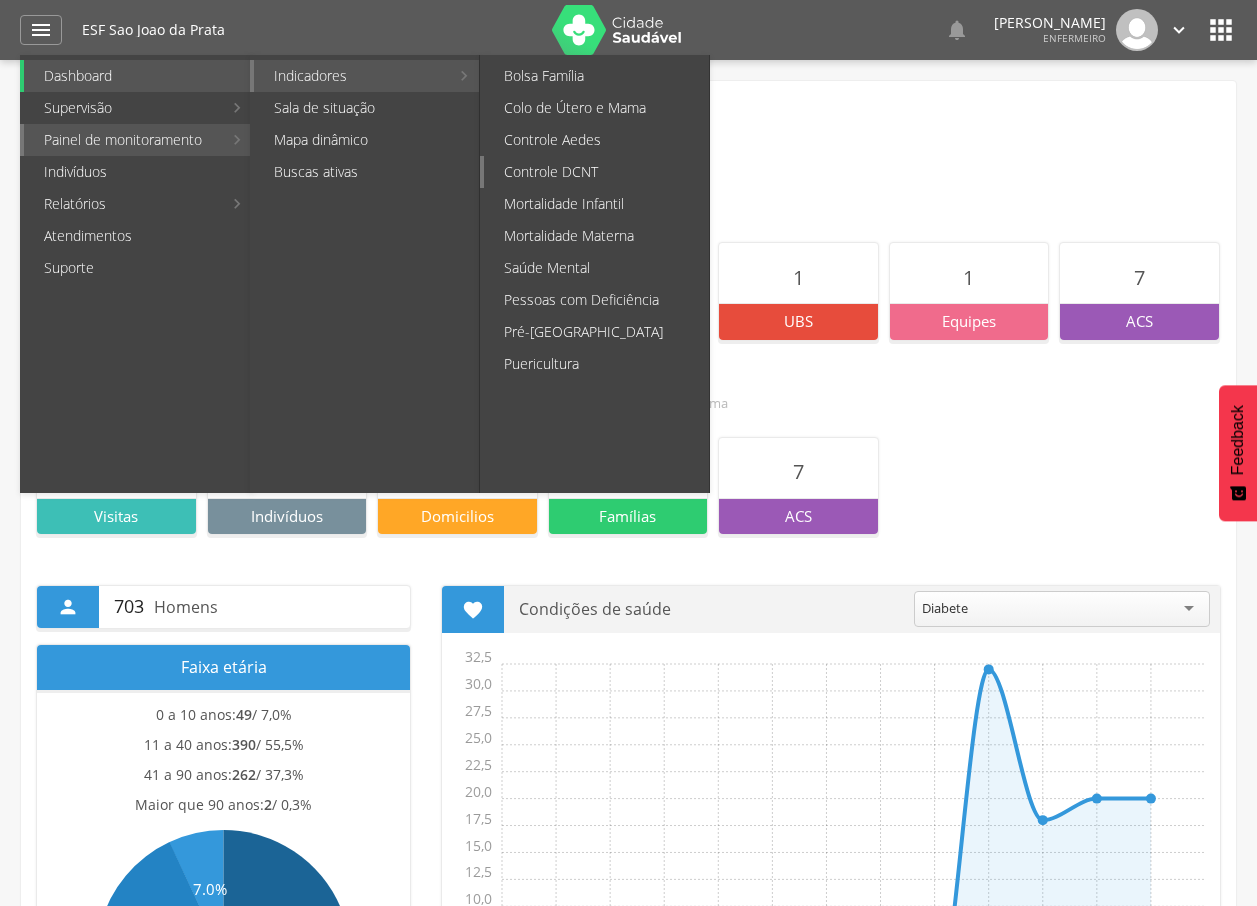 click on "Controle DCNT" at bounding box center [596, 172] 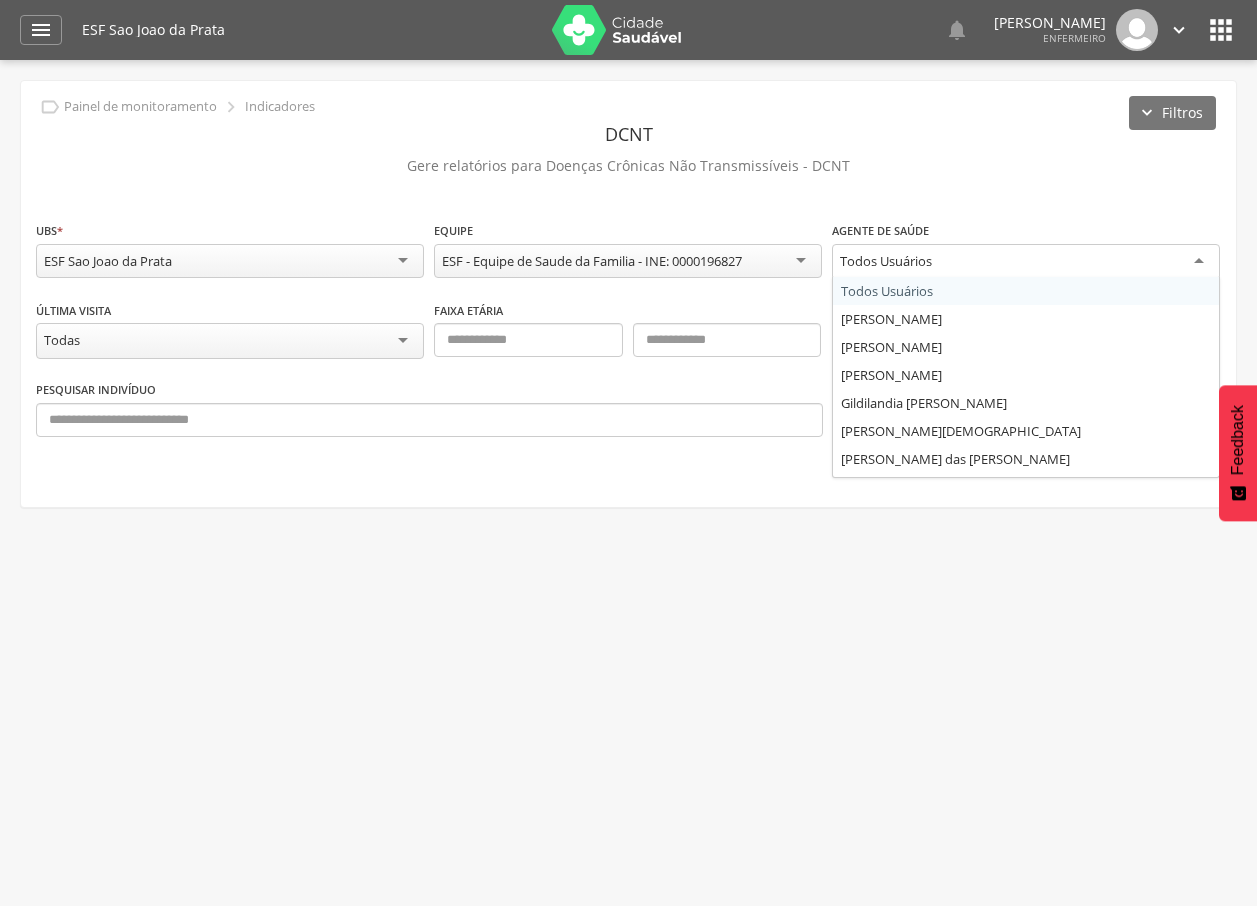 click on "Todos Usuários" at bounding box center [1026, 262] 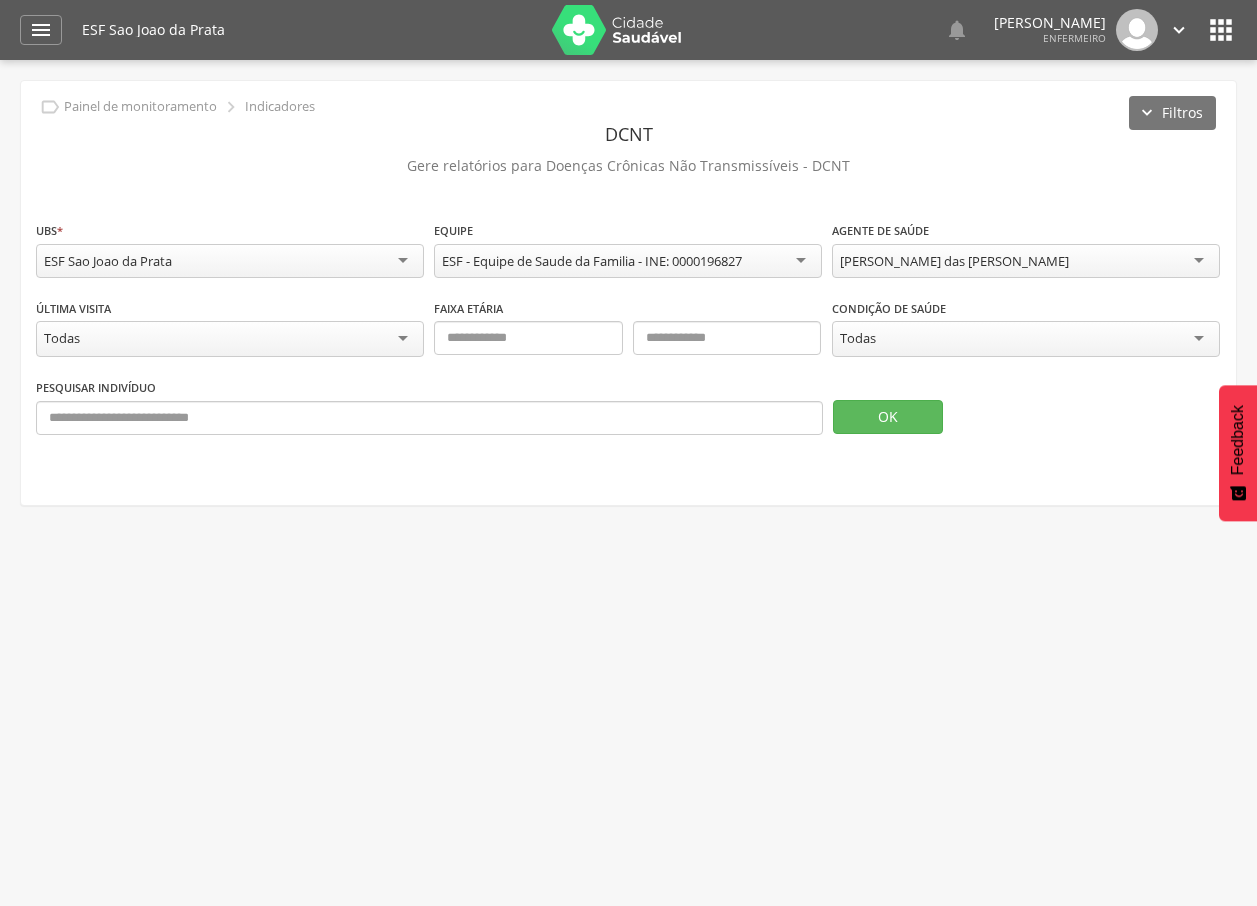 scroll, scrollTop: 0, scrollLeft: 0, axis: both 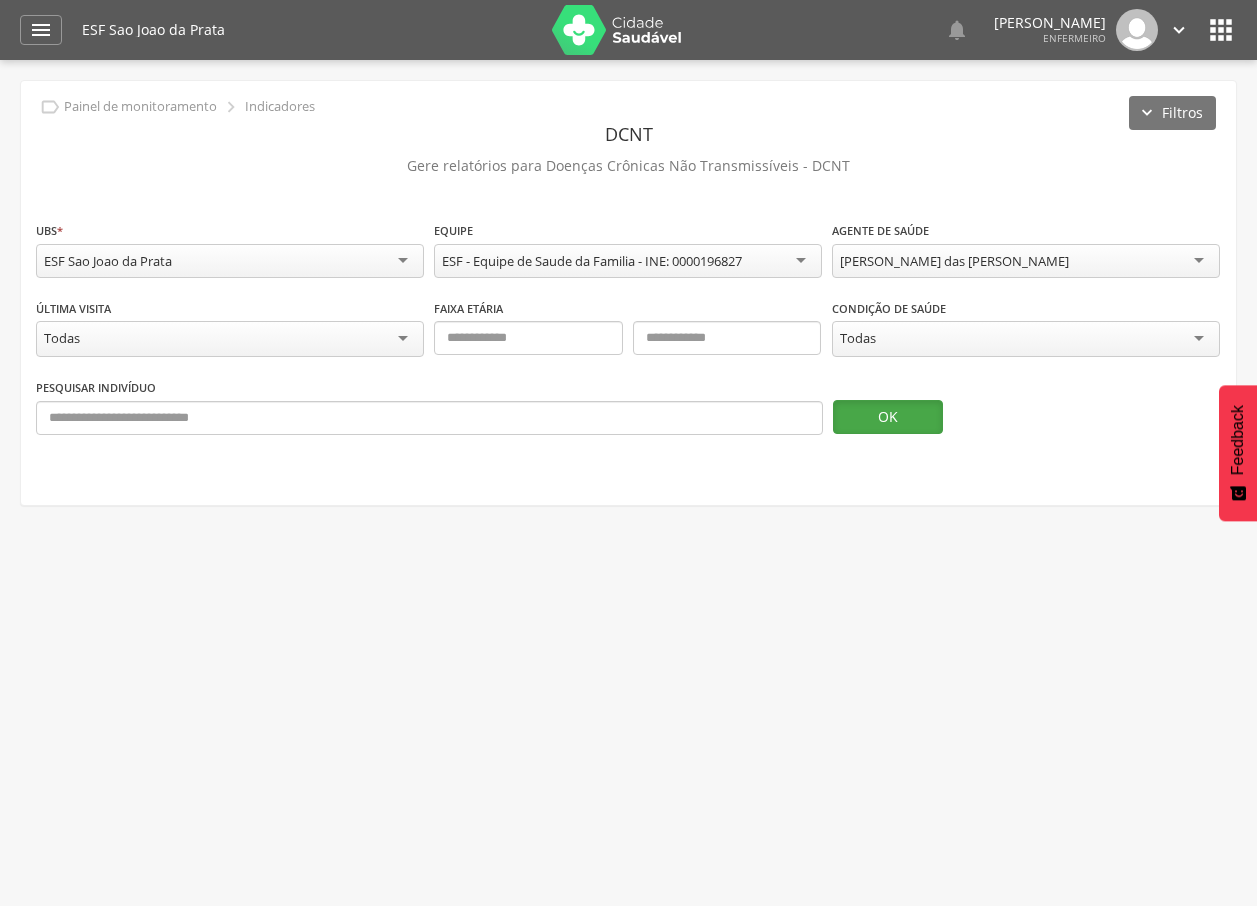 click on "OK" at bounding box center [888, 417] 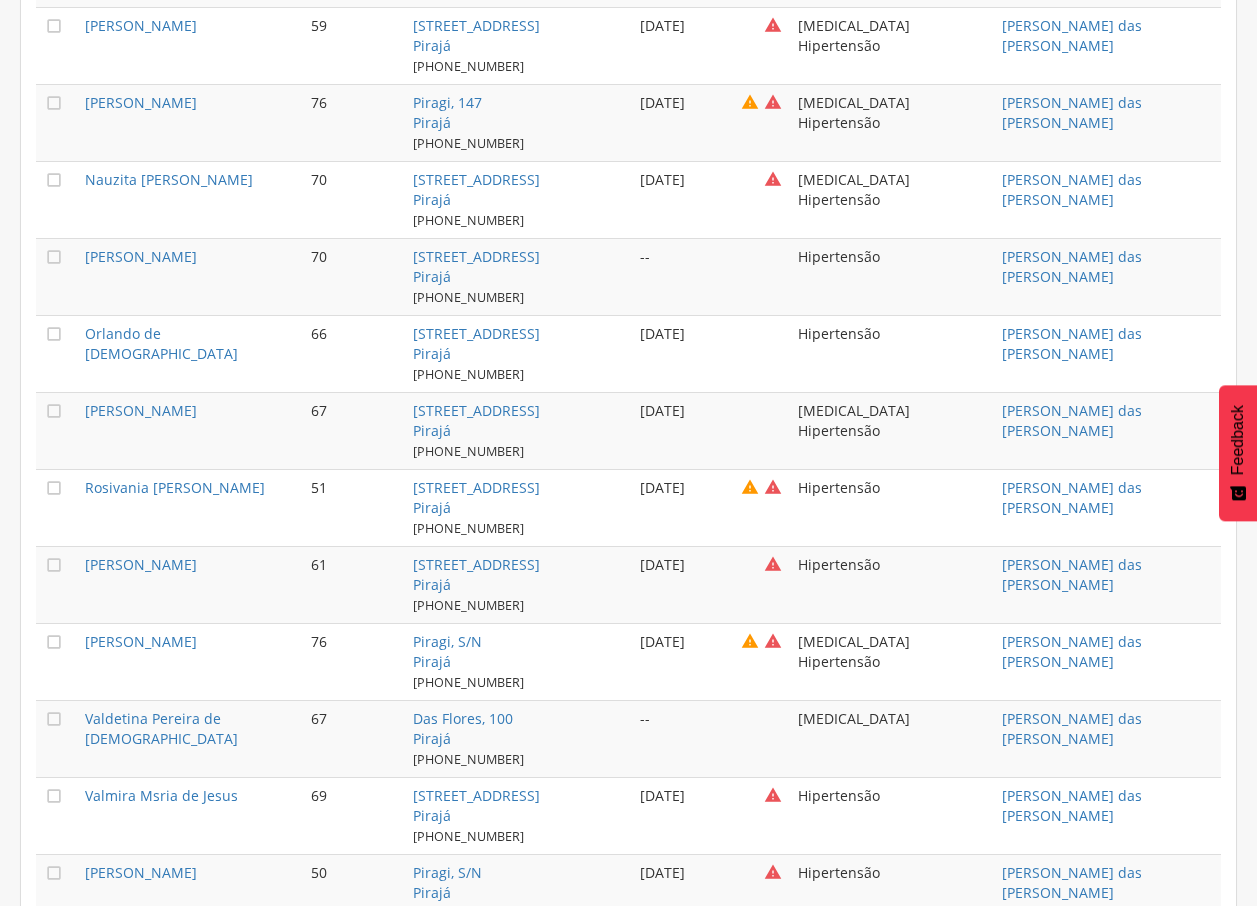 scroll, scrollTop: 5519, scrollLeft: 0, axis: vertical 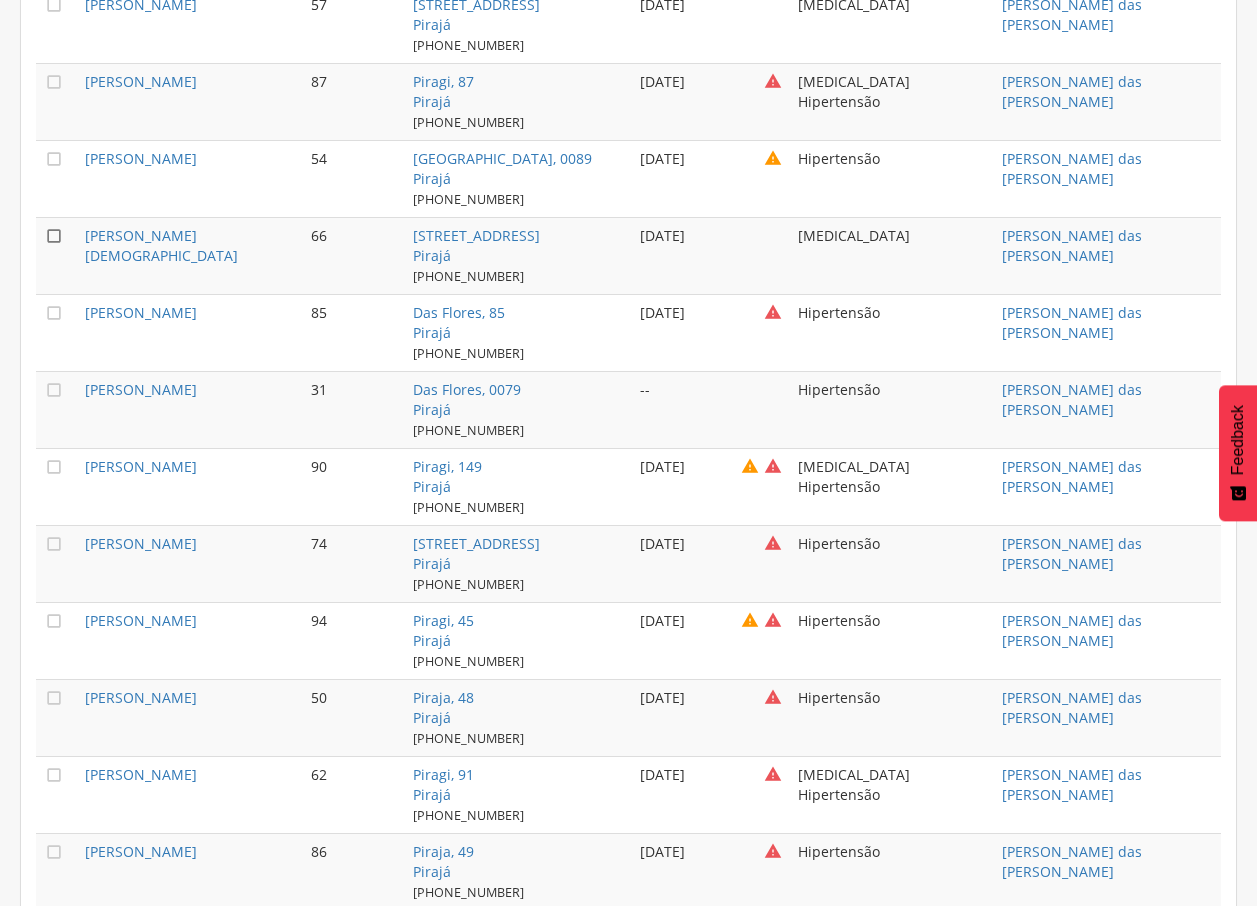 click on "" at bounding box center (54, 236) 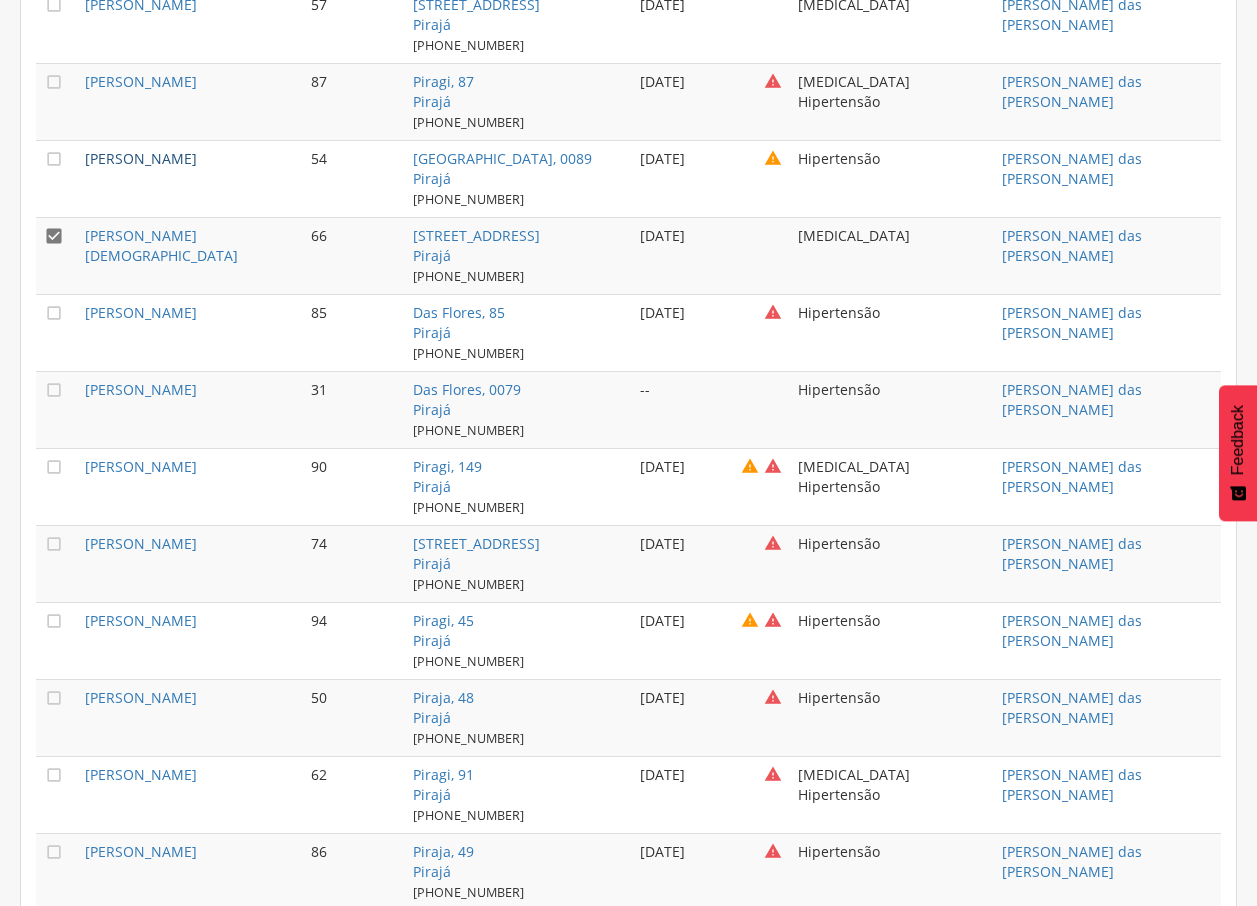 click on "[PERSON_NAME]" at bounding box center [141, 158] 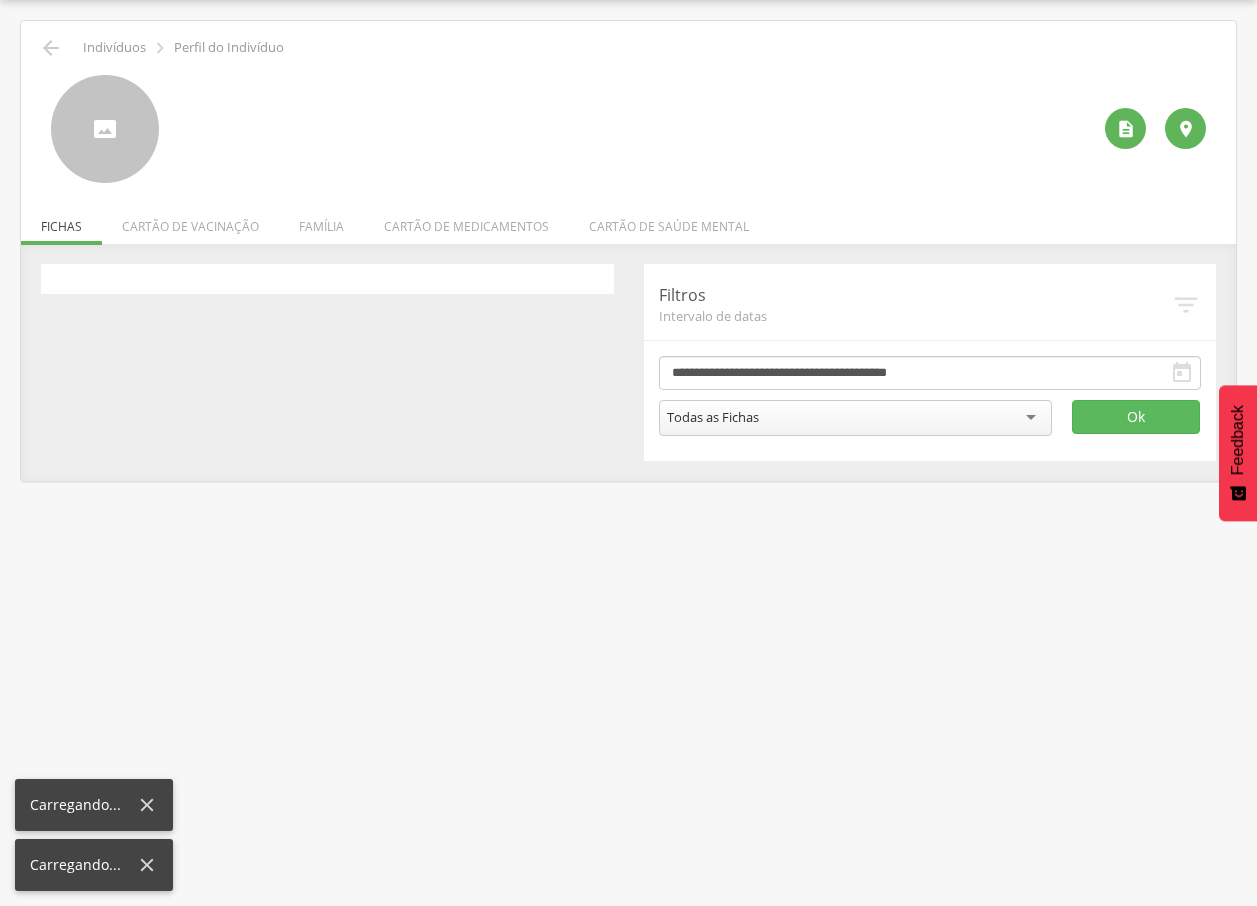 scroll, scrollTop: 60, scrollLeft: 0, axis: vertical 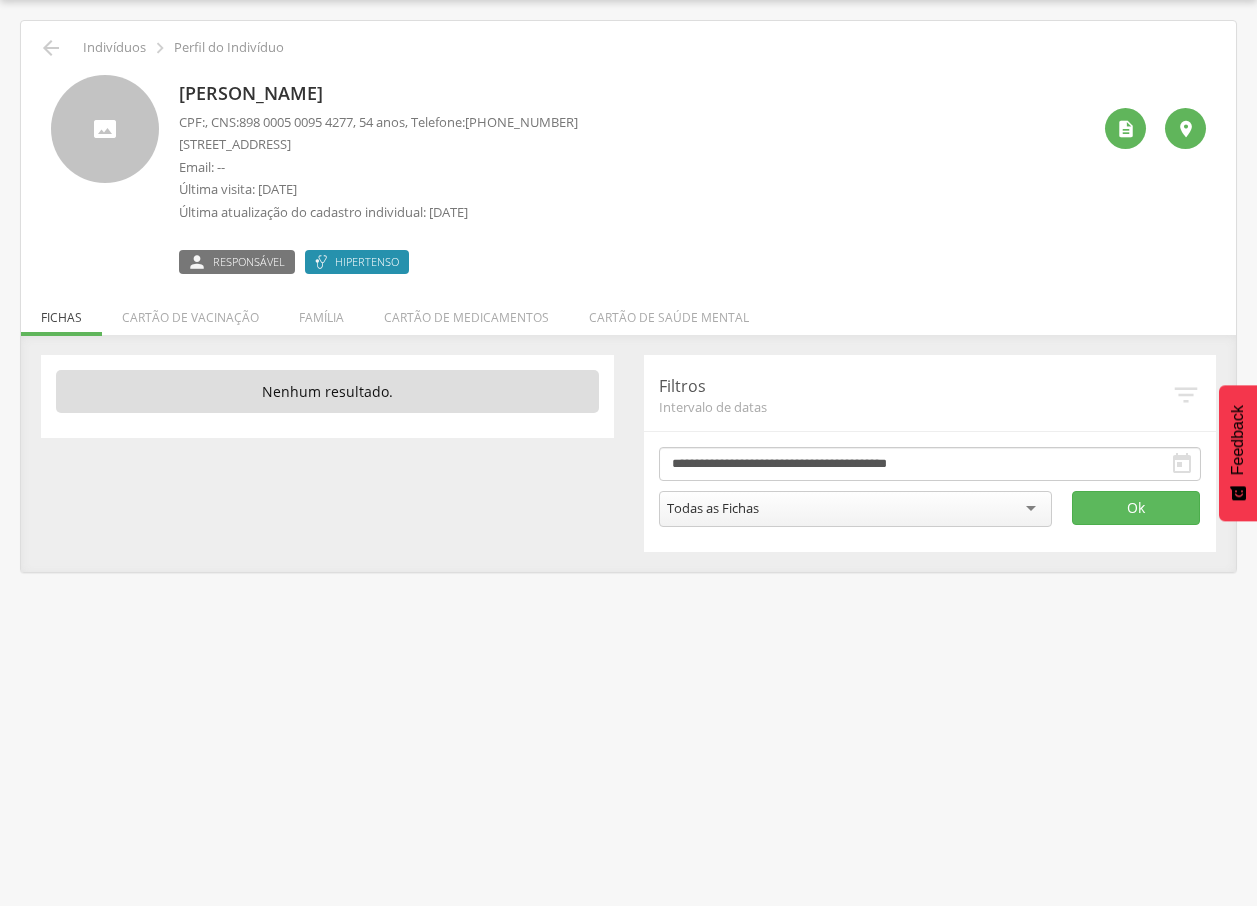 drag, startPoint x: 203, startPoint y: 96, endPoint x: 417, endPoint y: 92, distance: 214.03738 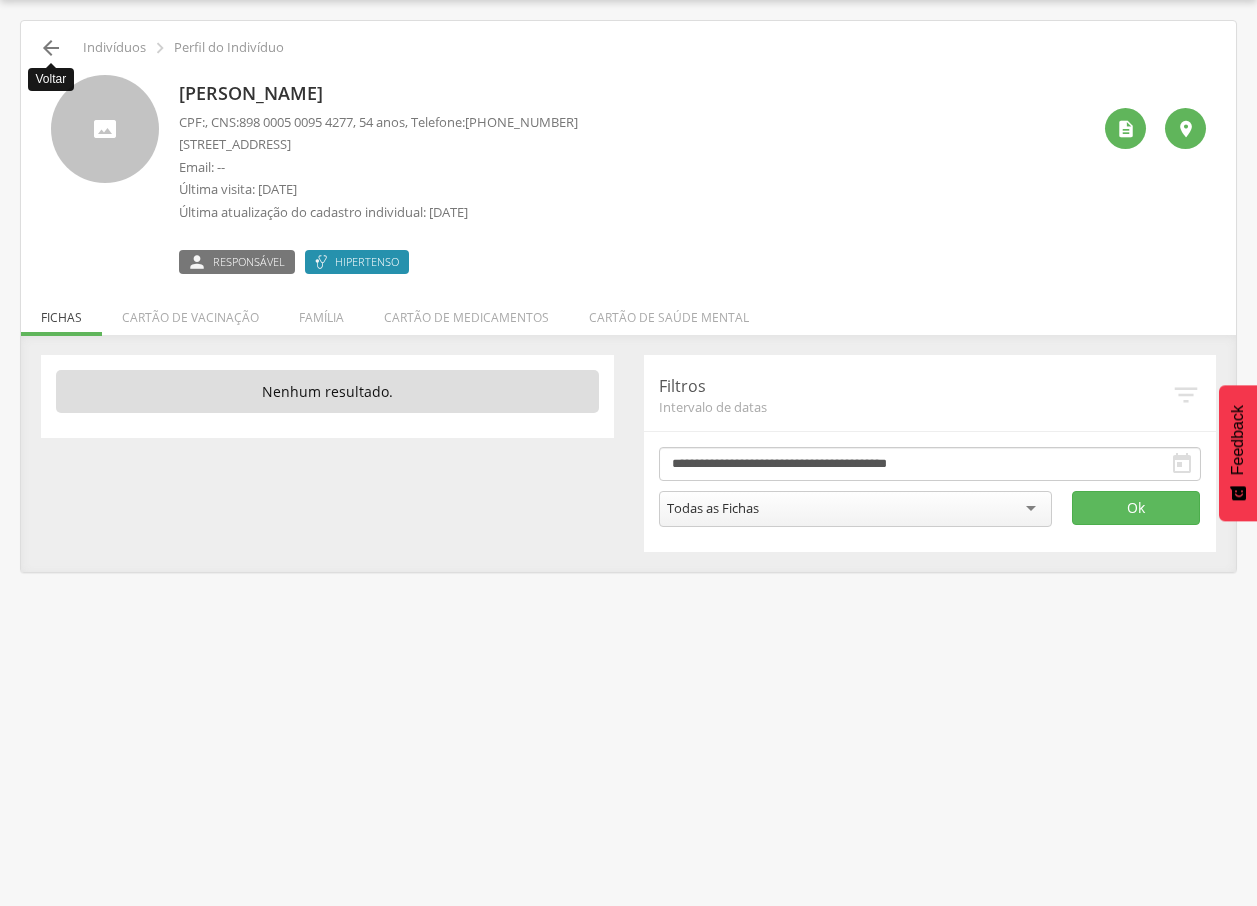 click on "" at bounding box center (51, 48) 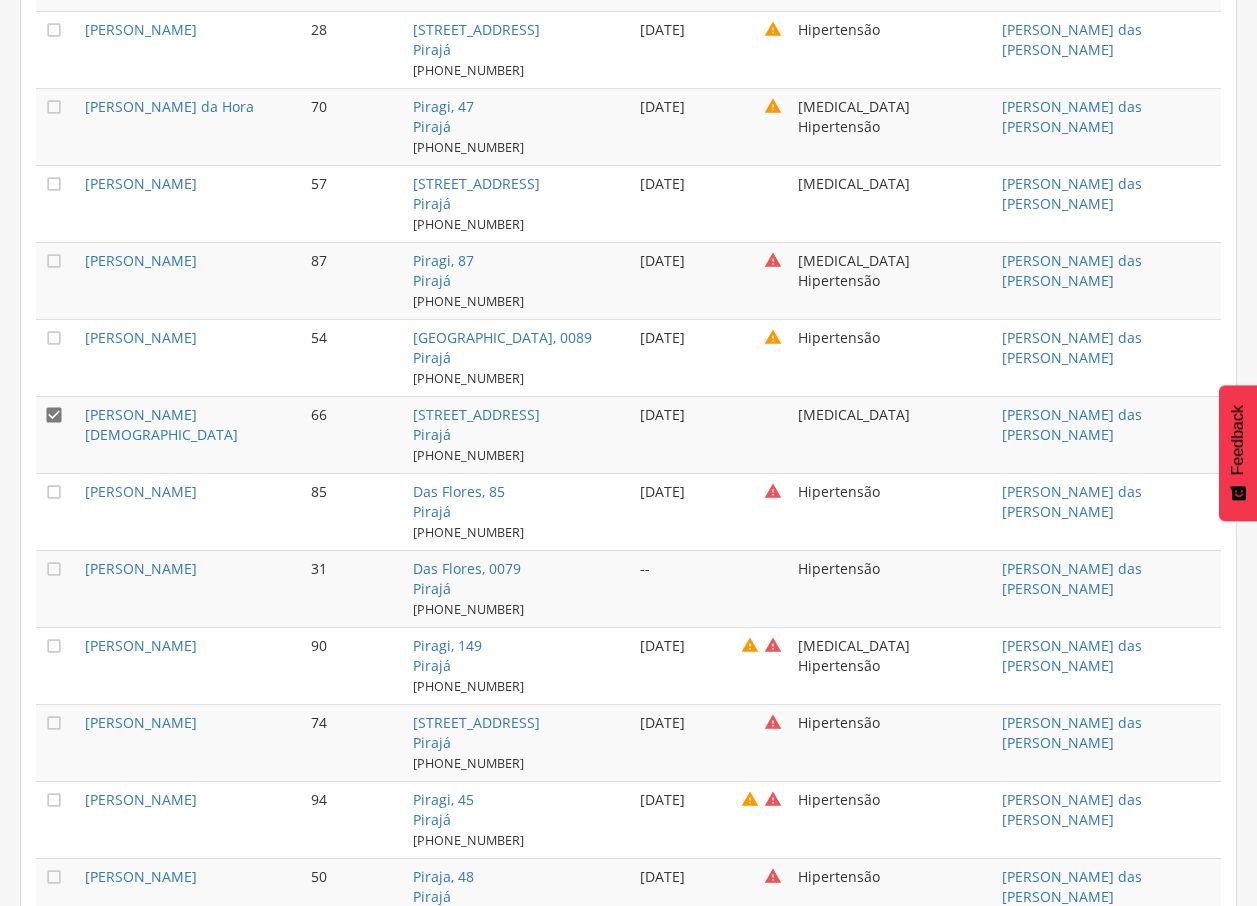 scroll, scrollTop: 3346, scrollLeft: 0, axis: vertical 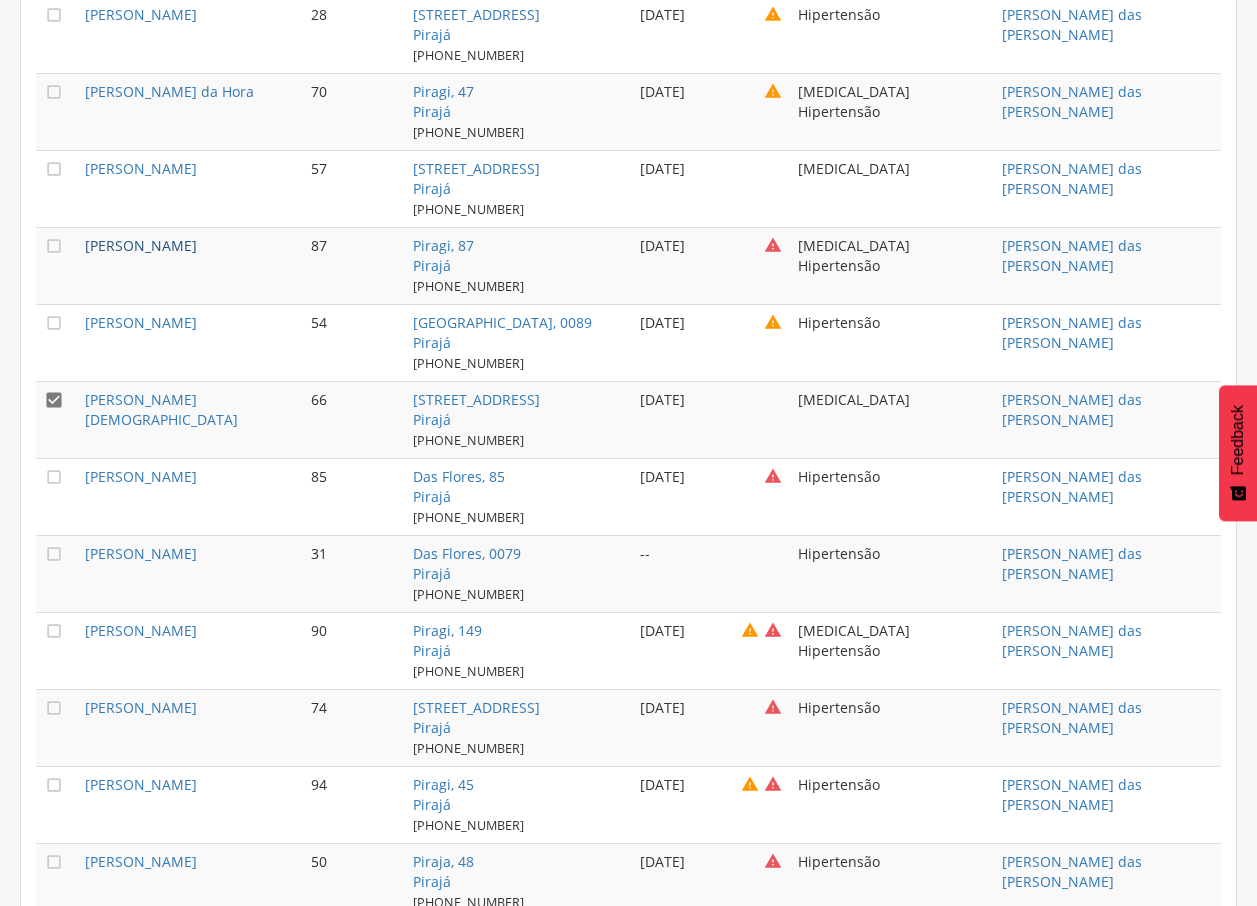 click on "[PERSON_NAME]" at bounding box center [141, 245] 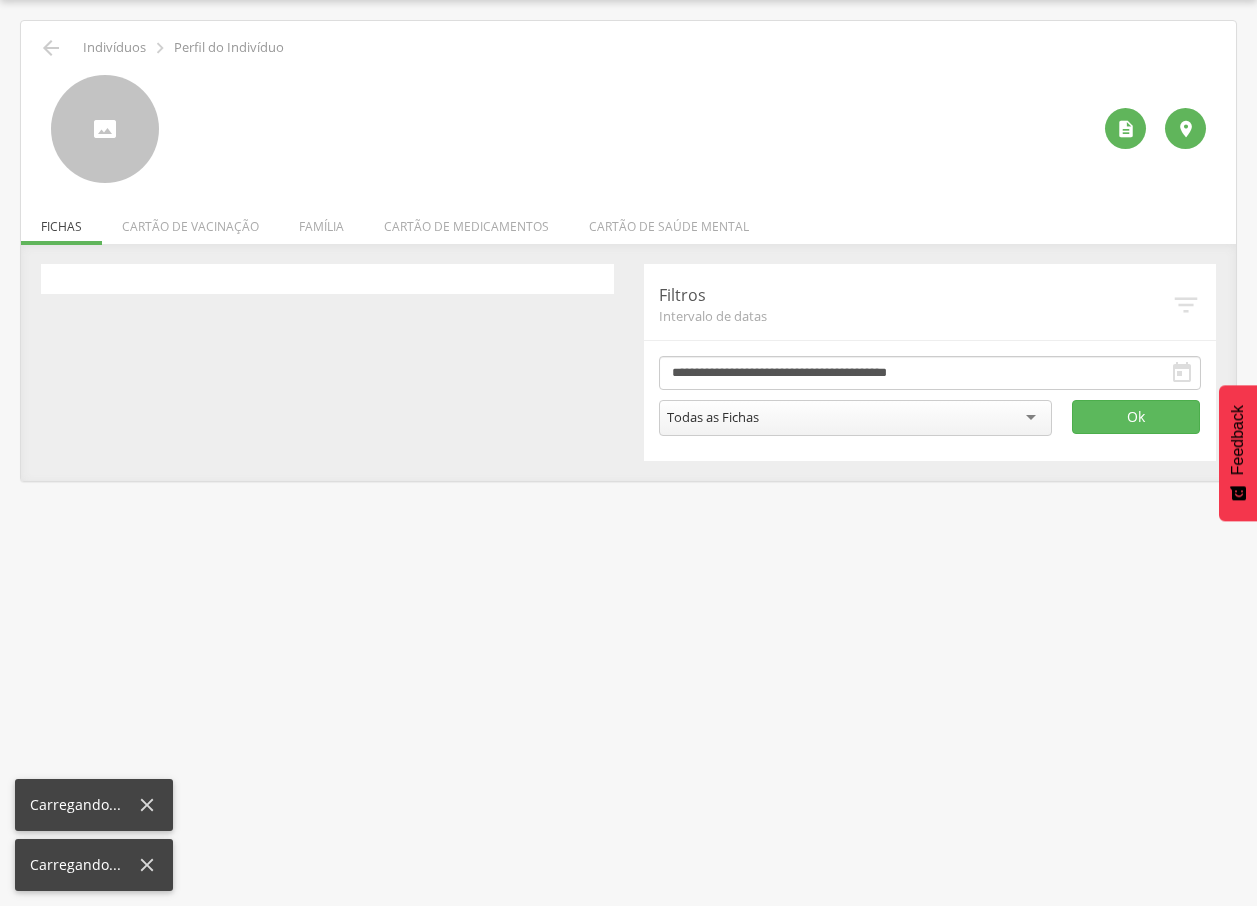 scroll, scrollTop: 60, scrollLeft: 0, axis: vertical 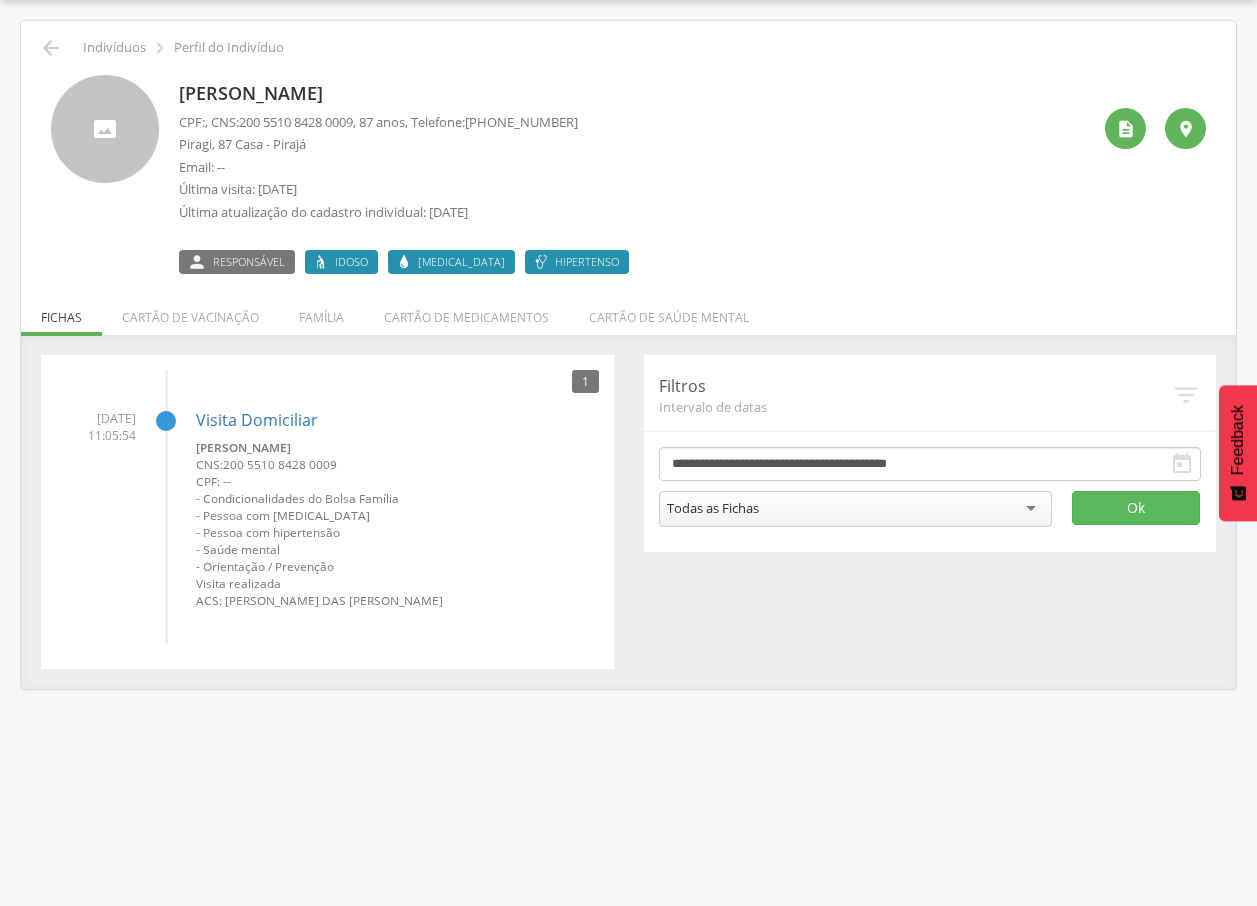drag, startPoint x: 169, startPoint y: 88, endPoint x: 337, endPoint y: 91, distance: 168.02678 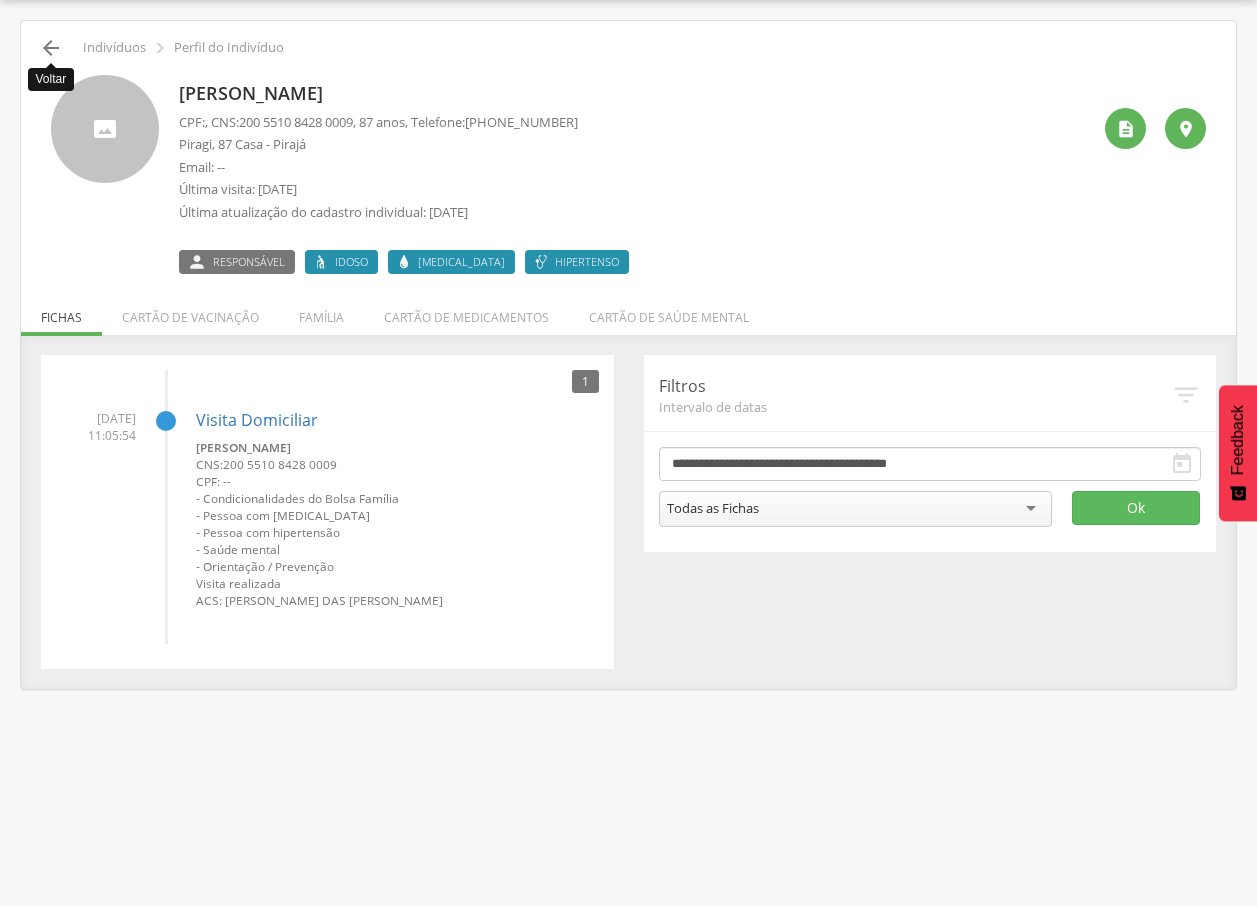 click on "" at bounding box center (51, 48) 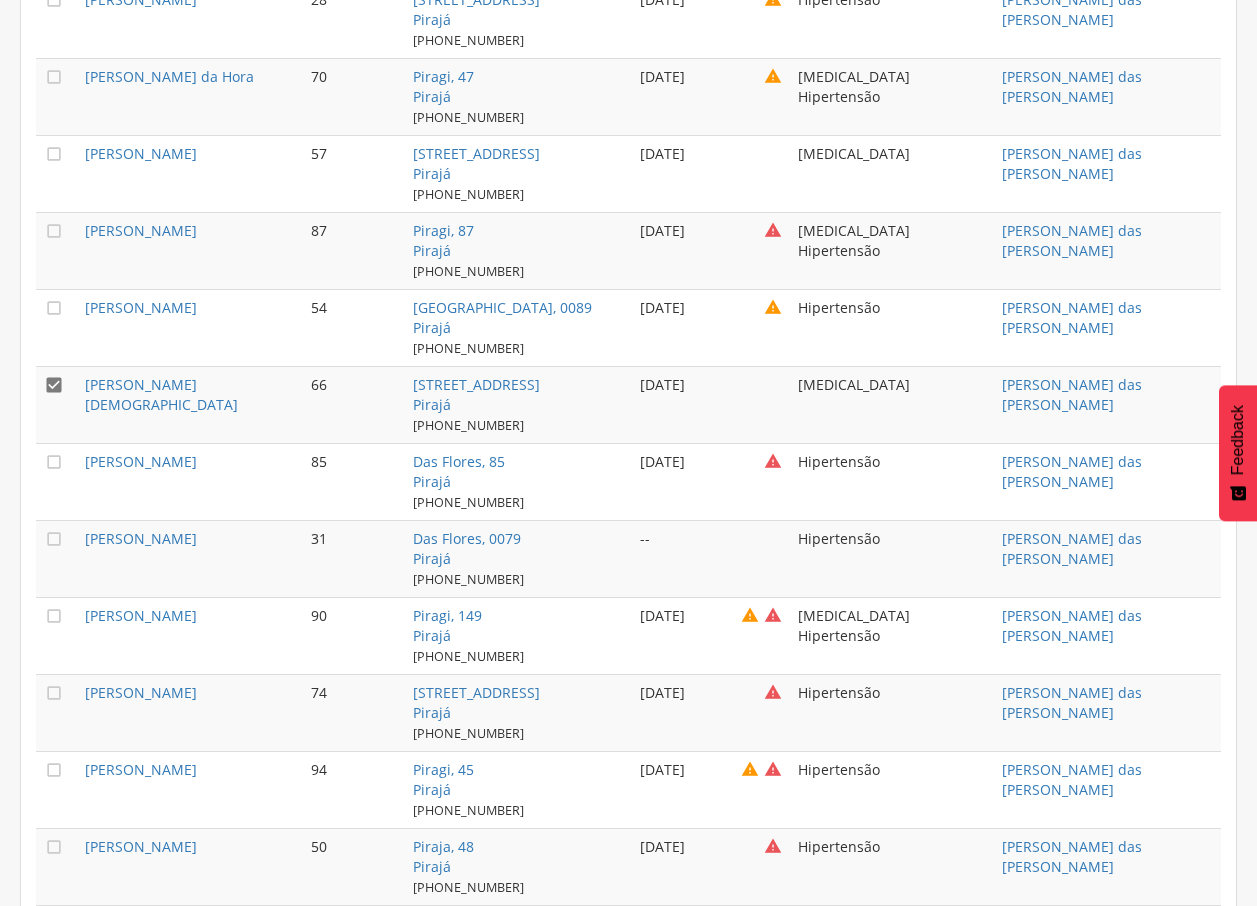 scroll, scrollTop: 3376, scrollLeft: 0, axis: vertical 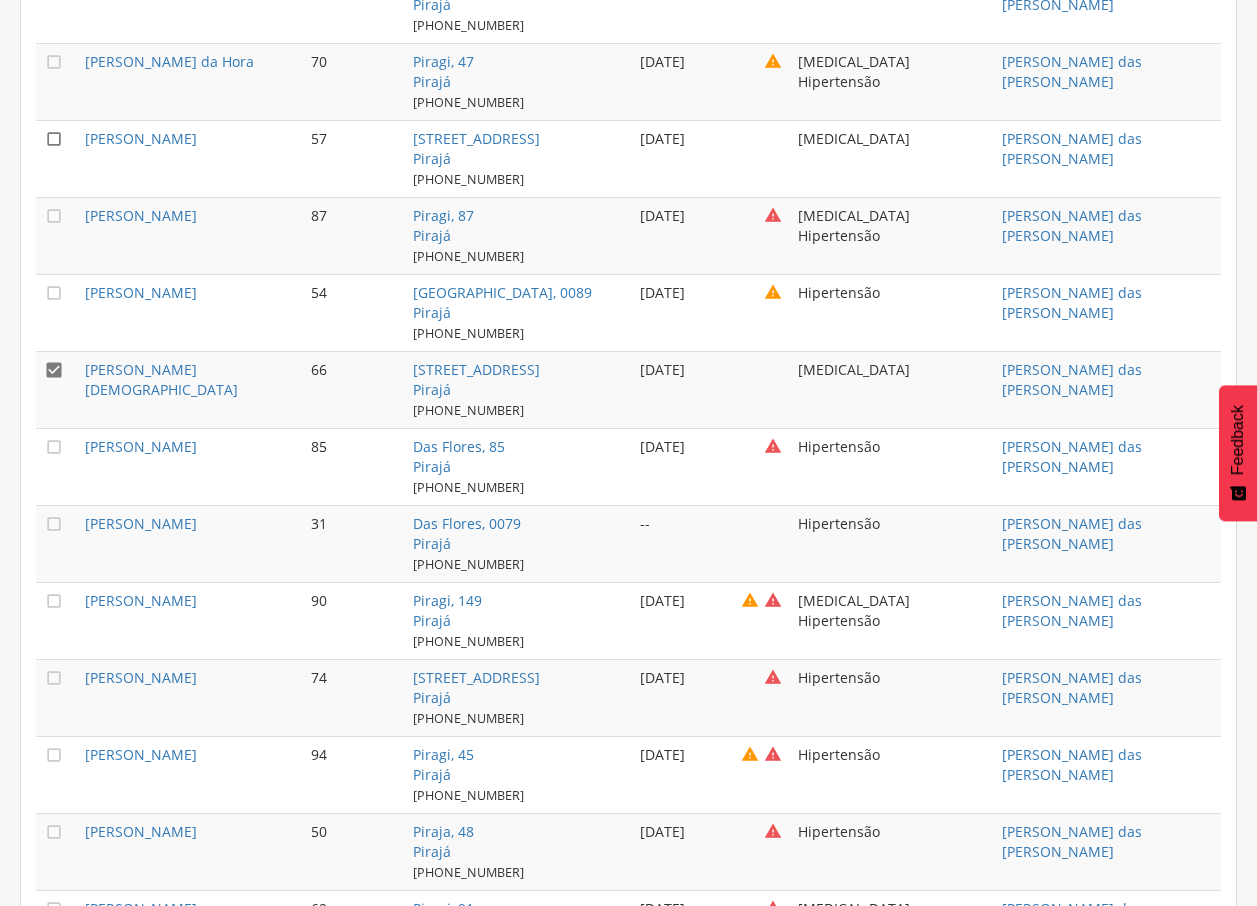 click on "" at bounding box center (54, 139) 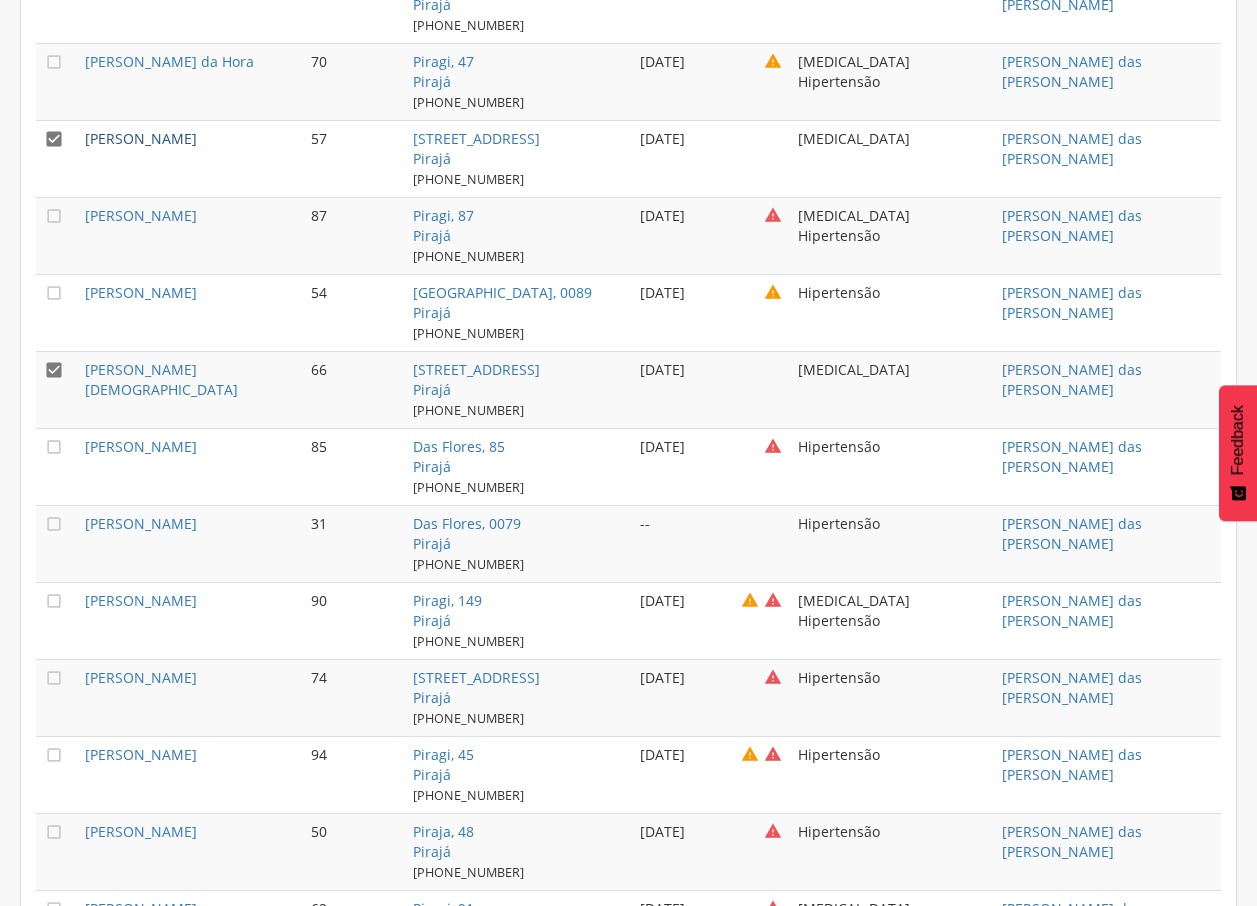 click on "[PERSON_NAME]" at bounding box center (141, 138) 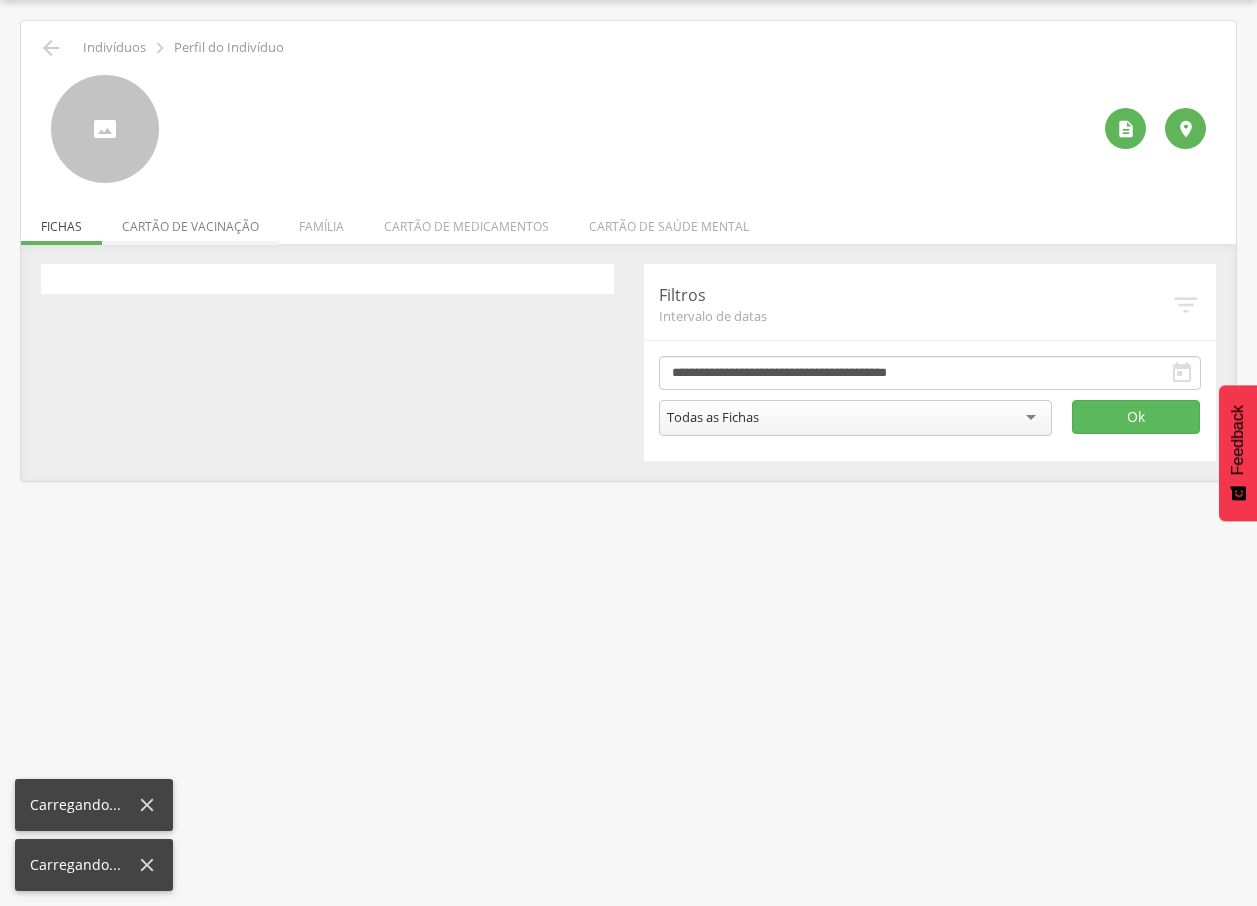 scroll, scrollTop: 60, scrollLeft: 0, axis: vertical 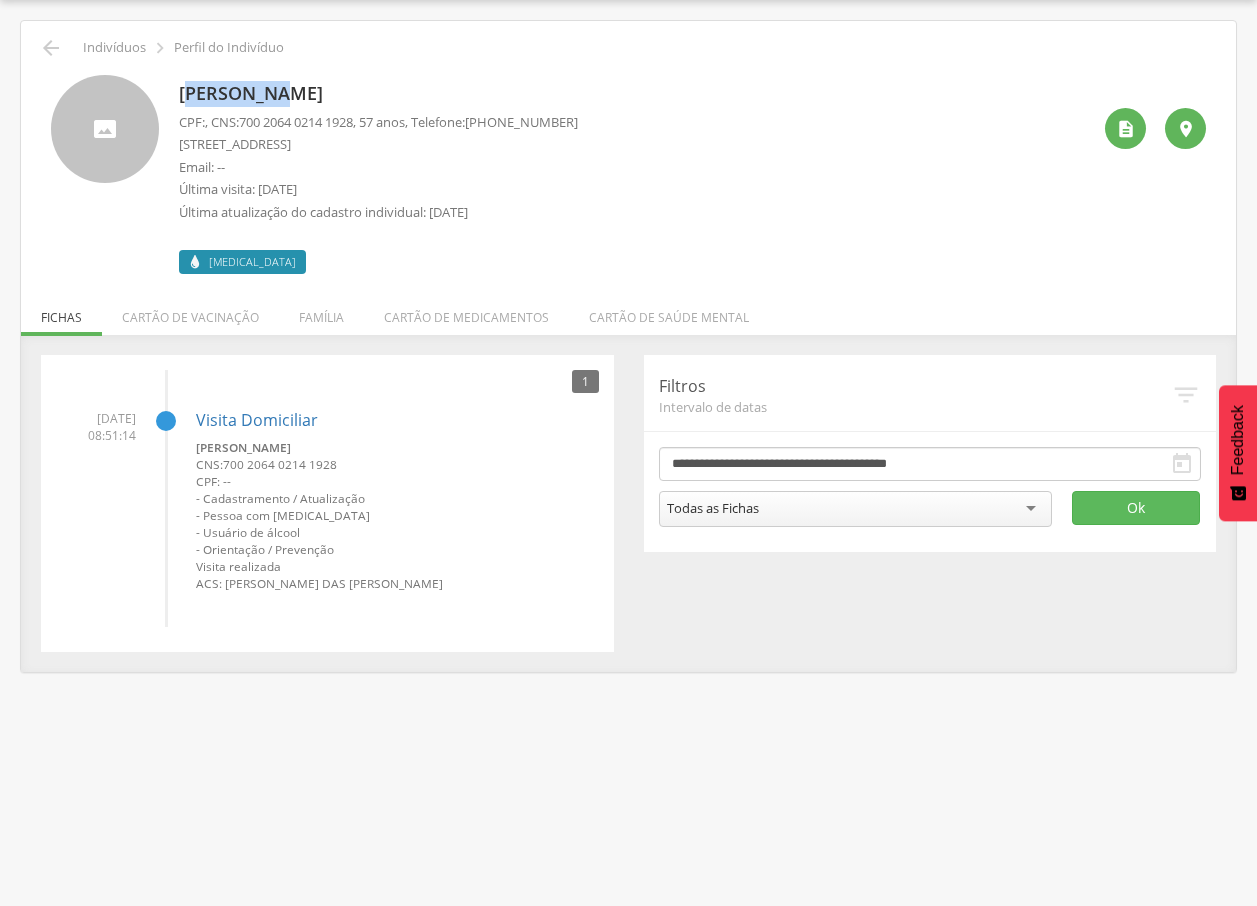 drag, startPoint x: 184, startPoint y: 97, endPoint x: 280, endPoint y: 98, distance: 96.00521 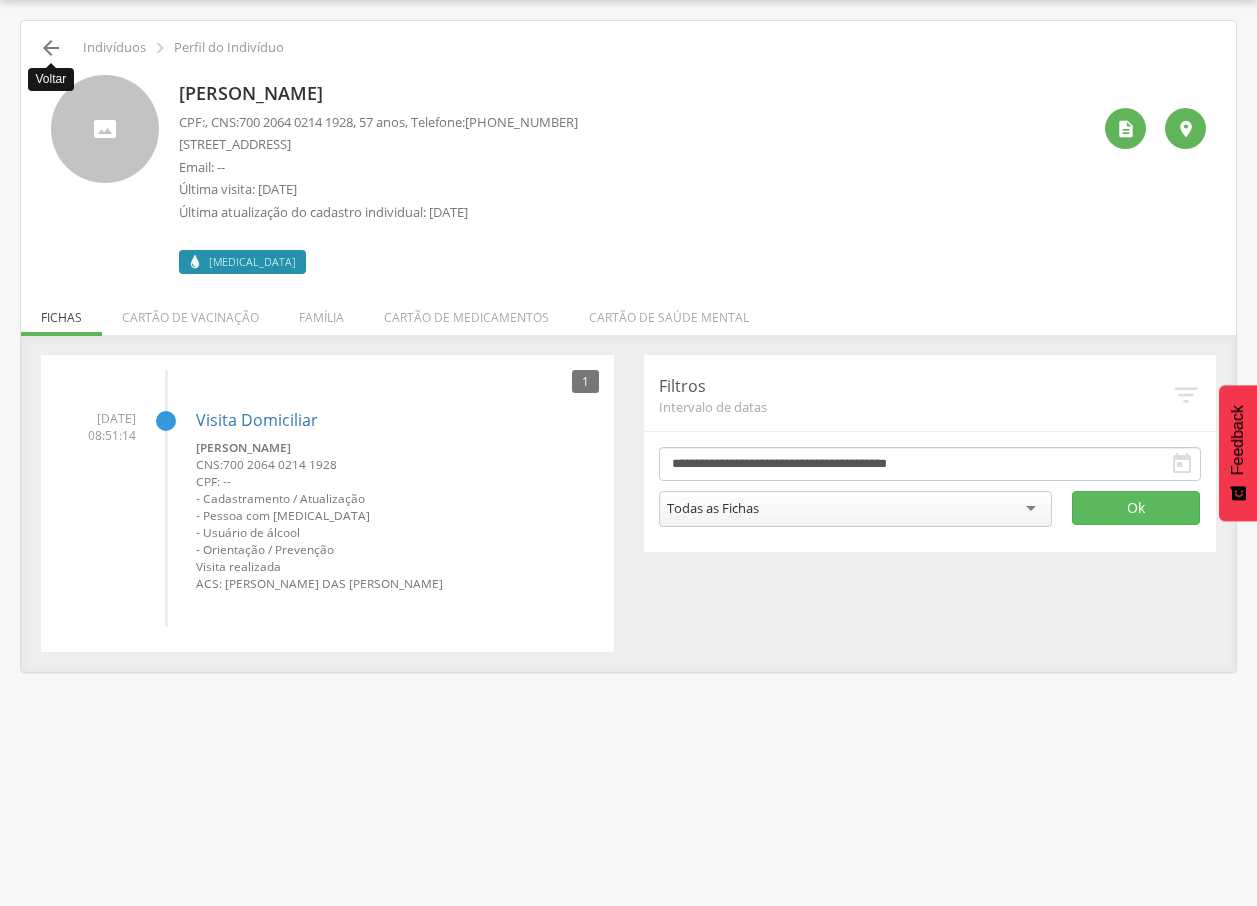 click on "" at bounding box center [51, 48] 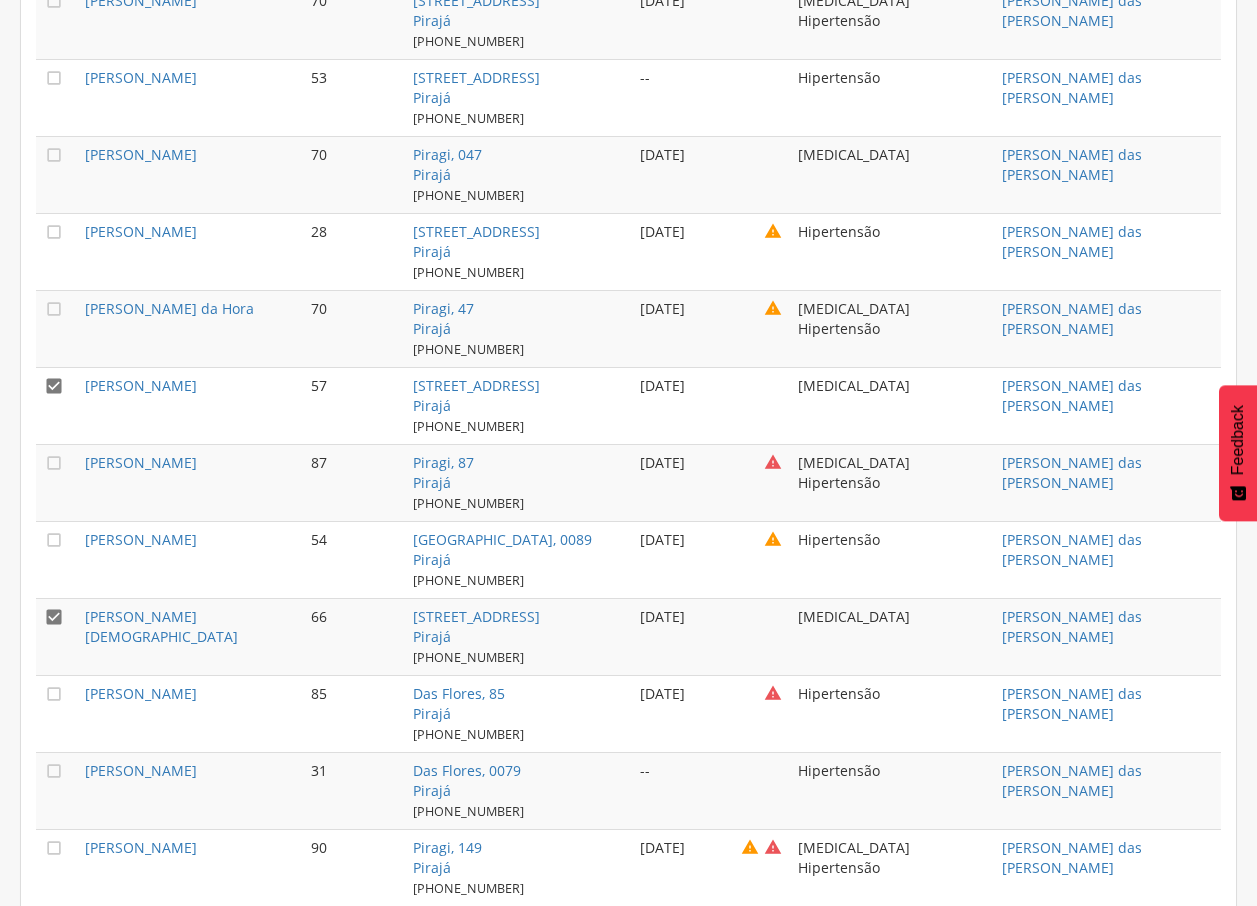 scroll, scrollTop: 3114, scrollLeft: 0, axis: vertical 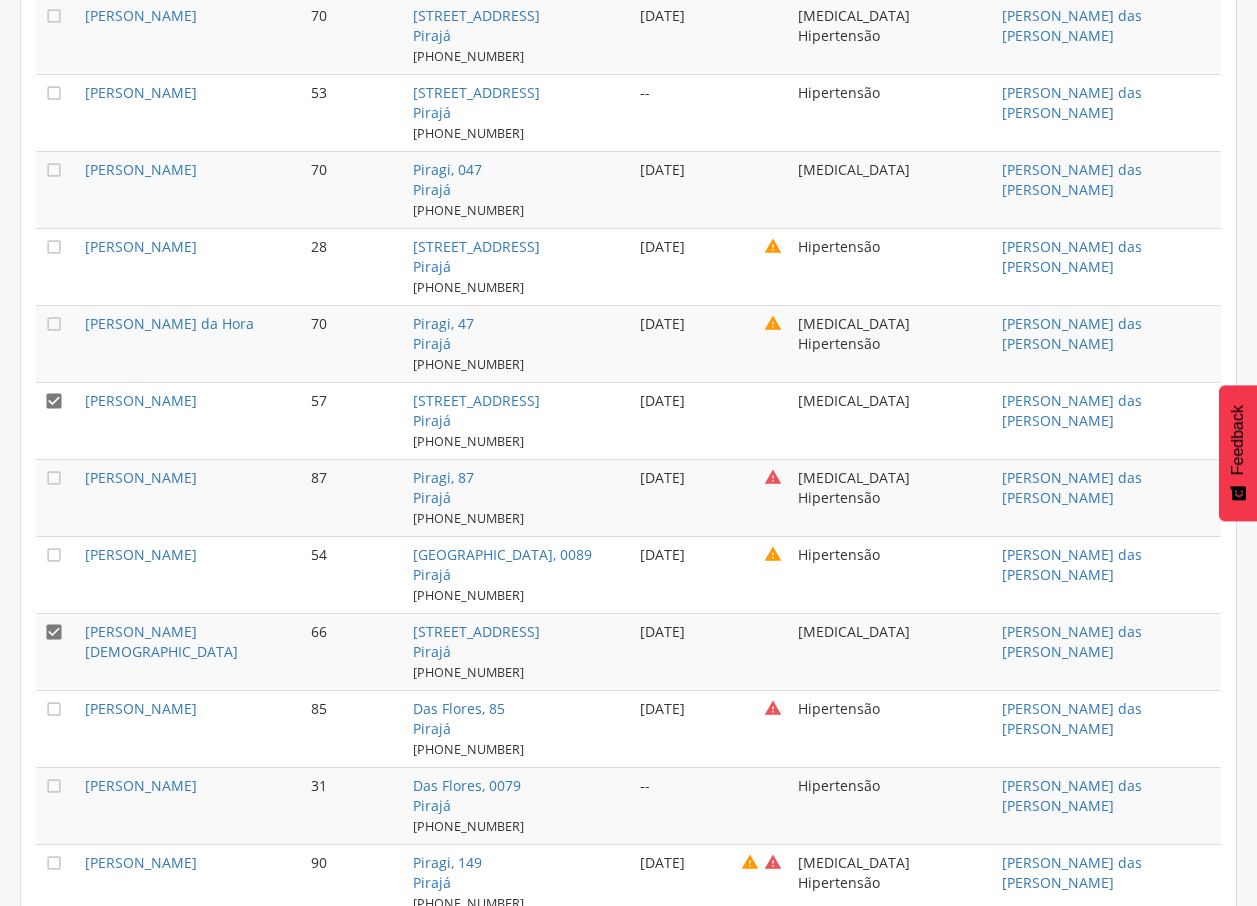 click on "" at bounding box center [54, 401] 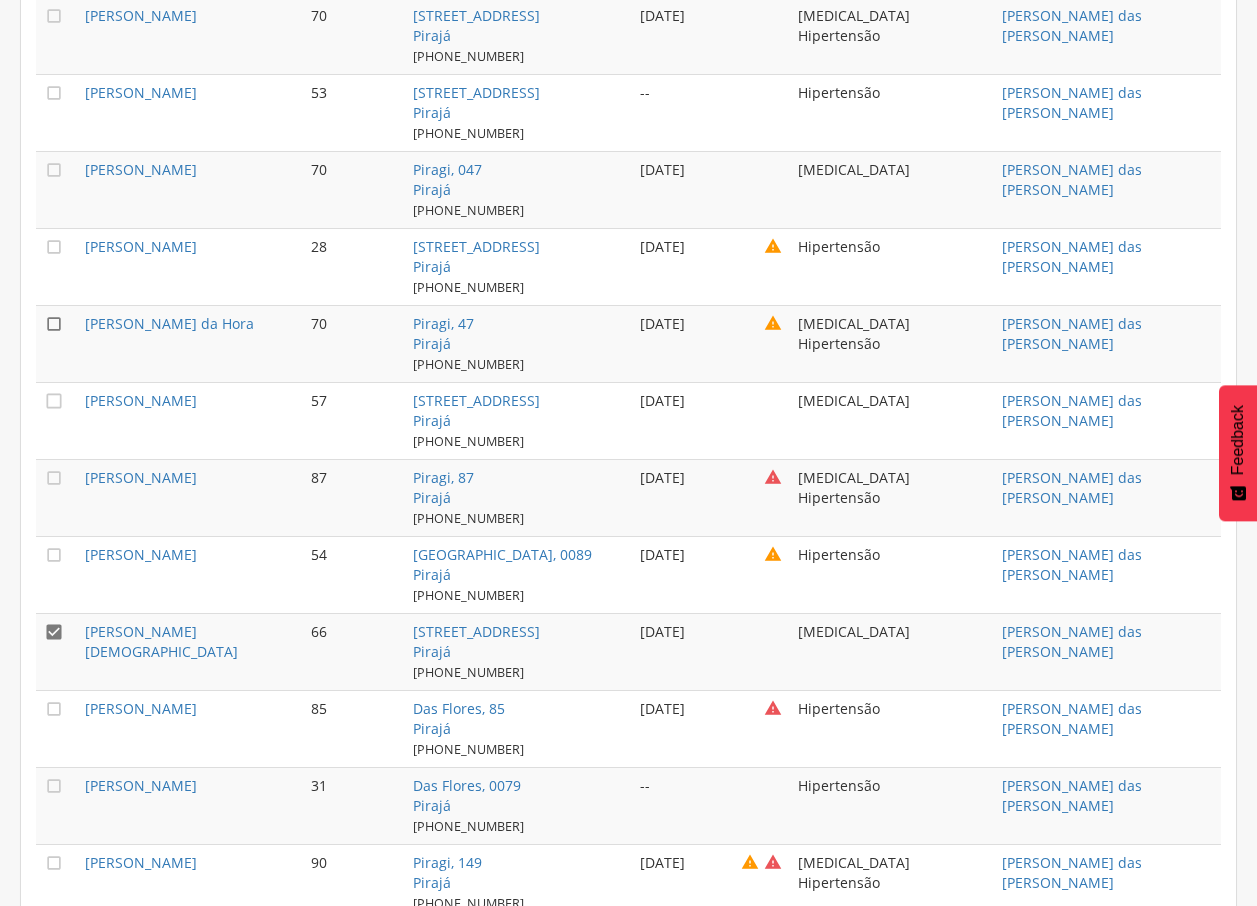 click on "" at bounding box center [54, 324] 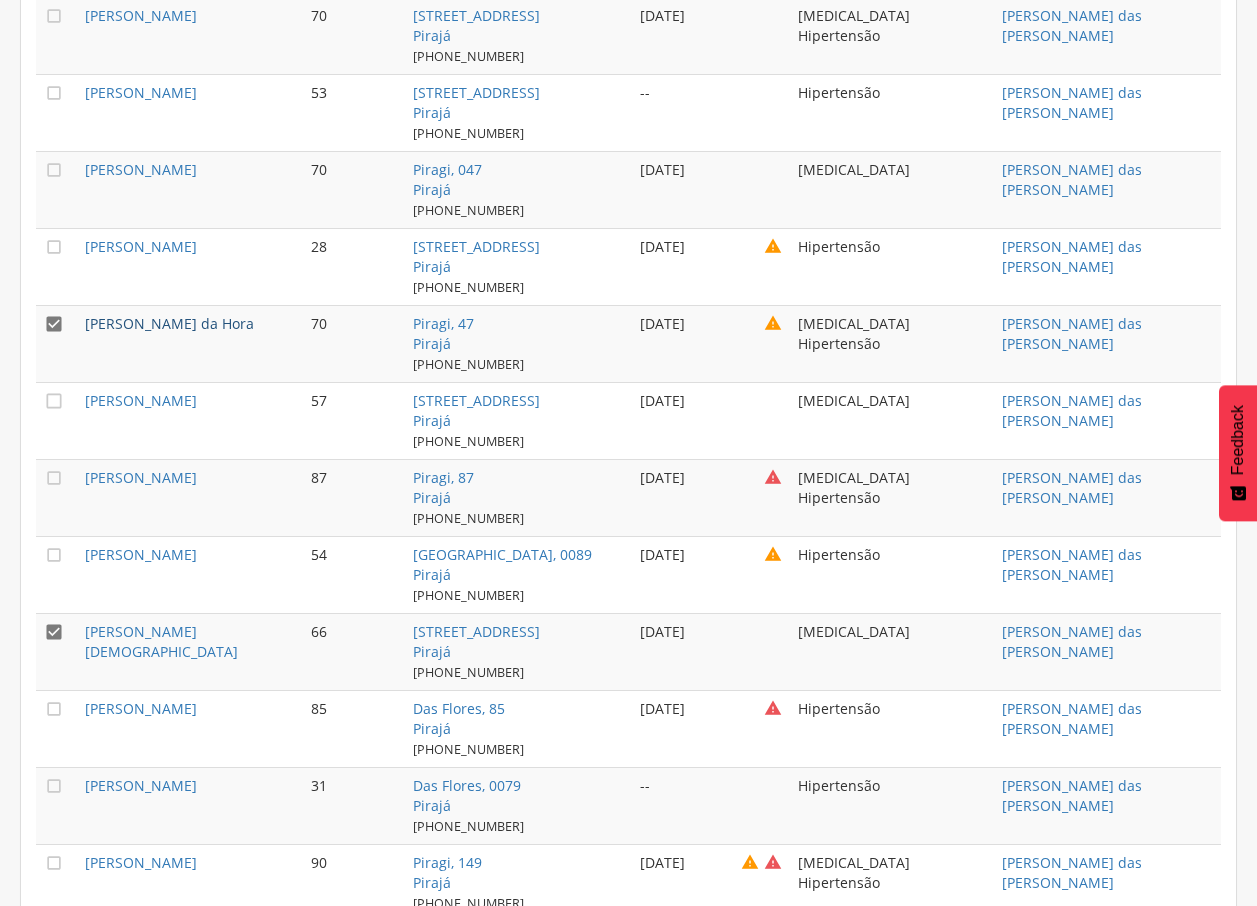 click on "[PERSON_NAME] da Hora" at bounding box center (169, 323) 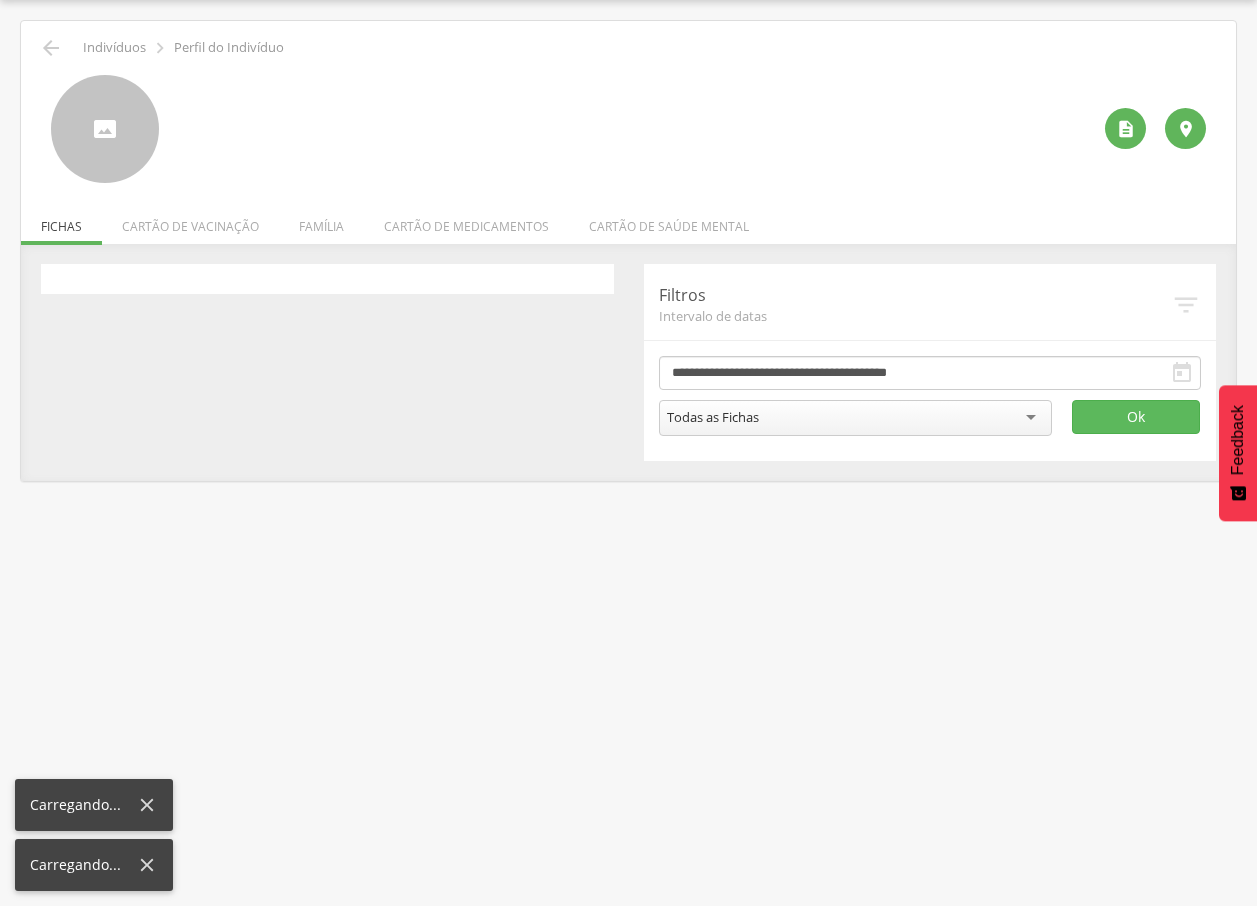 scroll, scrollTop: 60, scrollLeft: 0, axis: vertical 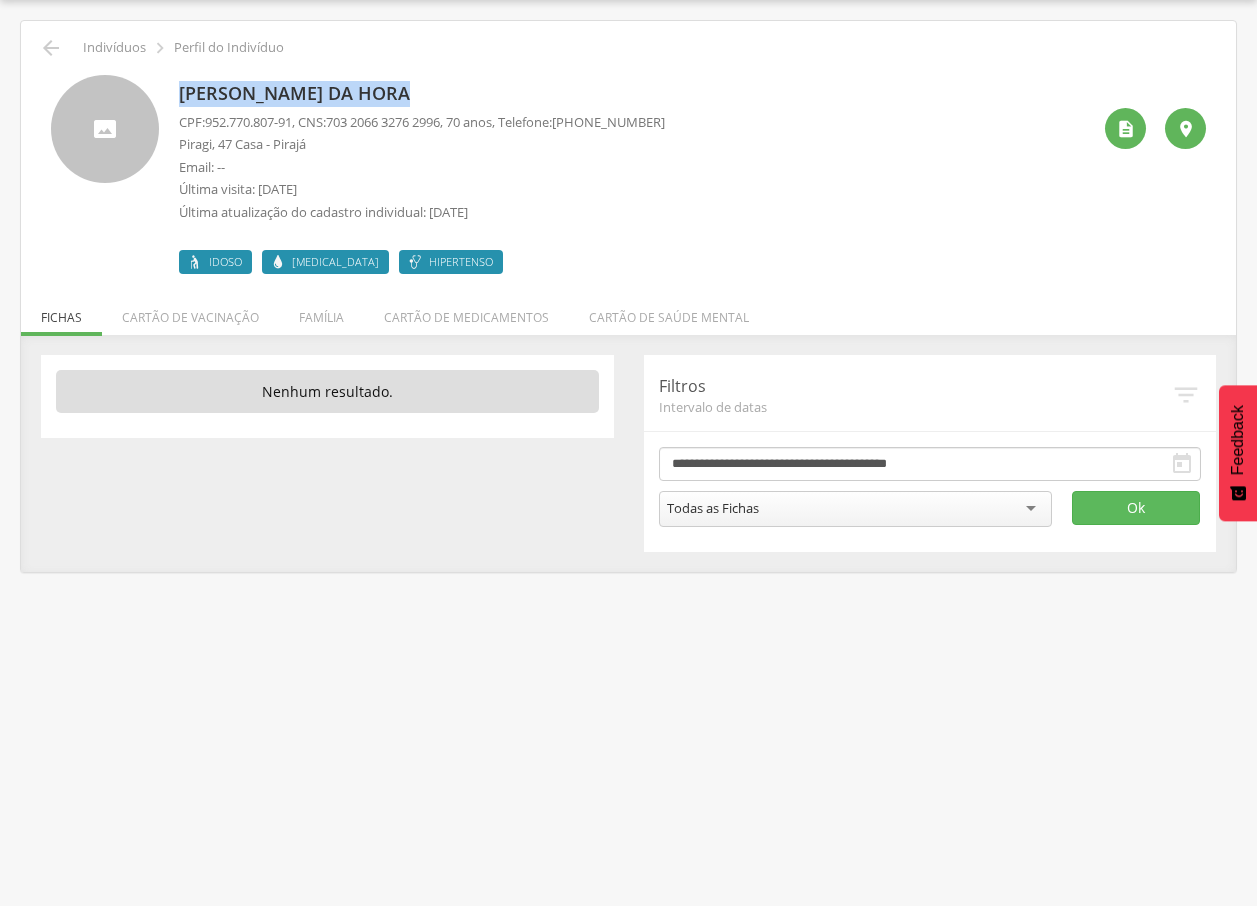 drag, startPoint x: 172, startPoint y: 95, endPoint x: 425, endPoint y: 88, distance: 253.09682 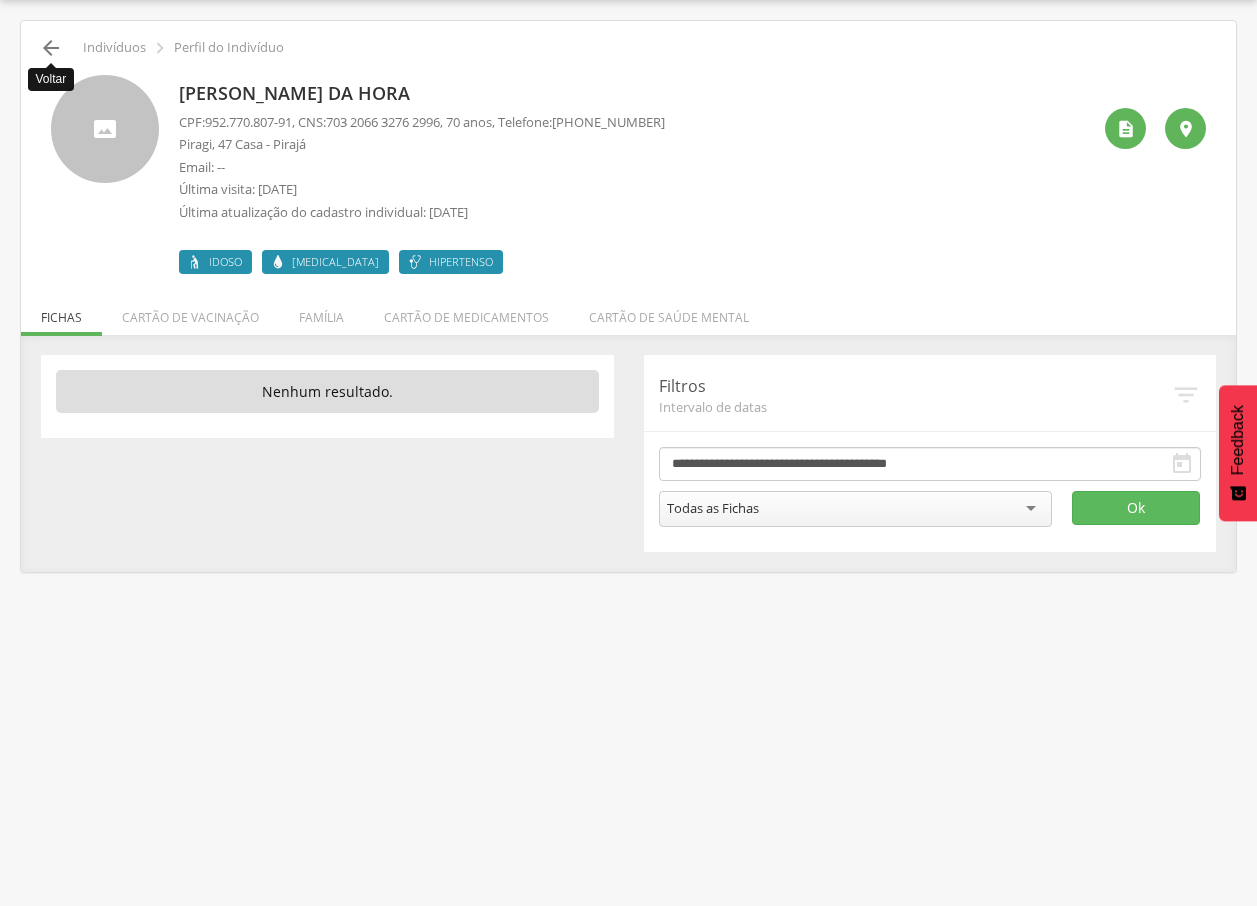 click on "" at bounding box center [51, 48] 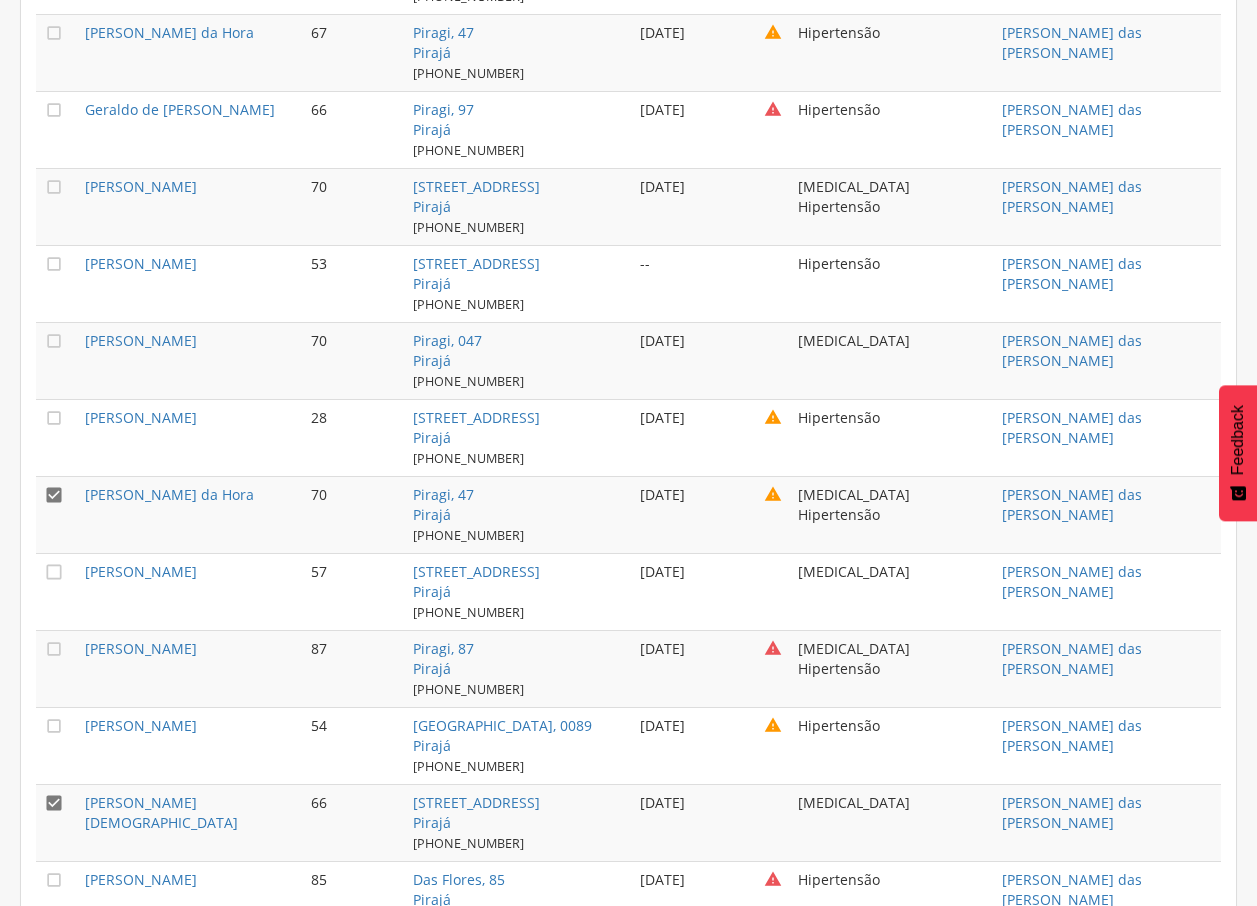 scroll, scrollTop: 2950, scrollLeft: 0, axis: vertical 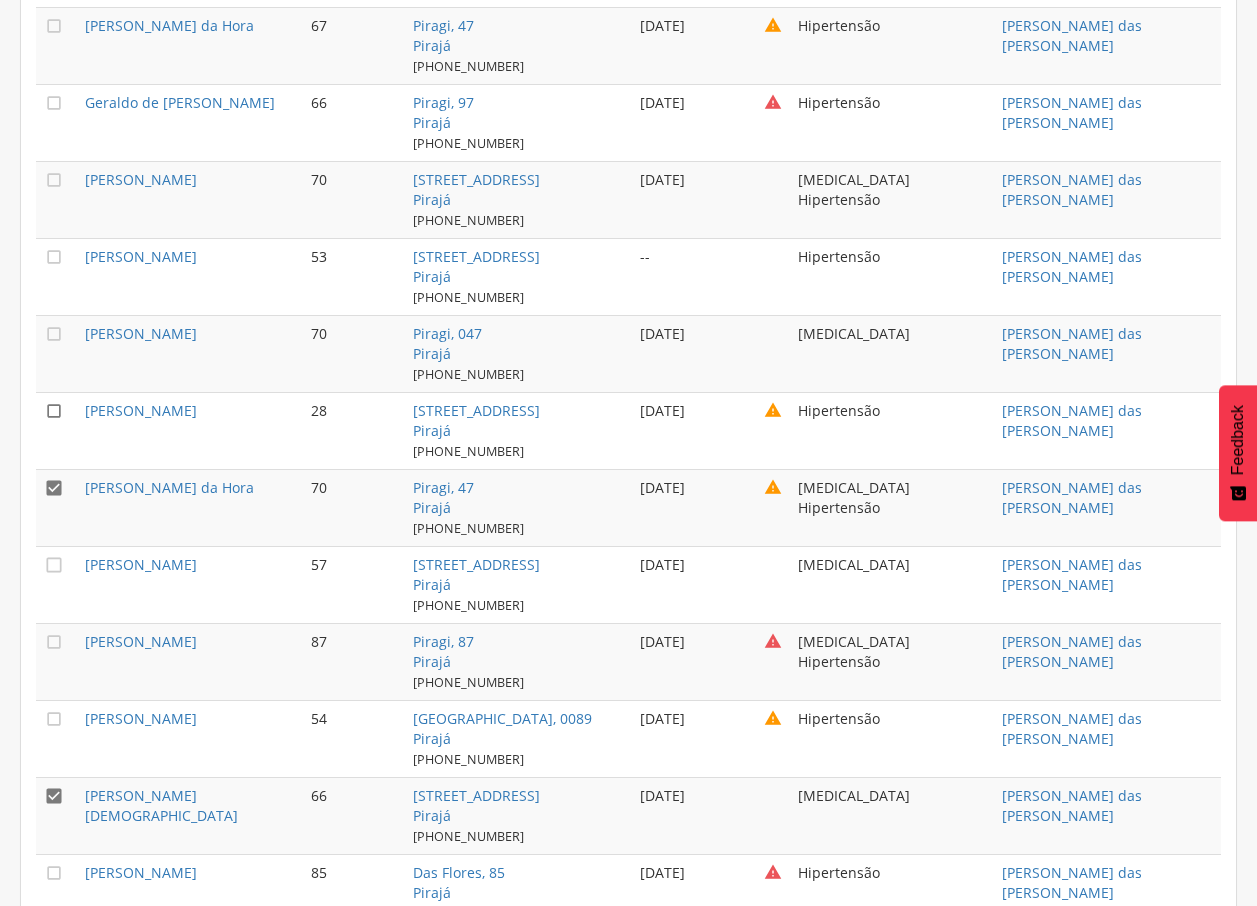 click on "" at bounding box center (54, 411) 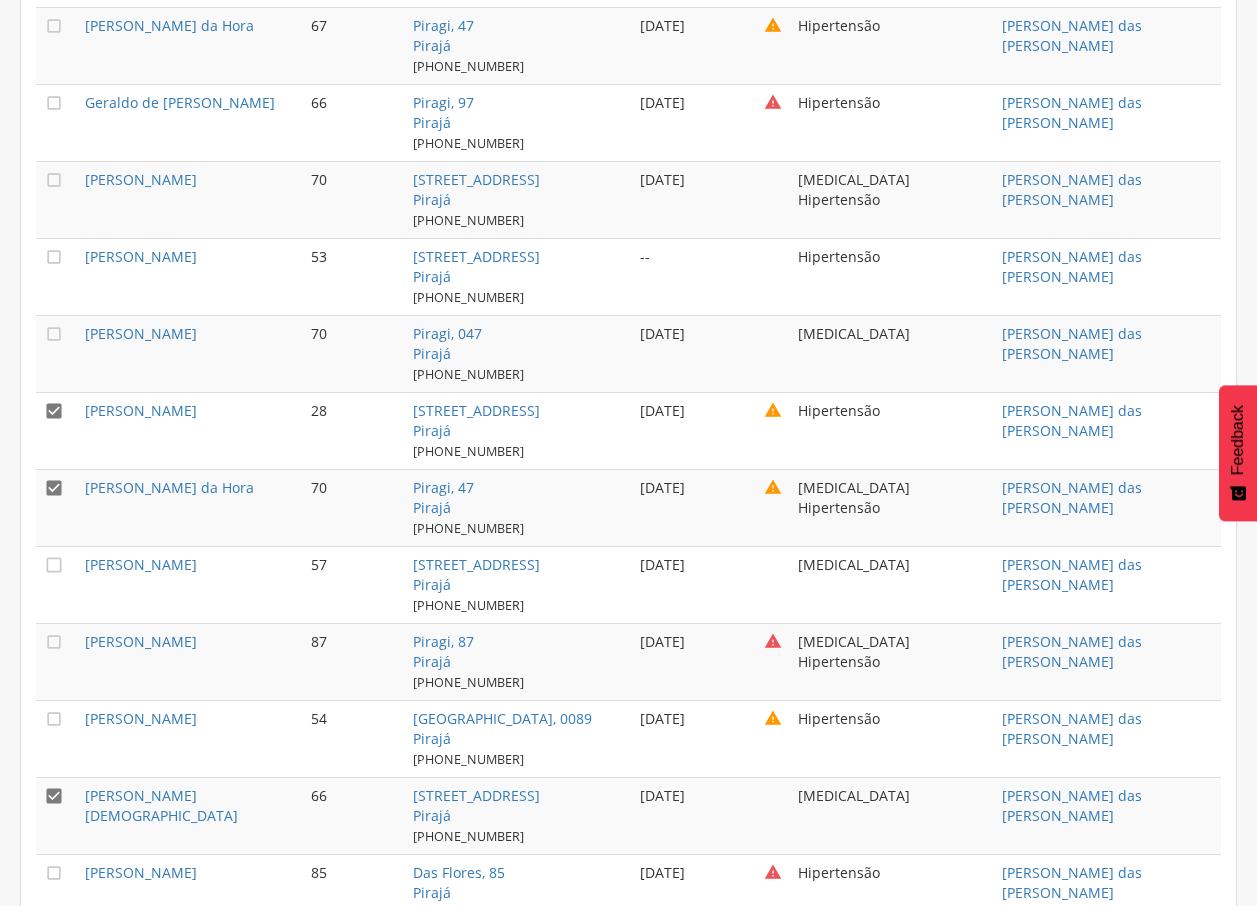 drag, startPoint x: 54, startPoint y: 571, endPoint x: 73, endPoint y: 560, distance: 21.954498 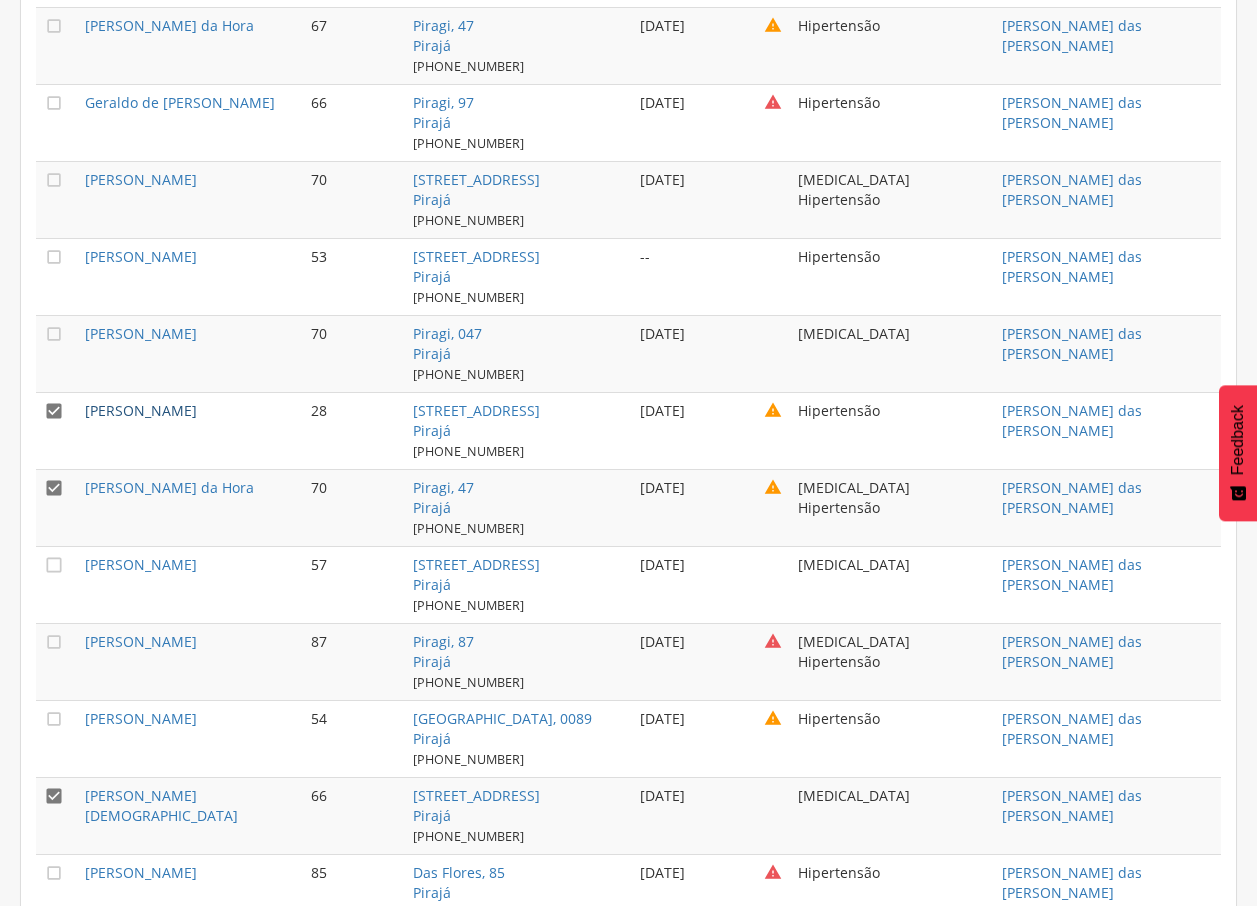 click on "[PERSON_NAME]" at bounding box center (141, 410) 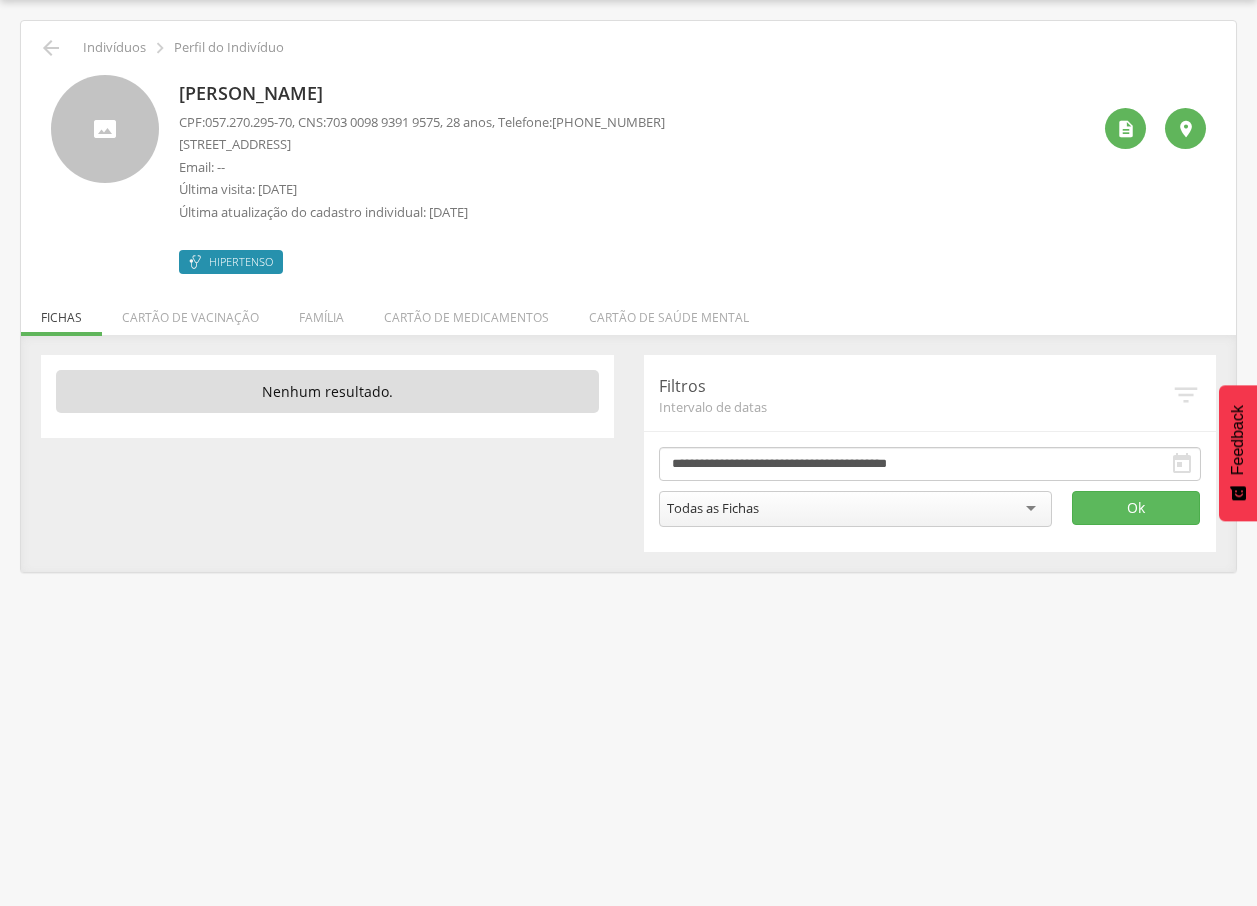 drag, startPoint x: 176, startPoint y: 90, endPoint x: 436, endPoint y: 89, distance: 260.00192 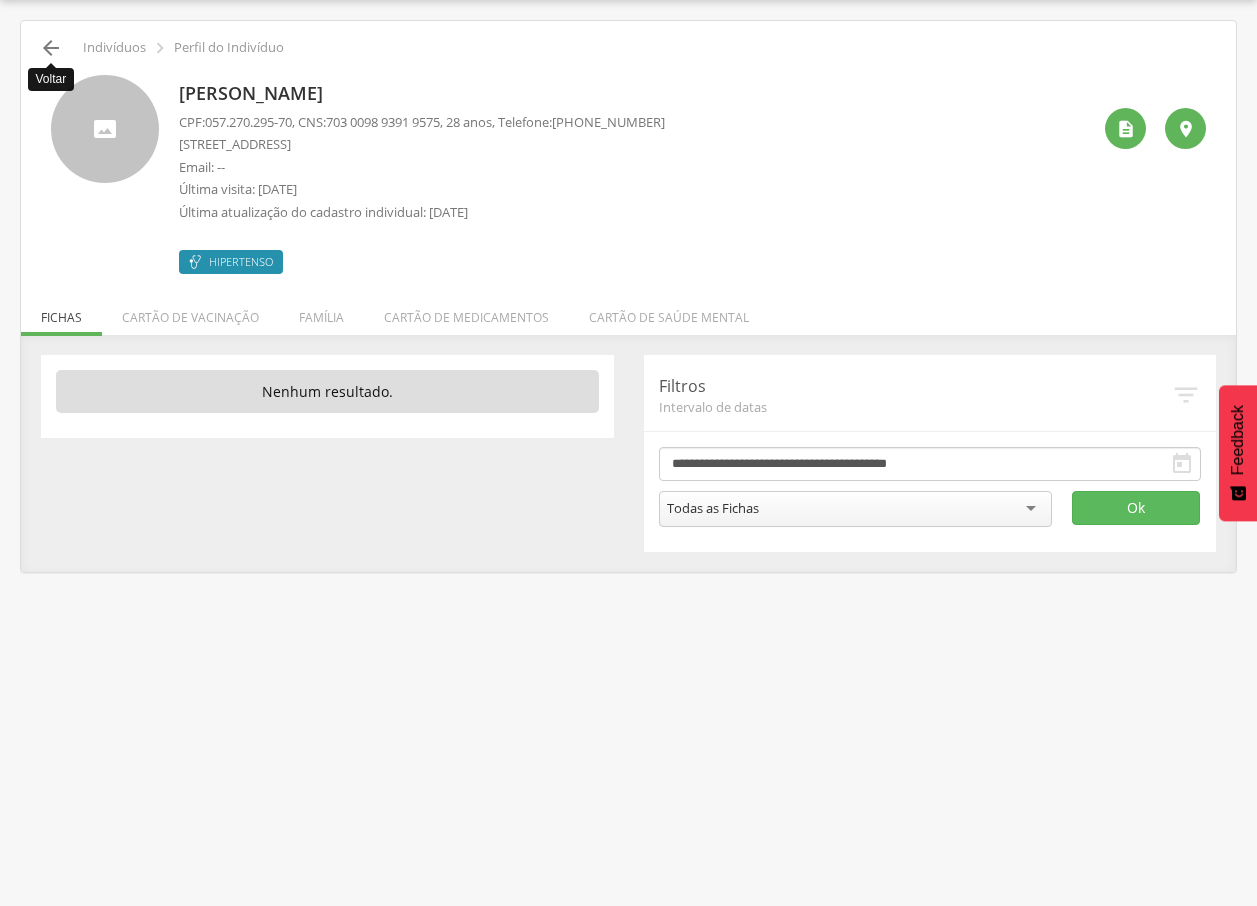 click on "" at bounding box center (51, 48) 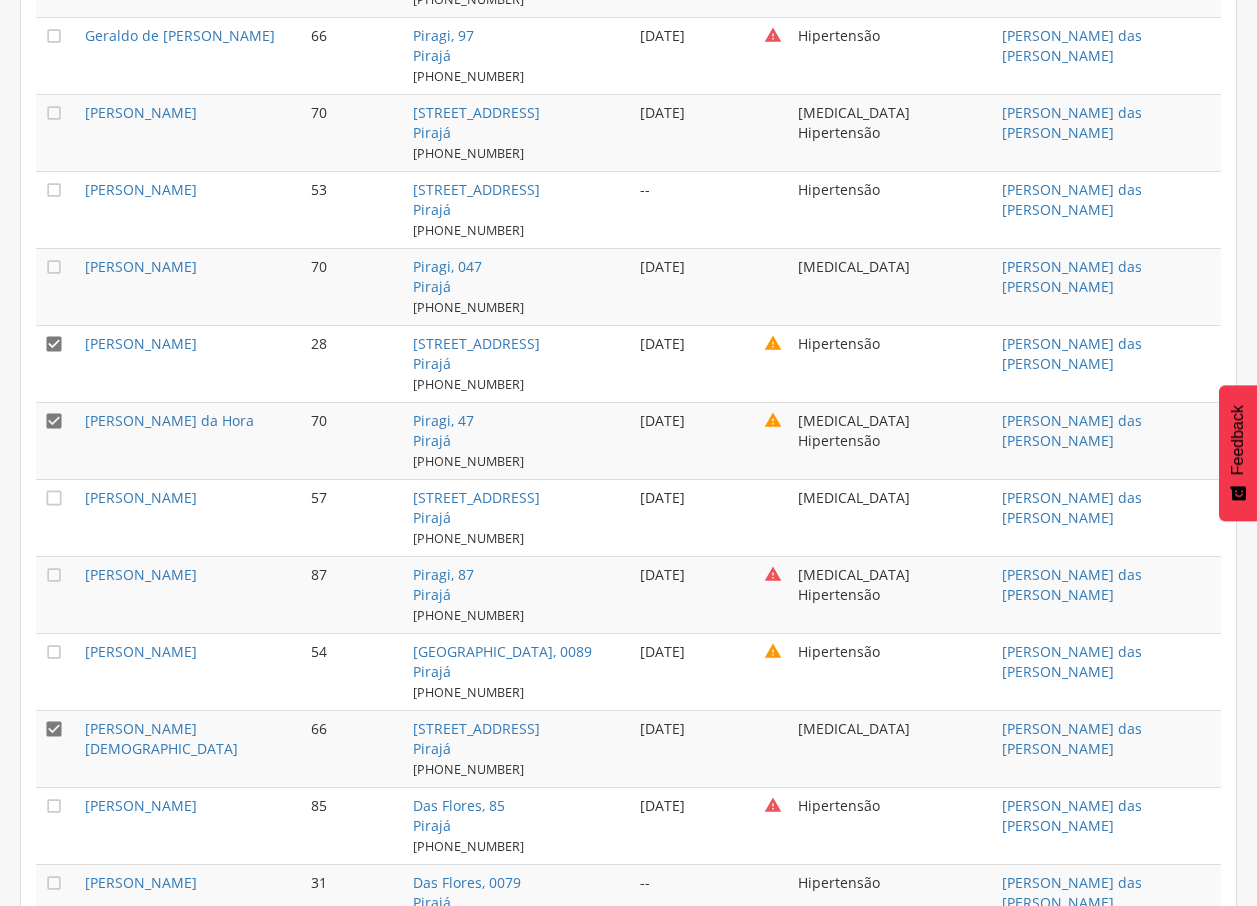scroll, scrollTop: 3092, scrollLeft: 0, axis: vertical 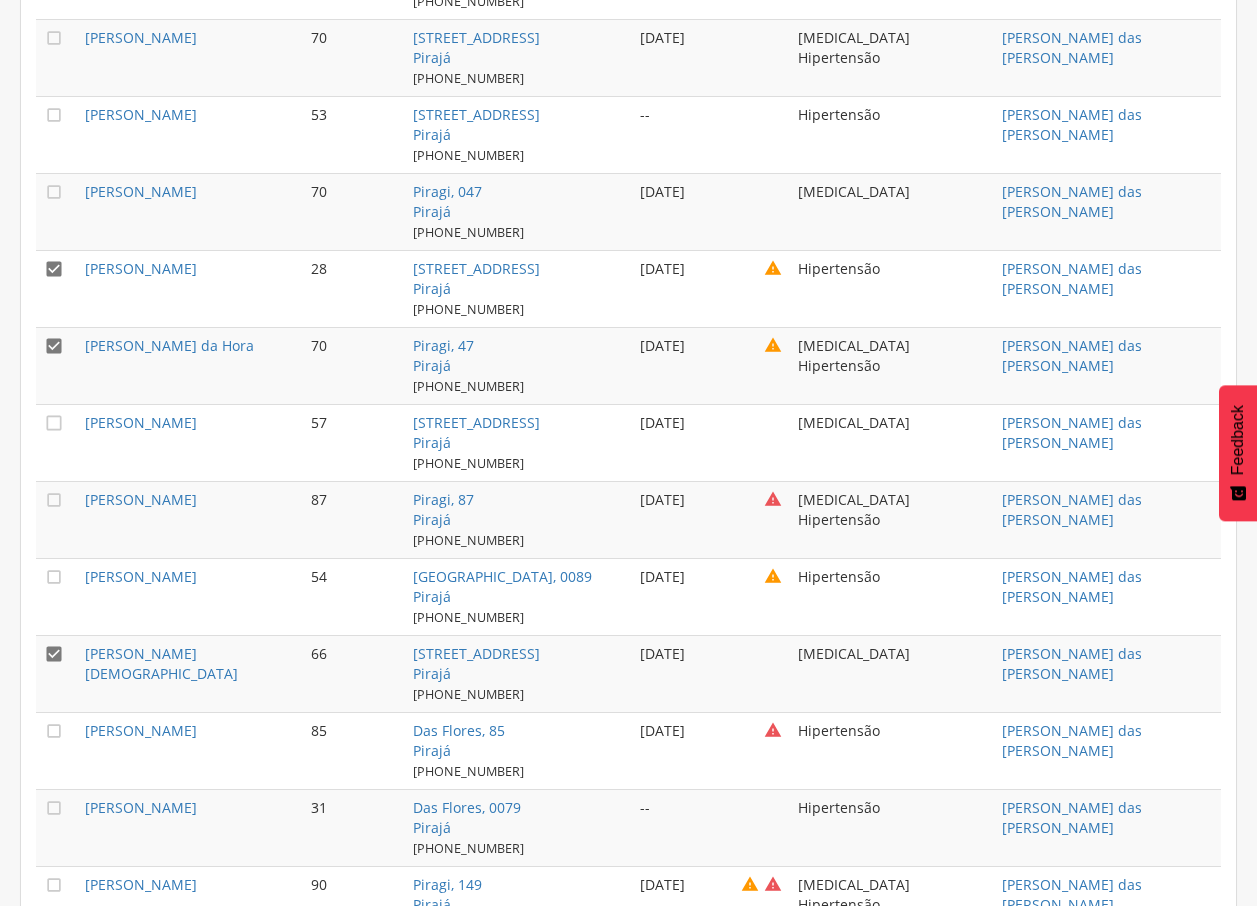 click on "" at bounding box center [54, 346] 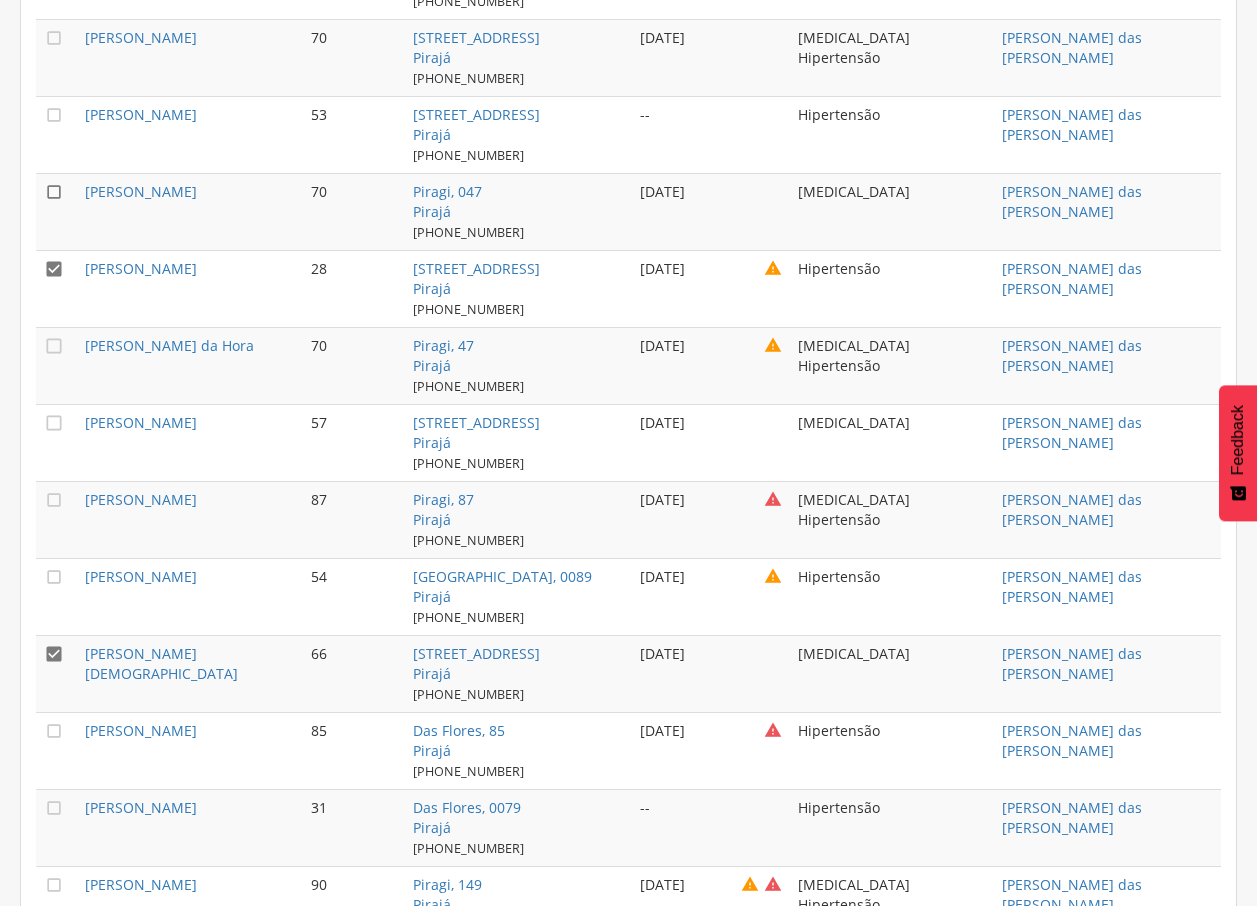 click on "" at bounding box center [54, 192] 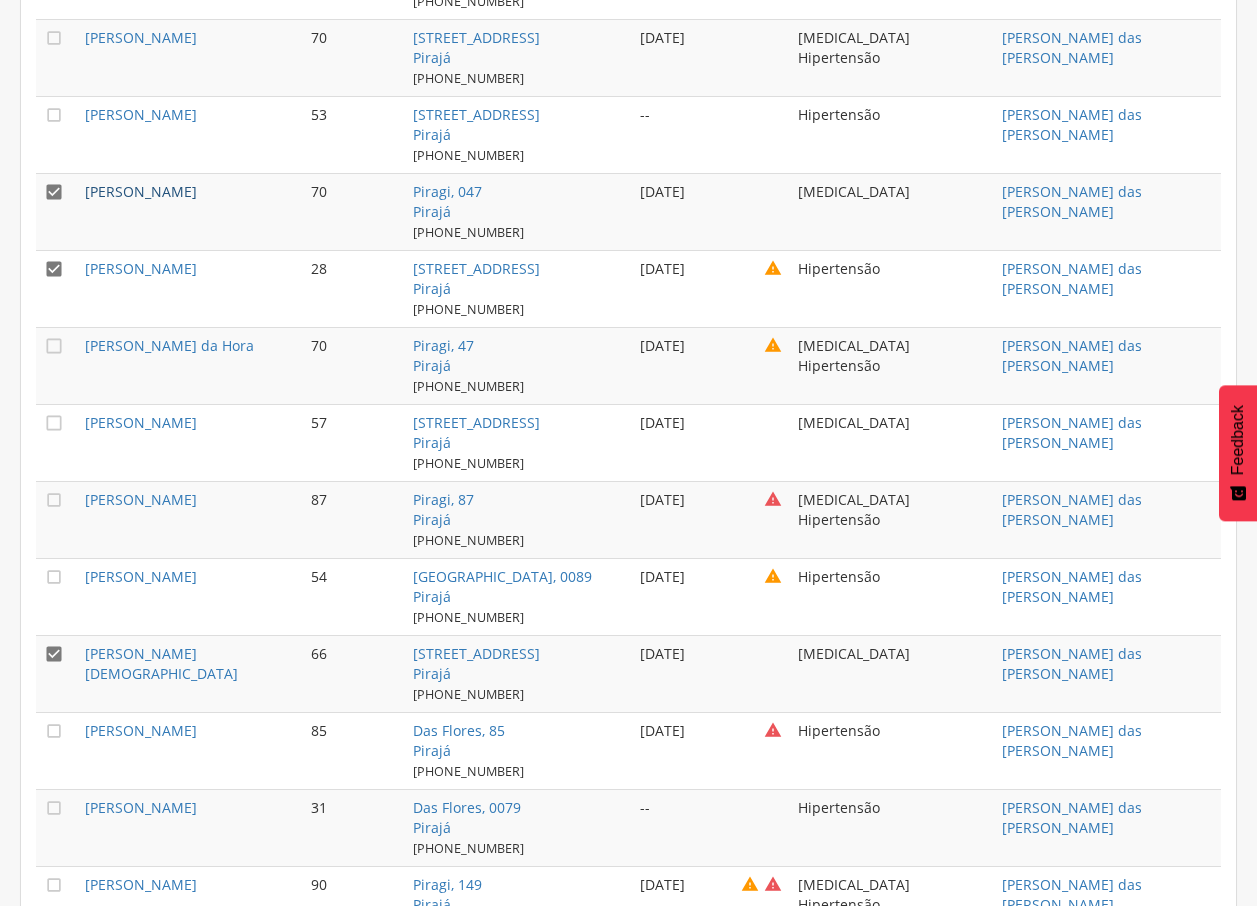 click on "[PERSON_NAME]" at bounding box center [141, 191] 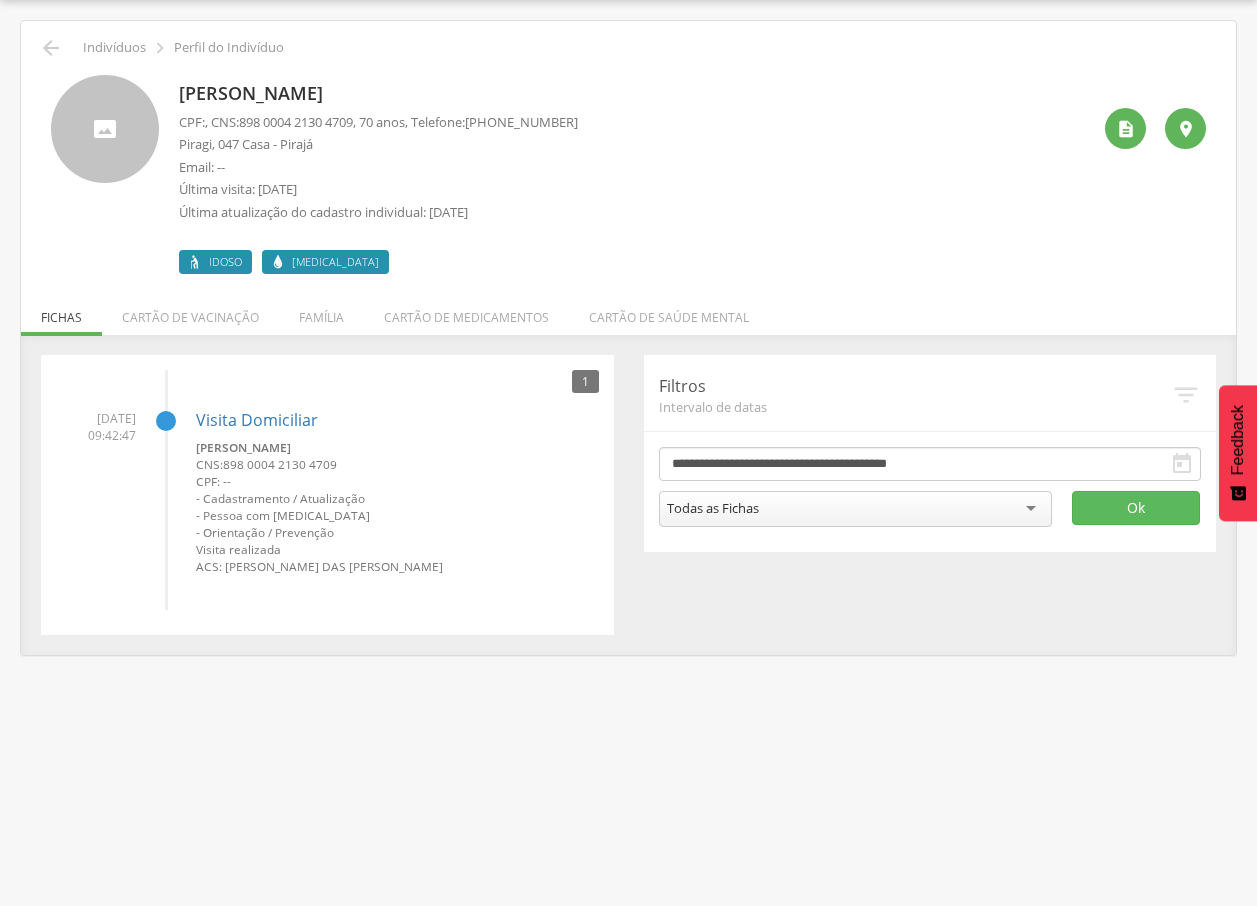 drag, startPoint x: 173, startPoint y: 94, endPoint x: 383, endPoint y: 90, distance: 210.03809 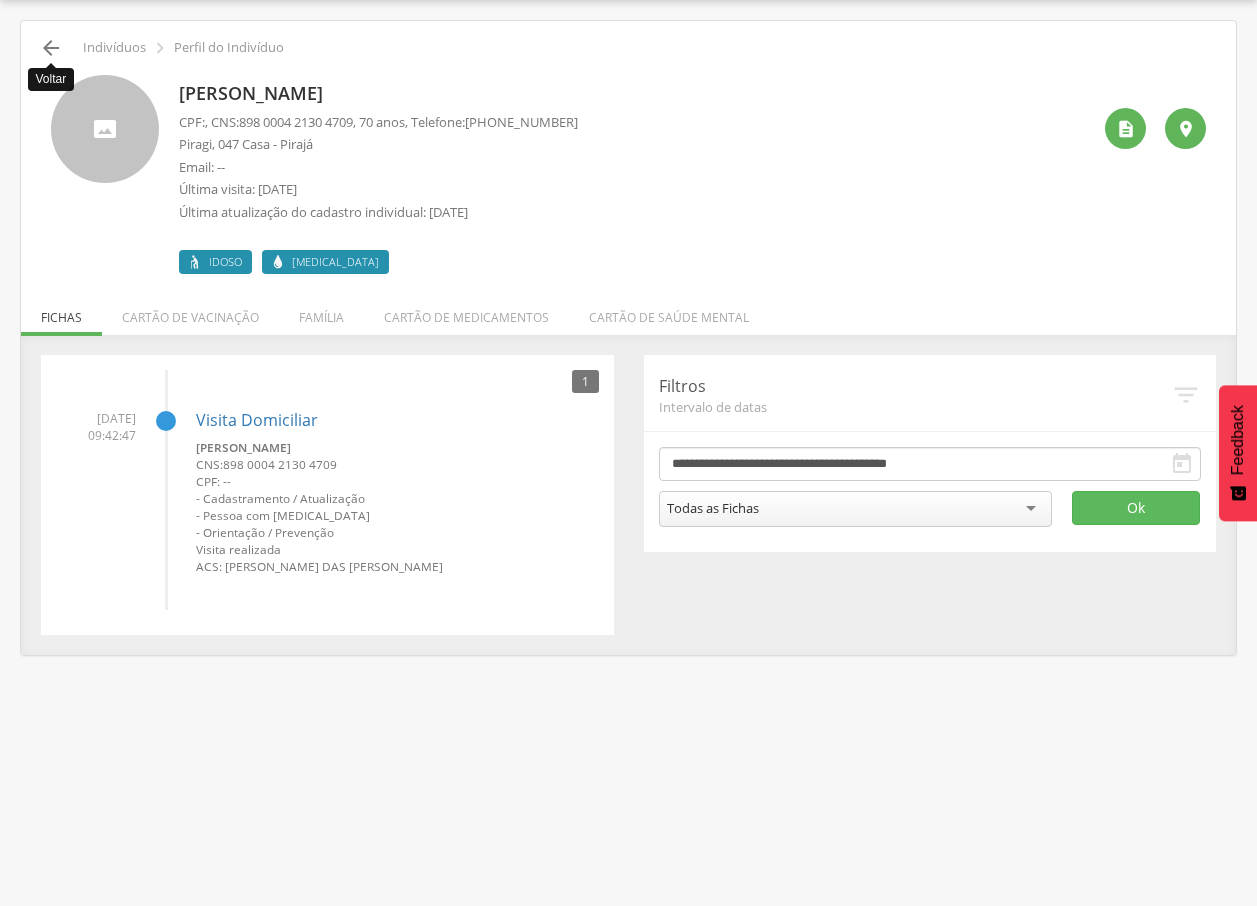 click on "" at bounding box center (51, 48) 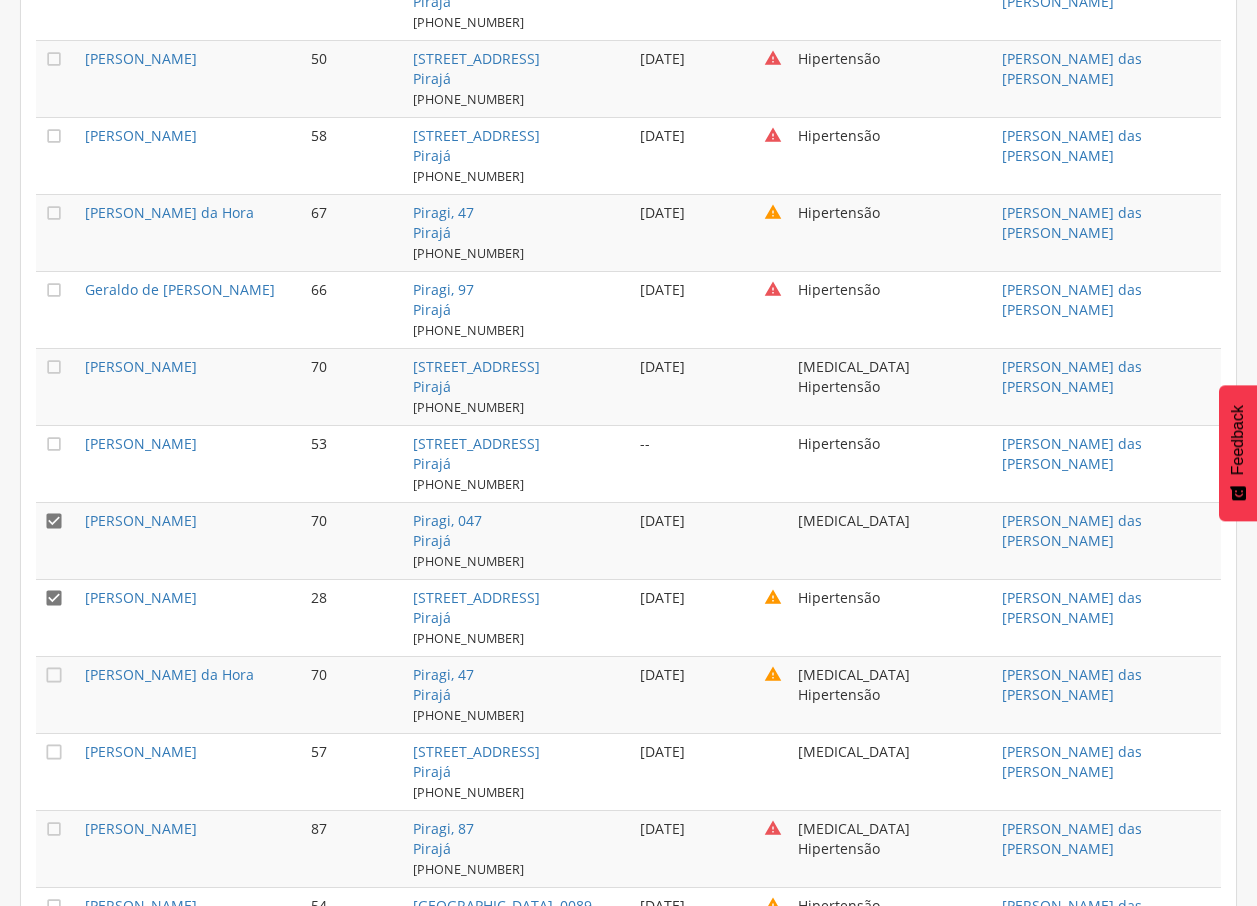 scroll, scrollTop: 2823, scrollLeft: 0, axis: vertical 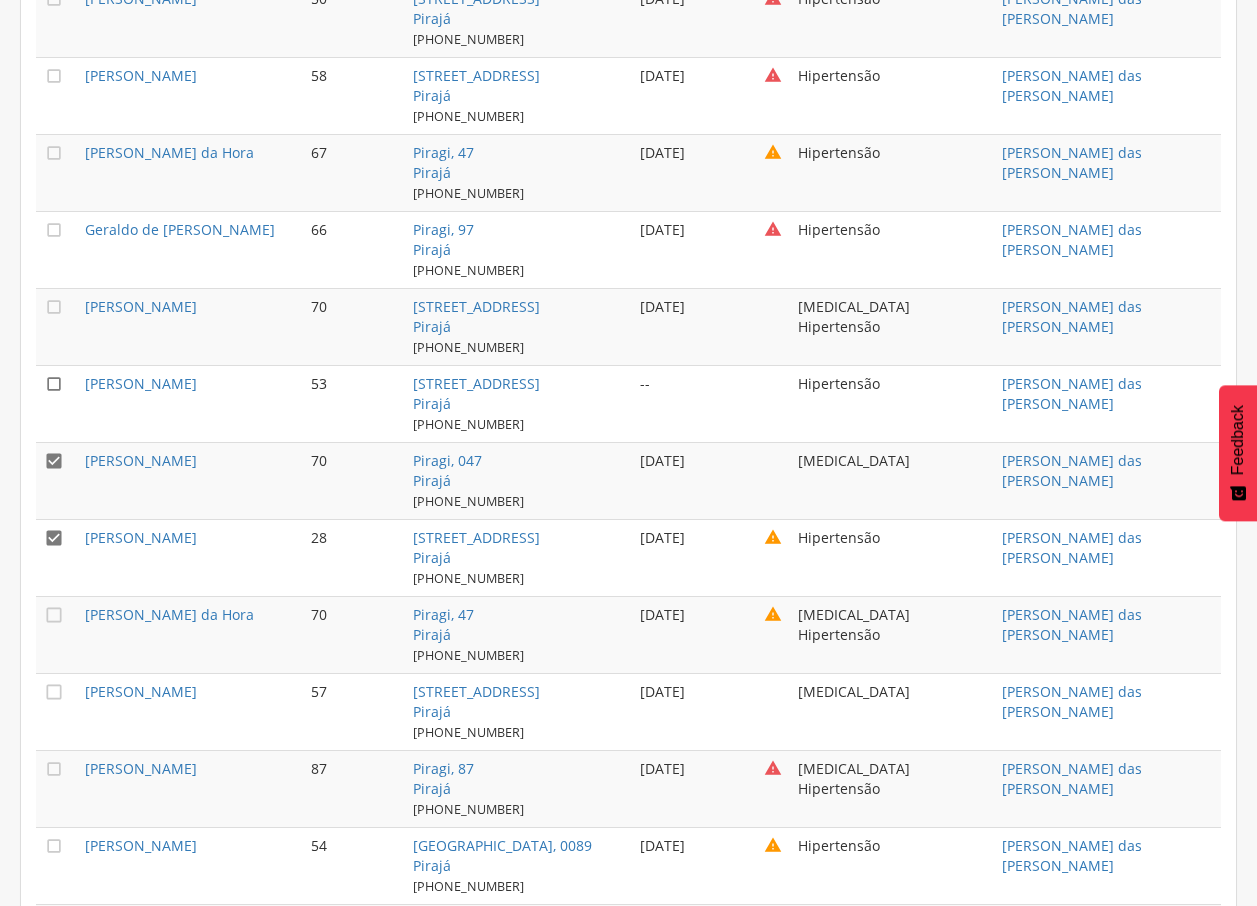 click on "" at bounding box center [54, 384] 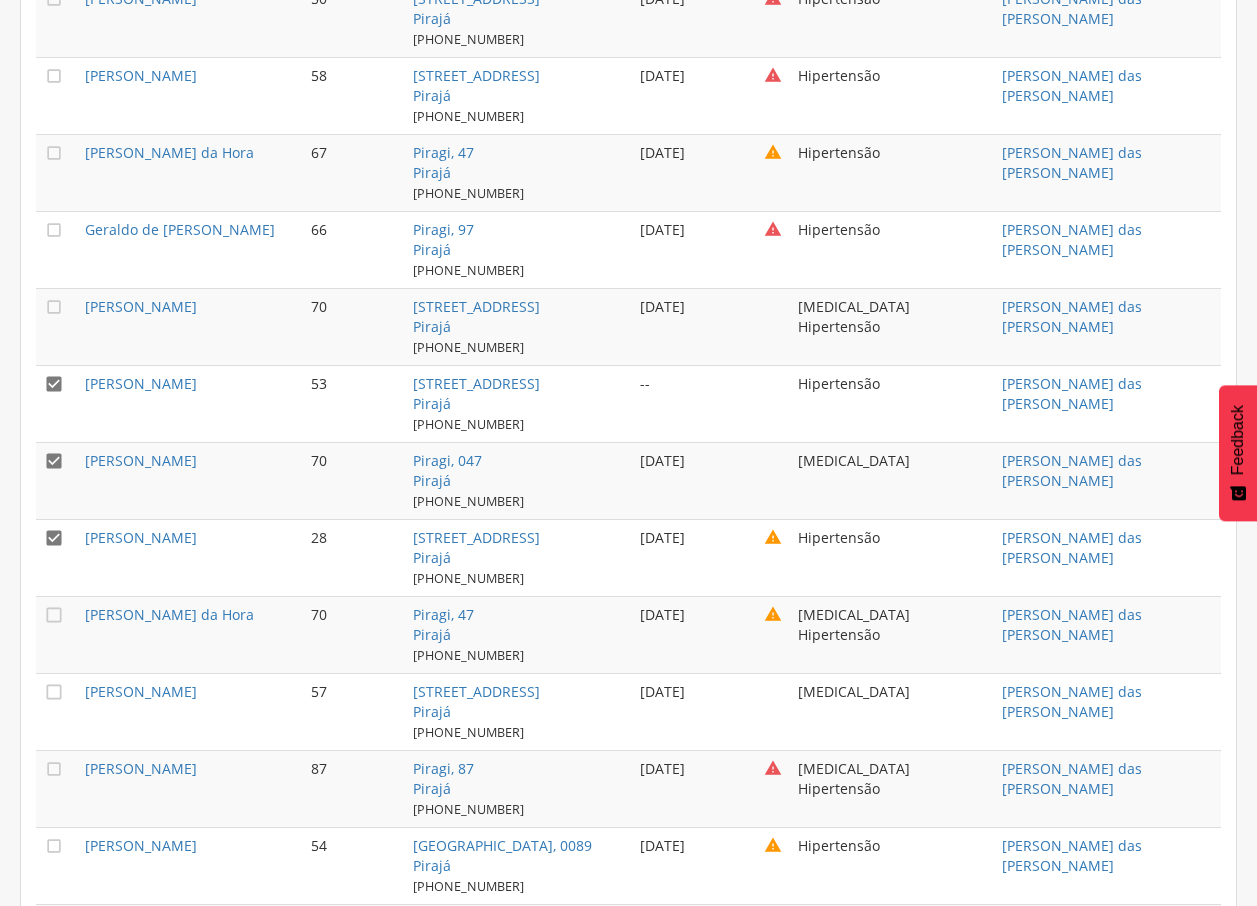 drag, startPoint x: 57, startPoint y: 619, endPoint x: 91, endPoint y: 586, distance: 47.38143 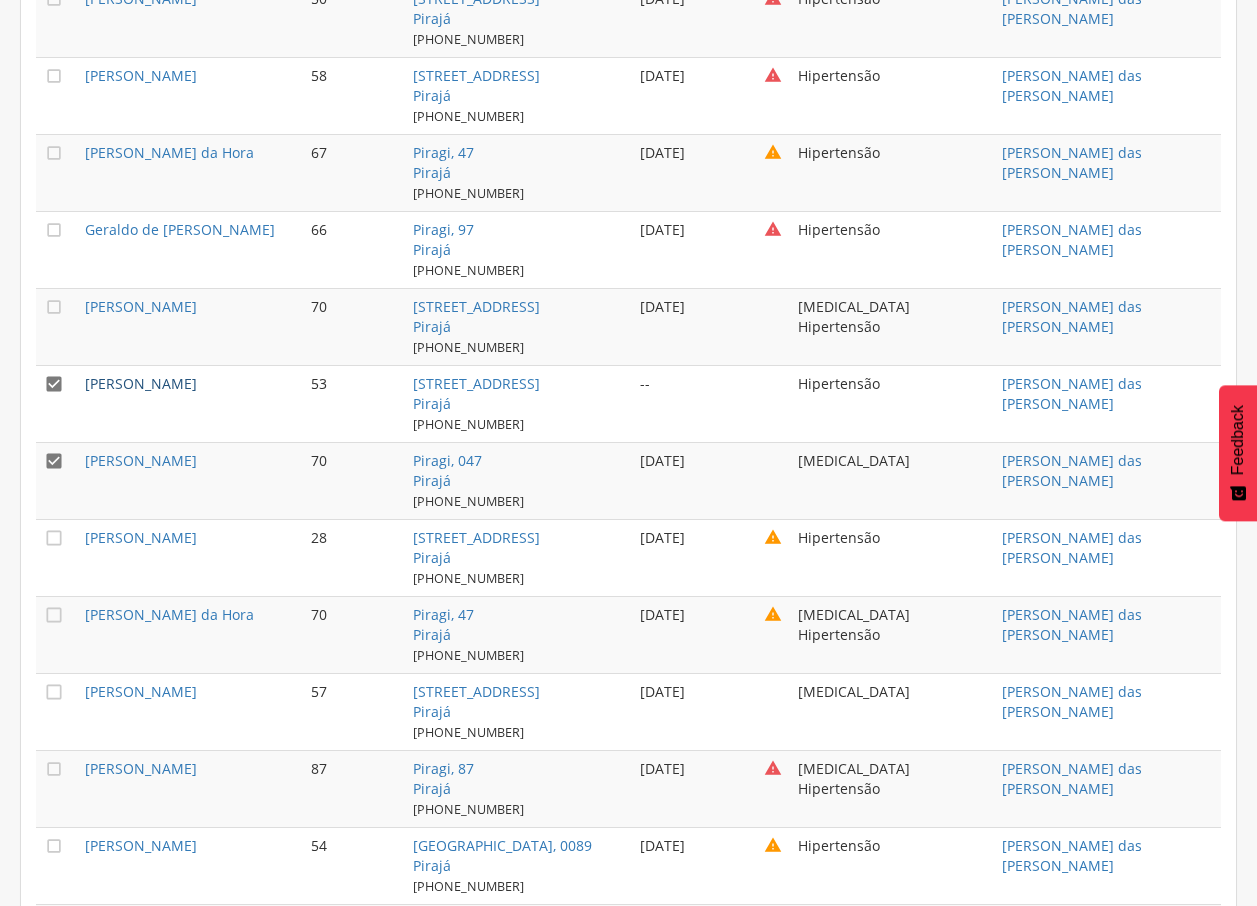 click on "[PERSON_NAME]" at bounding box center [141, 383] 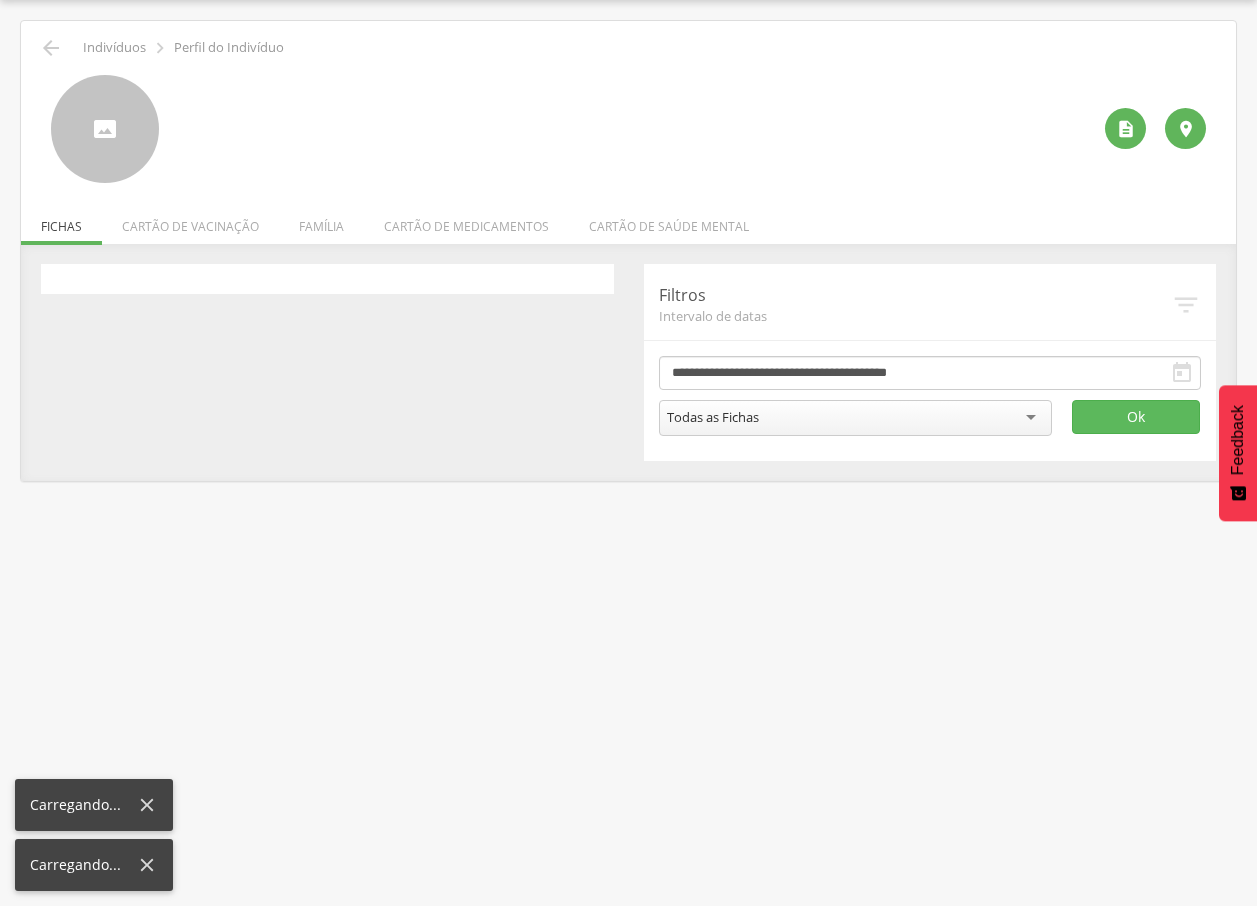 scroll, scrollTop: 60, scrollLeft: 0, axis: vertical 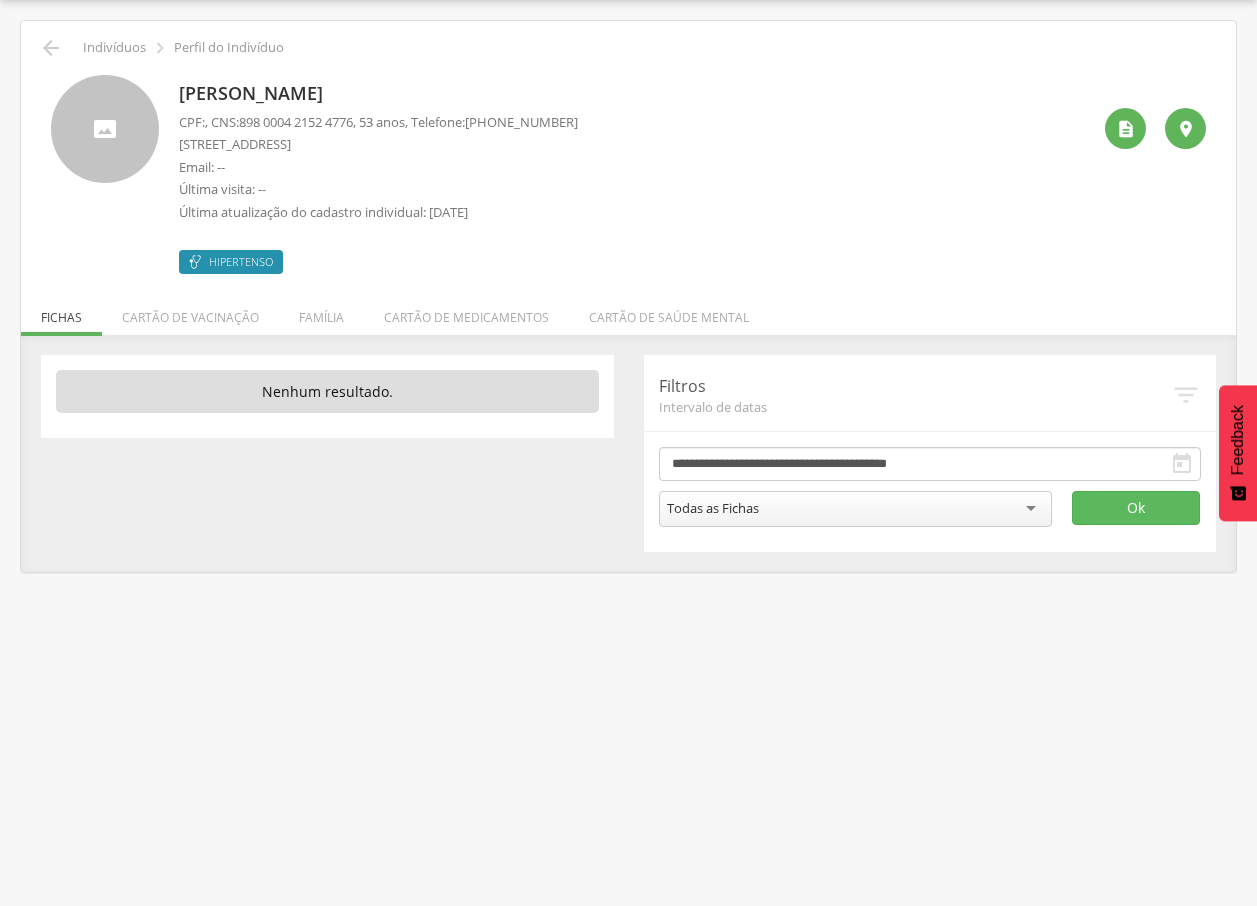 drag, startPoint x: 179, startPoint y: 89, endPoint x: 436, endPoint y: 98, distance: 257.15753 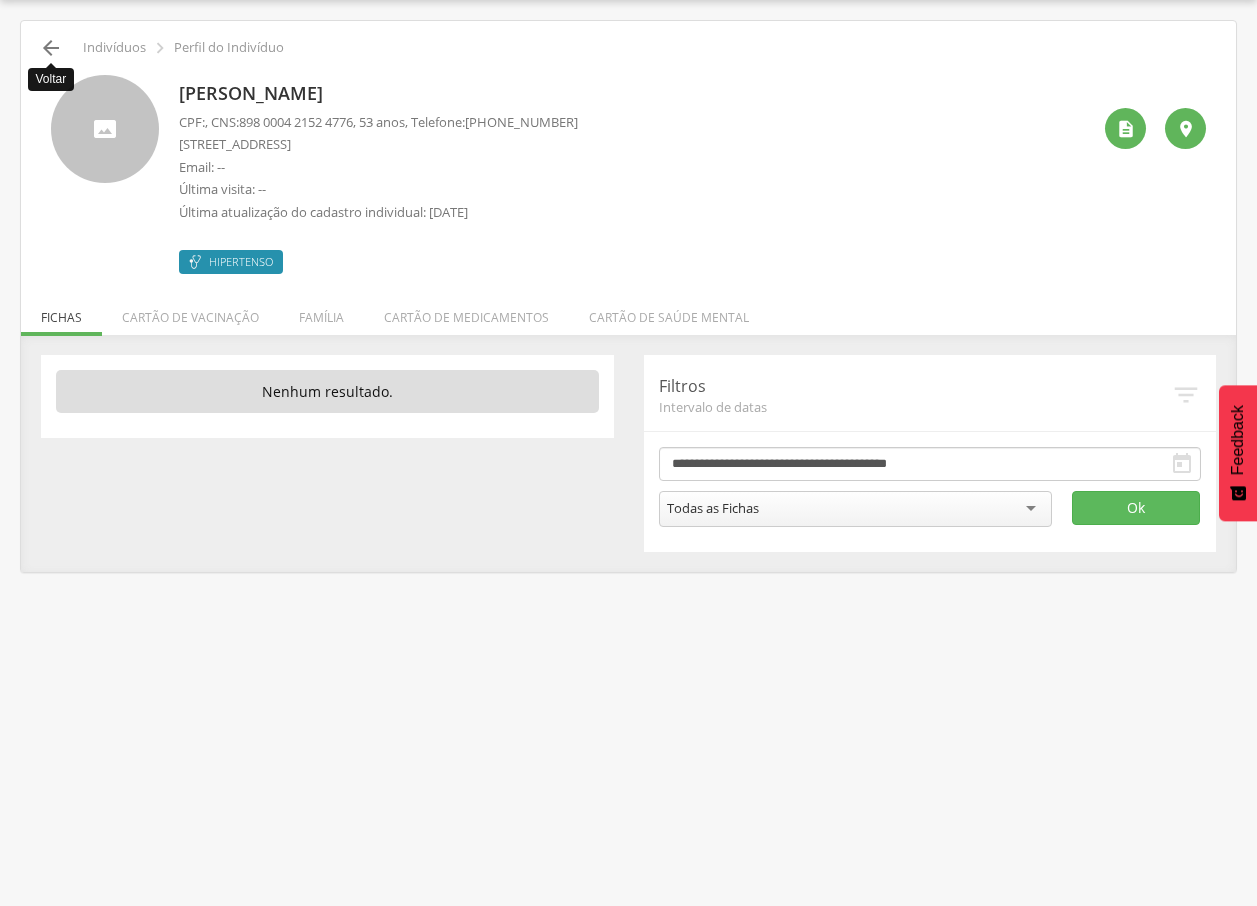 click on "" at bounding box center (51, 48) 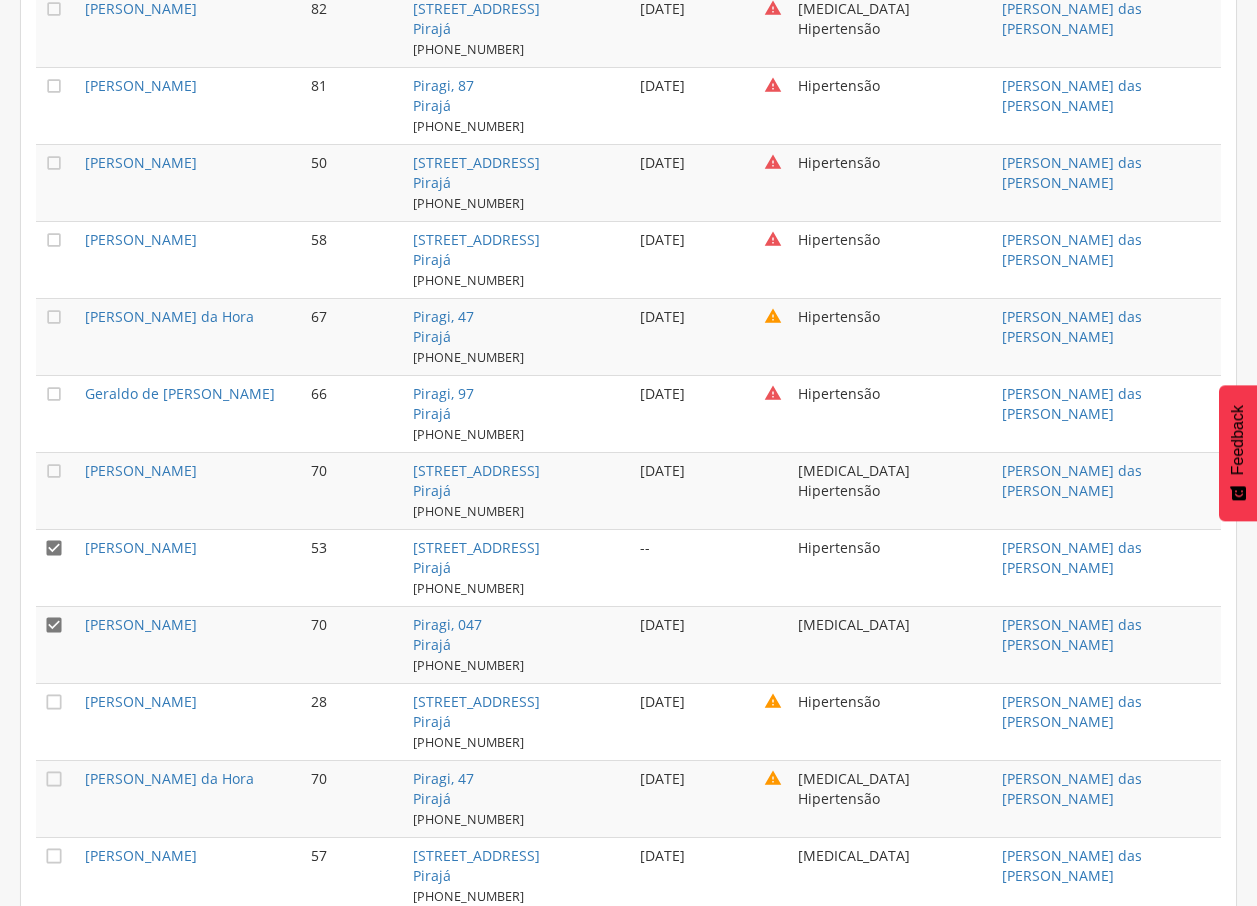 scroll, scrollTop: 2666, scrollLeft: 0, axis: vertical 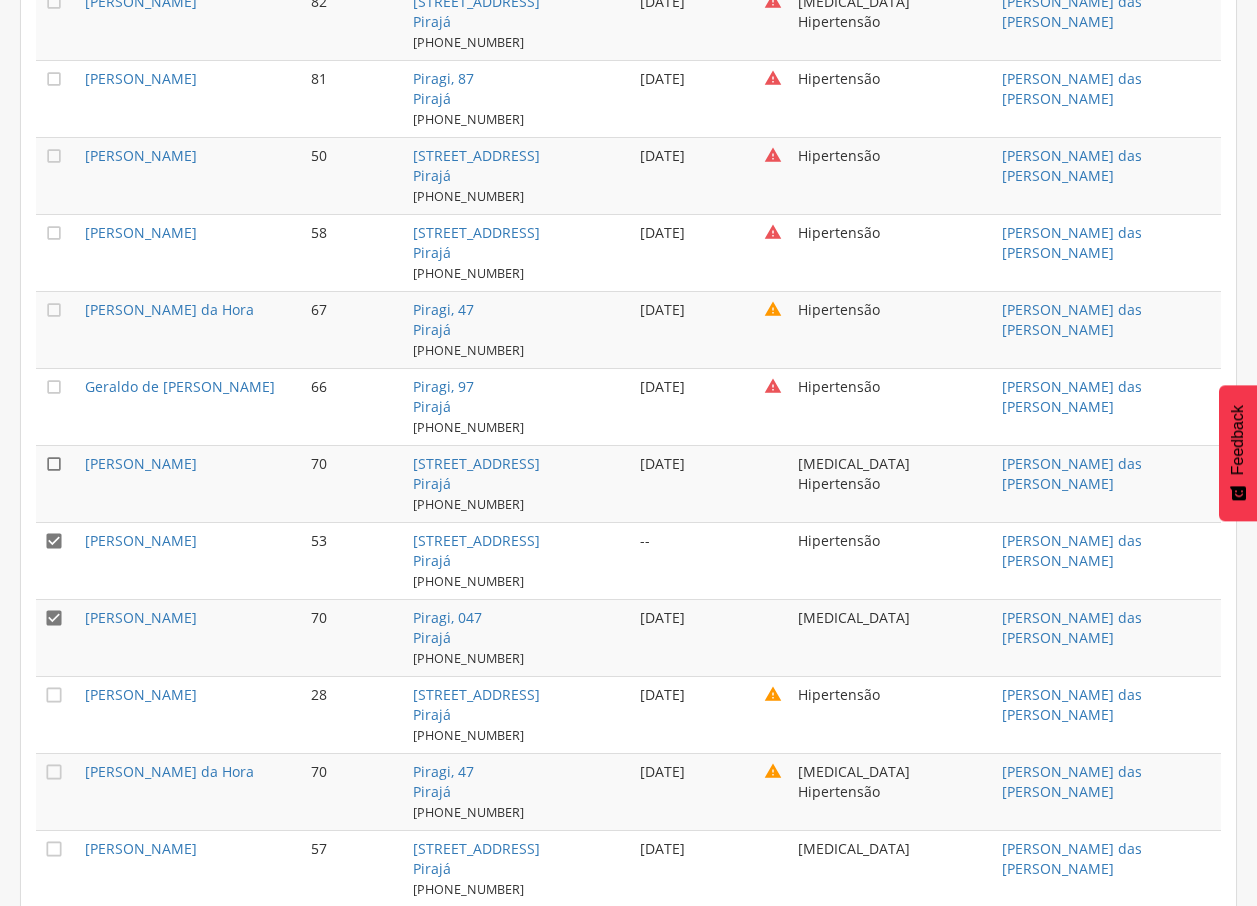 click on "" at bounding box center [54, 464] 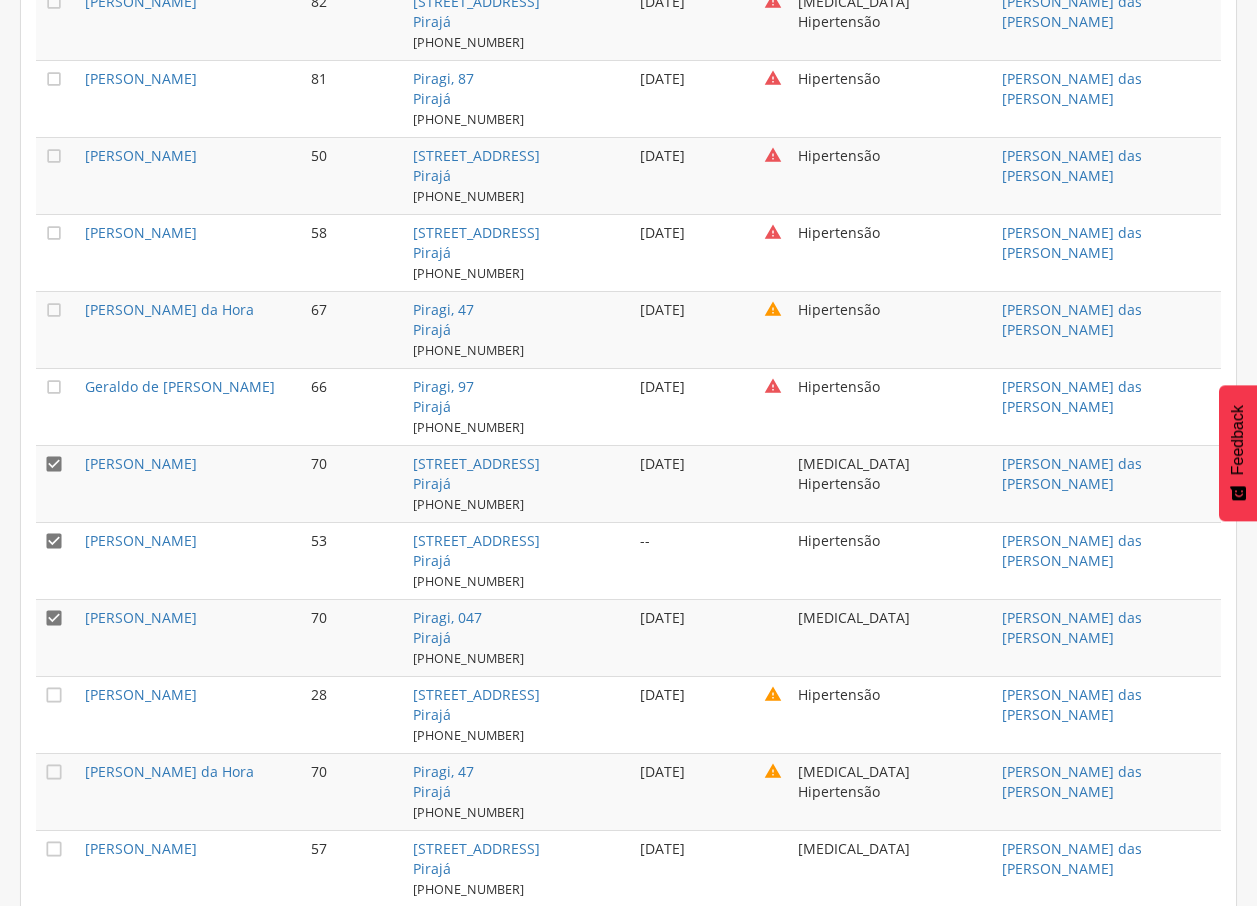 drag, startPoint x: 57, startPoint y: 692, endPoint x: 76, endPoint y: 655, distance: 41.59327 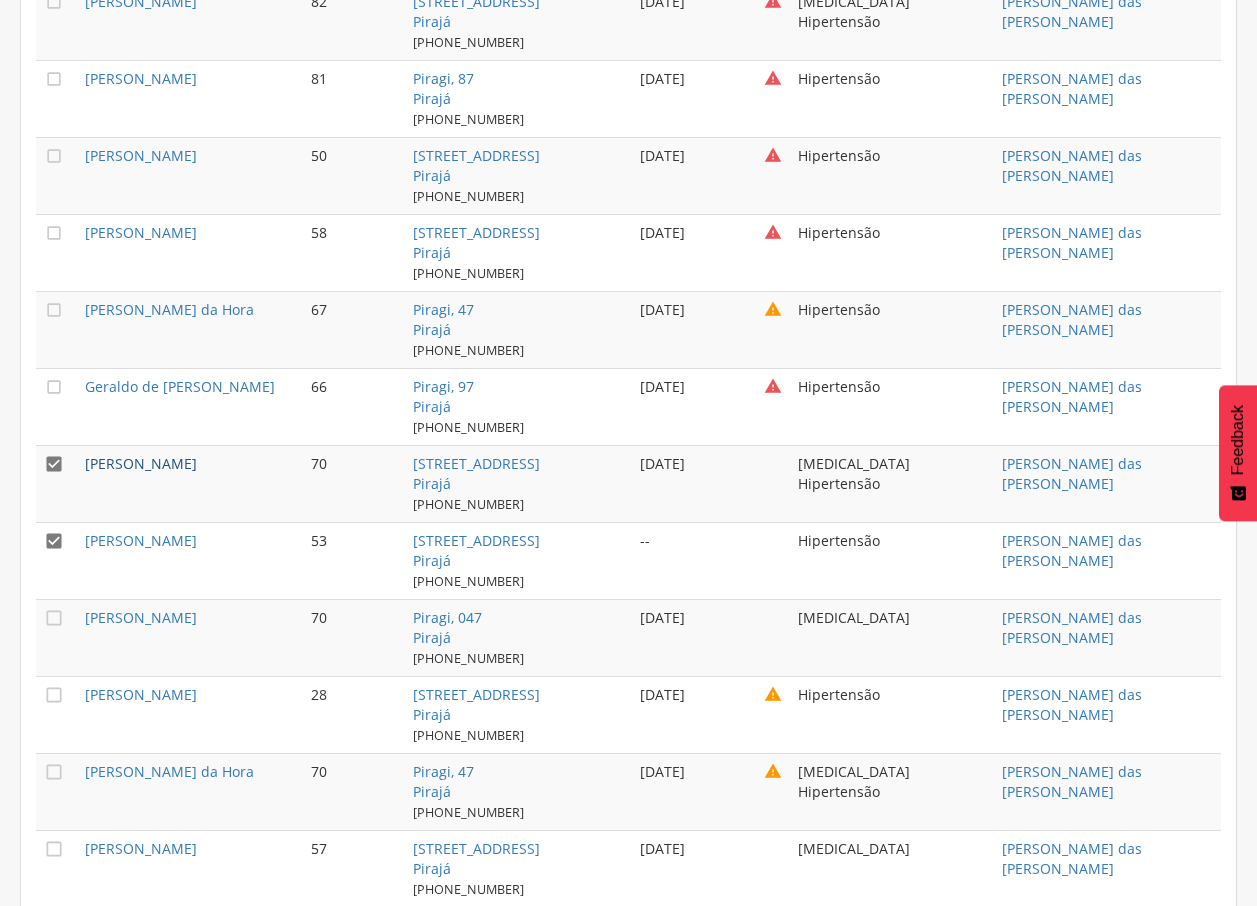 click on "[PERSON_NAME]" at bounding box center (141, 463) 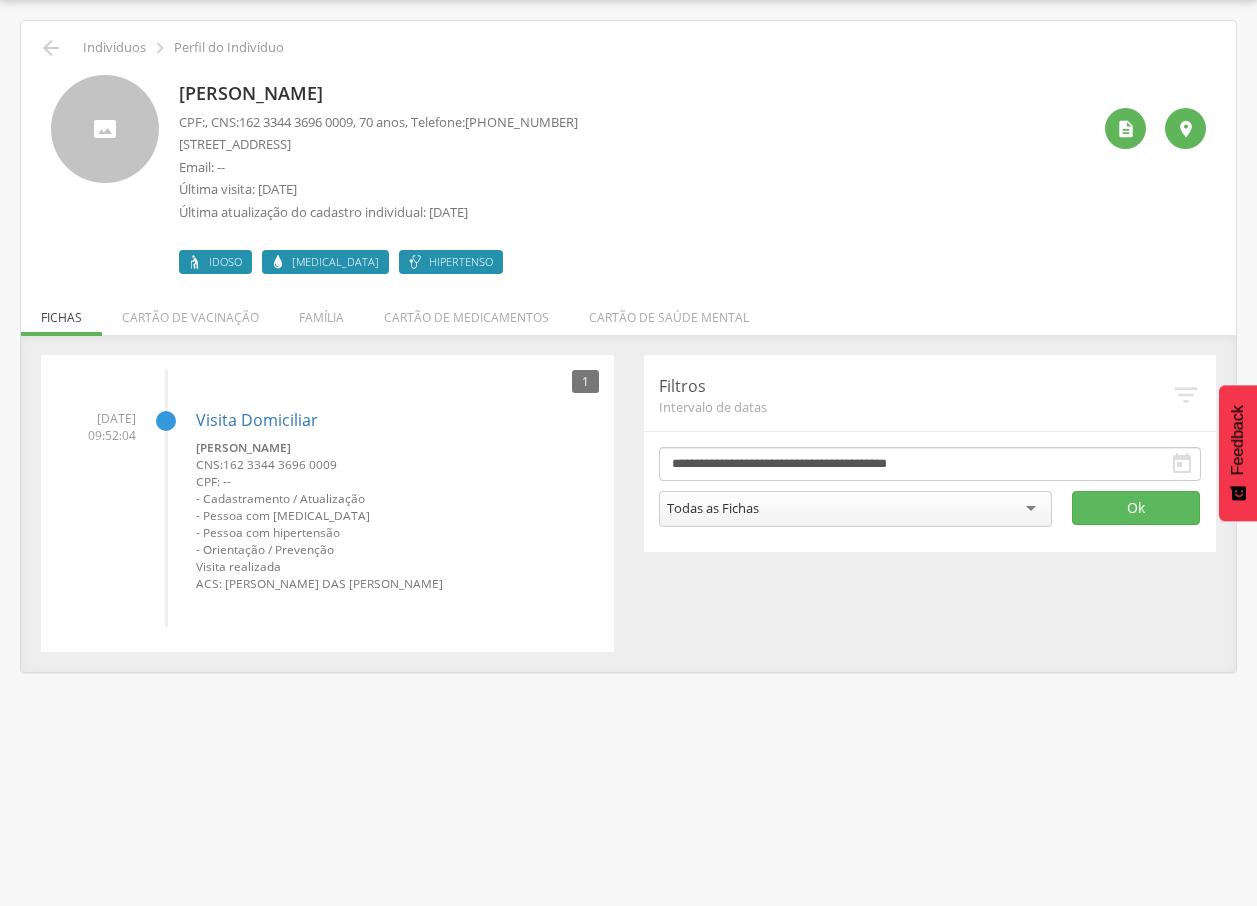 drag, startPoint x: 183, startPoint y: 91, endPoint x: 428, endPoint y: 84, distance: 245.09998 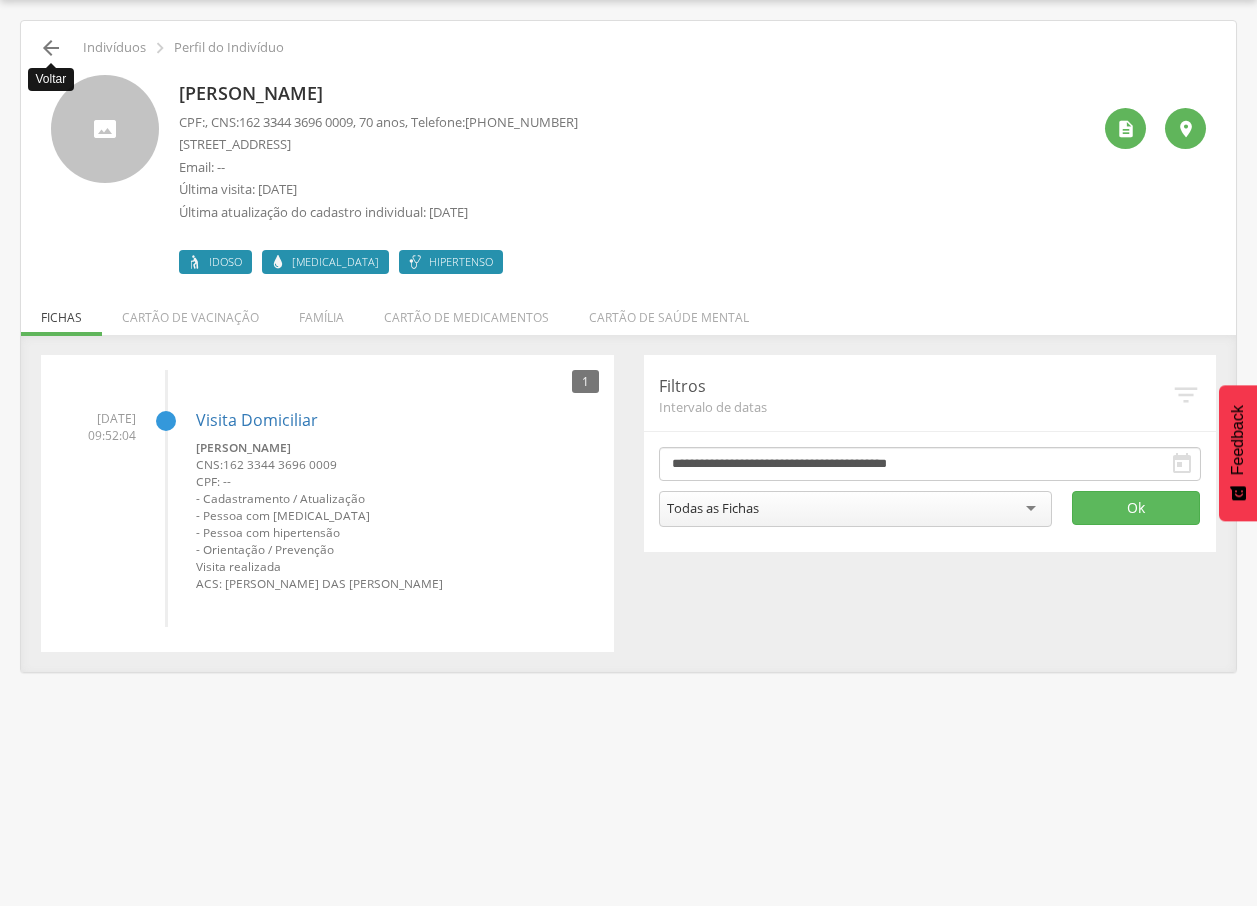 click on "" at bounding box center (51, 48) 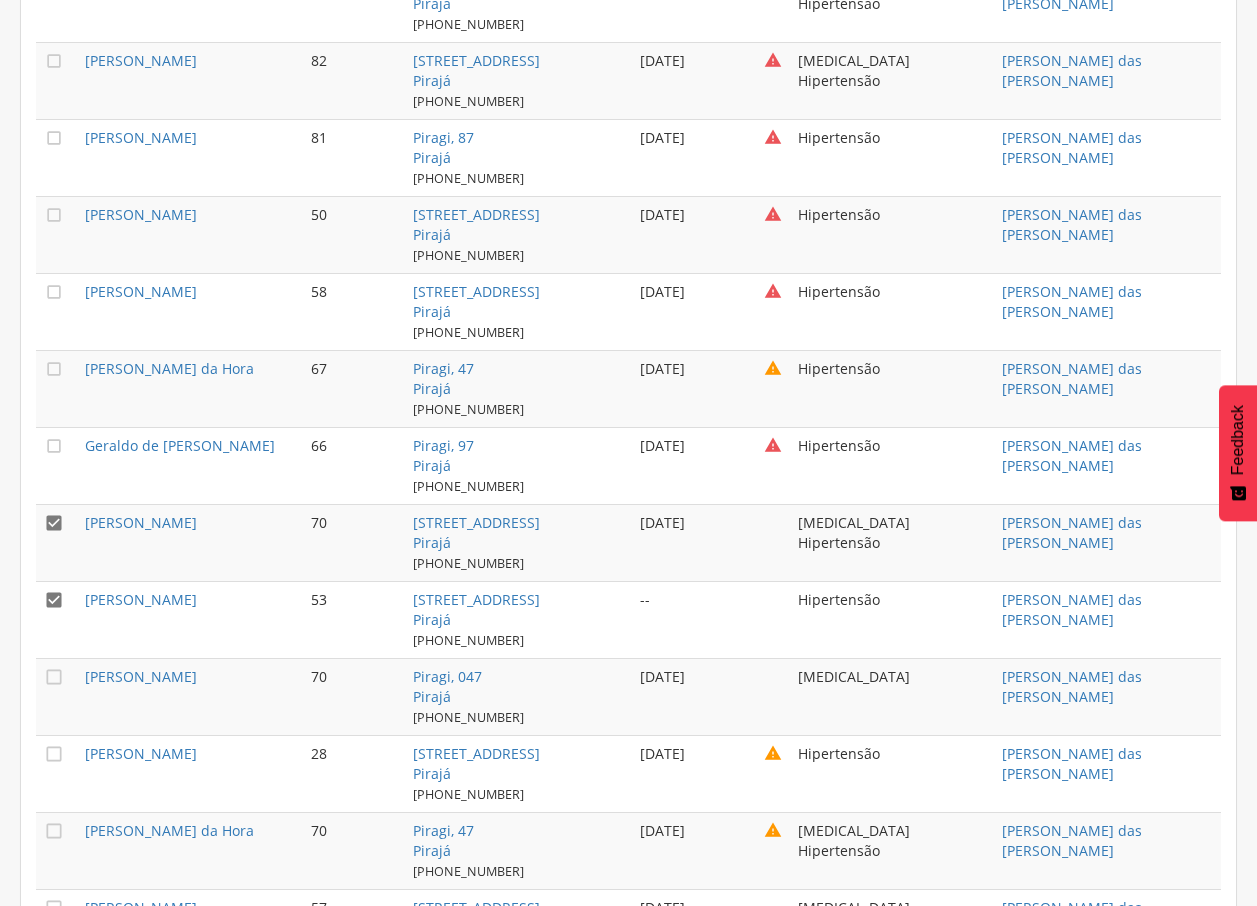 scroll, scrollTop: 2674, scrollLeft: 0, axis: vertical 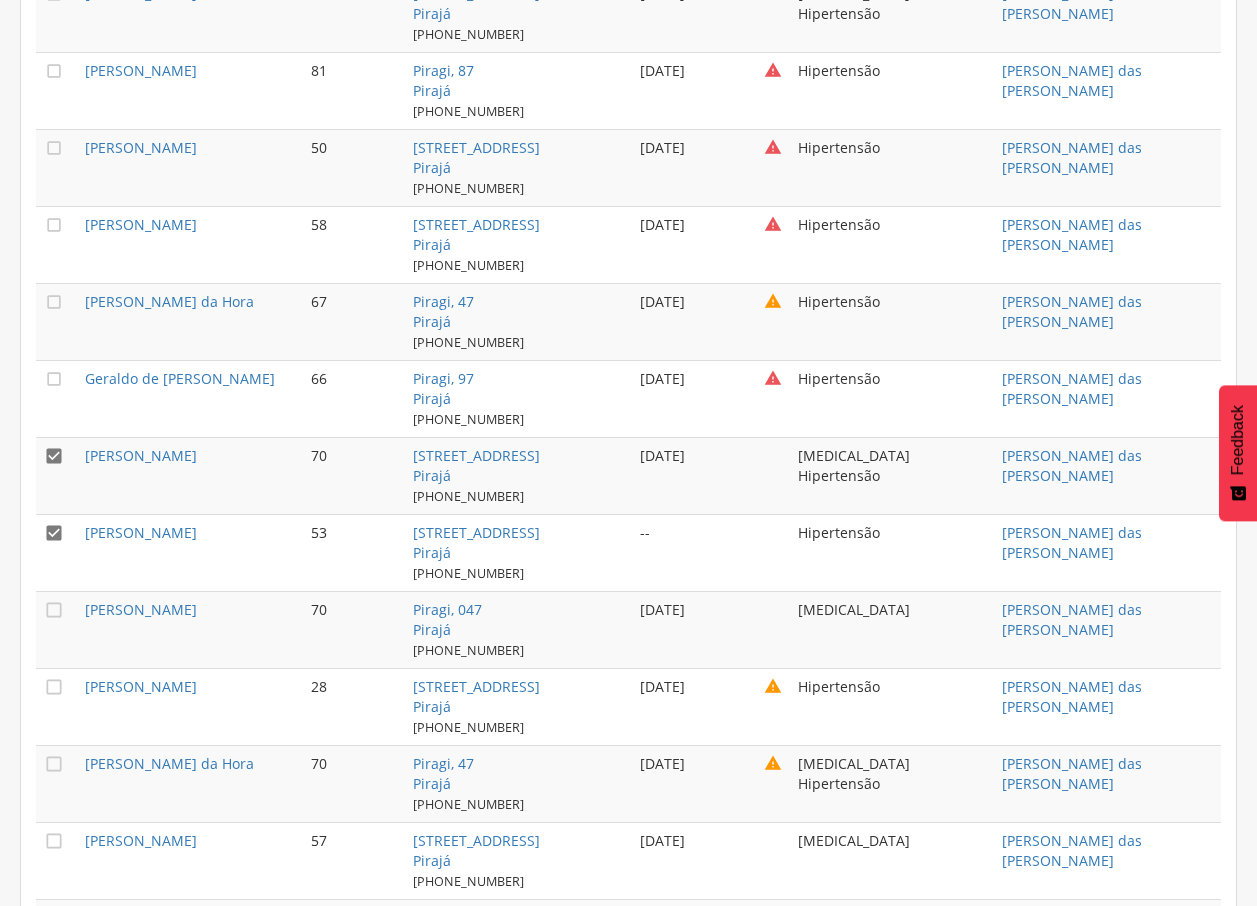 click on "" at bounding box center [54, 533] 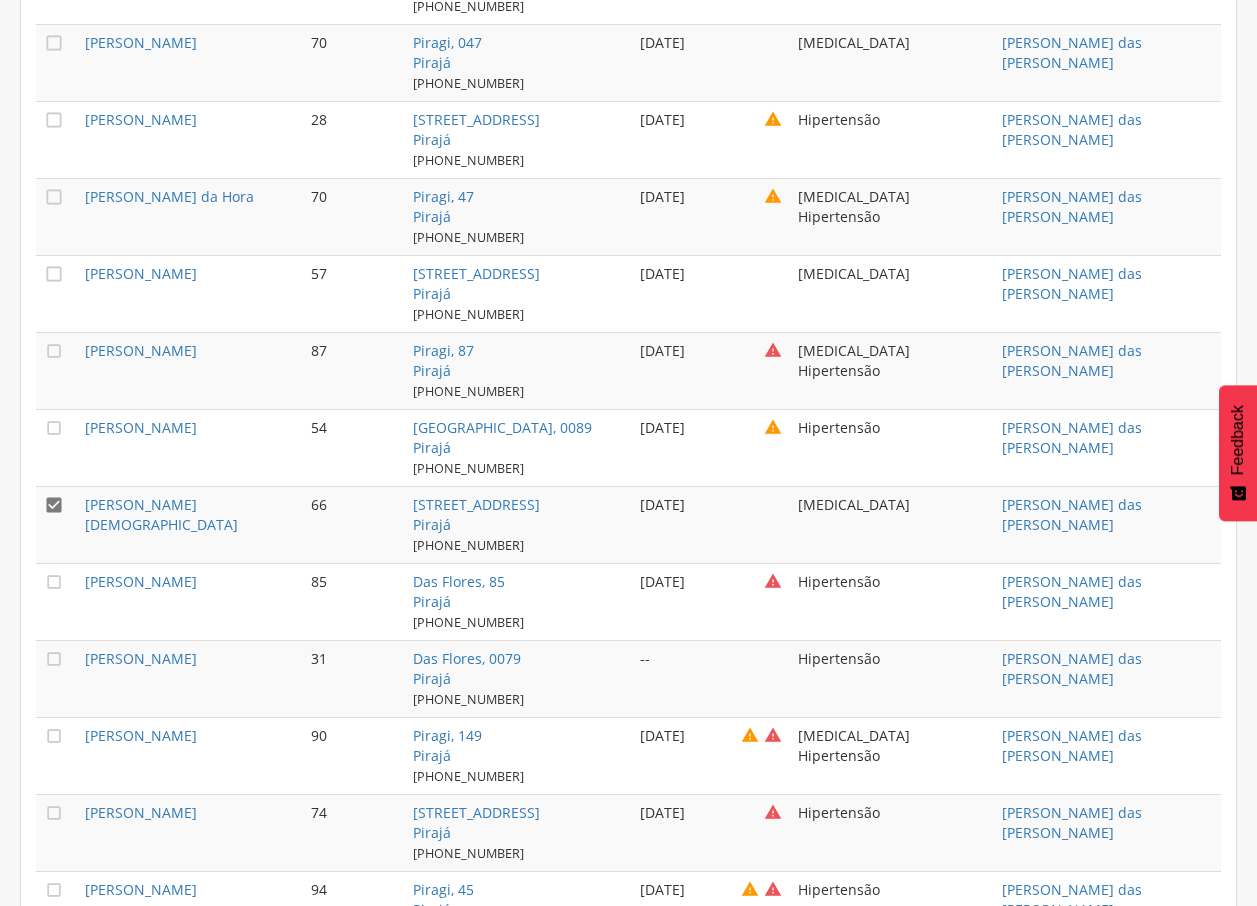 scroll, scrollTop: 3212, scrollLeft: 0, axis: vertical 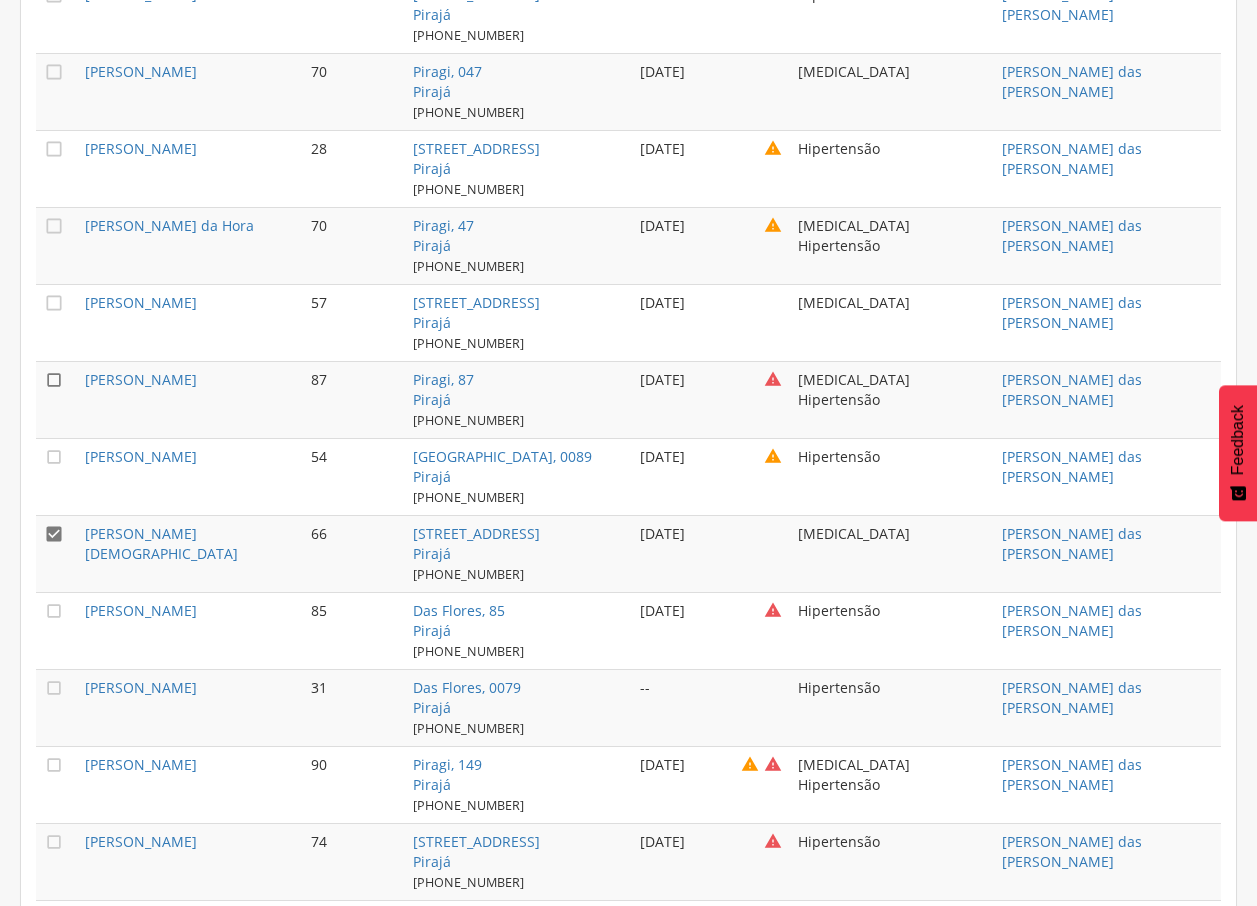 click on "" at bounding box center [54, 380] 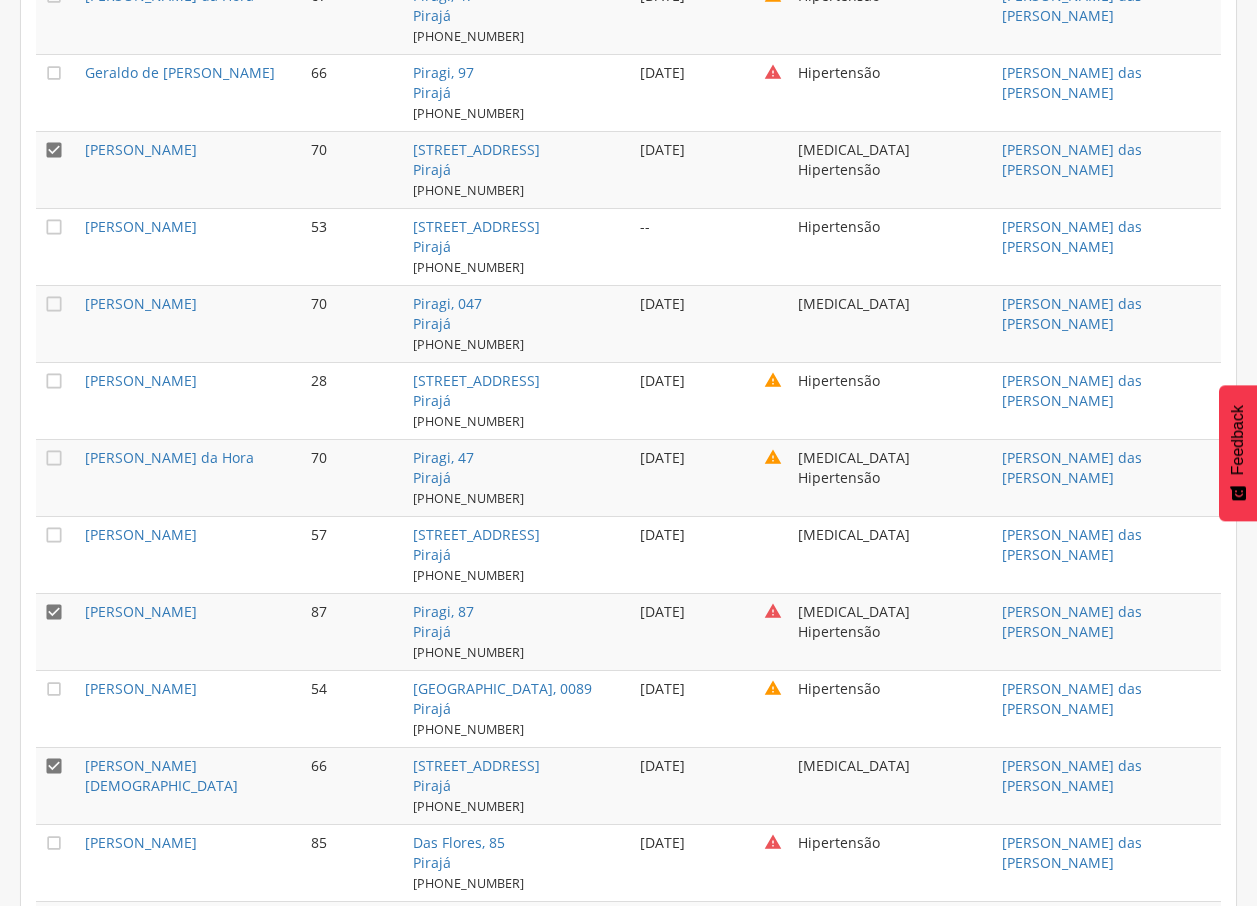 scroll, scrollTop: 2965, scrollLeft: 0, axis: vertical 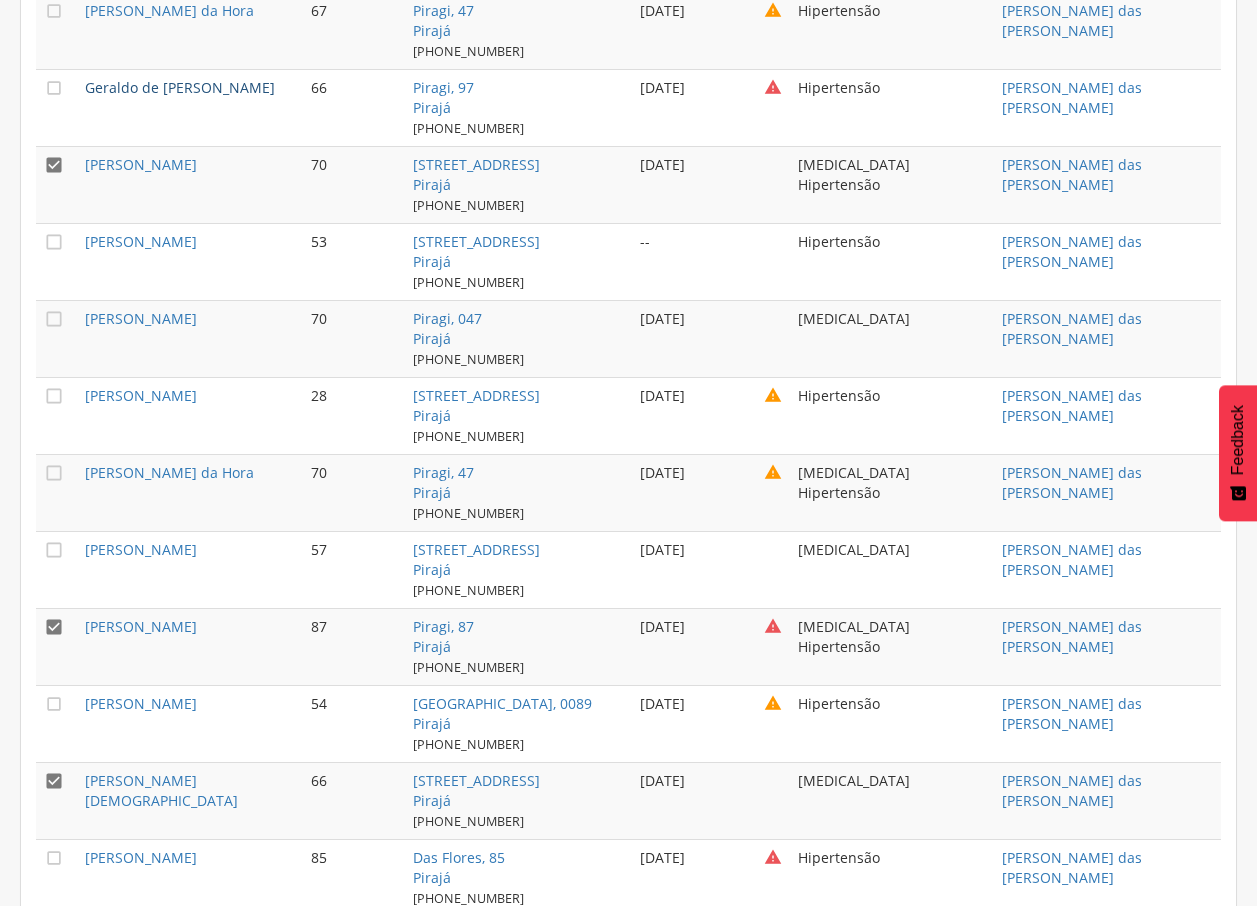 click on "Geraldo de [PERSON_NAME]" at bounding box center (180, 87) 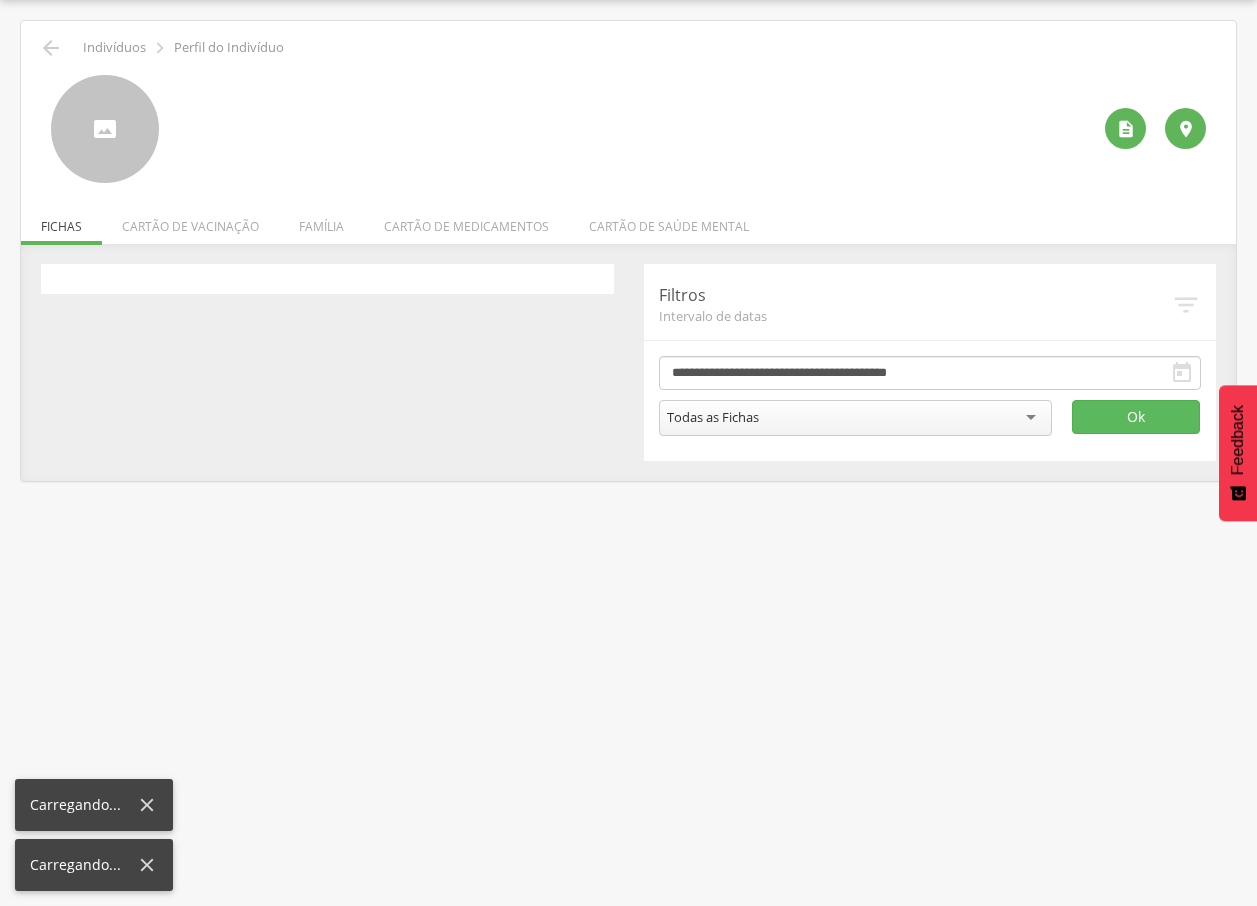 scroll, scrollTop: 60, scrollLeft: 0, axis: vertical 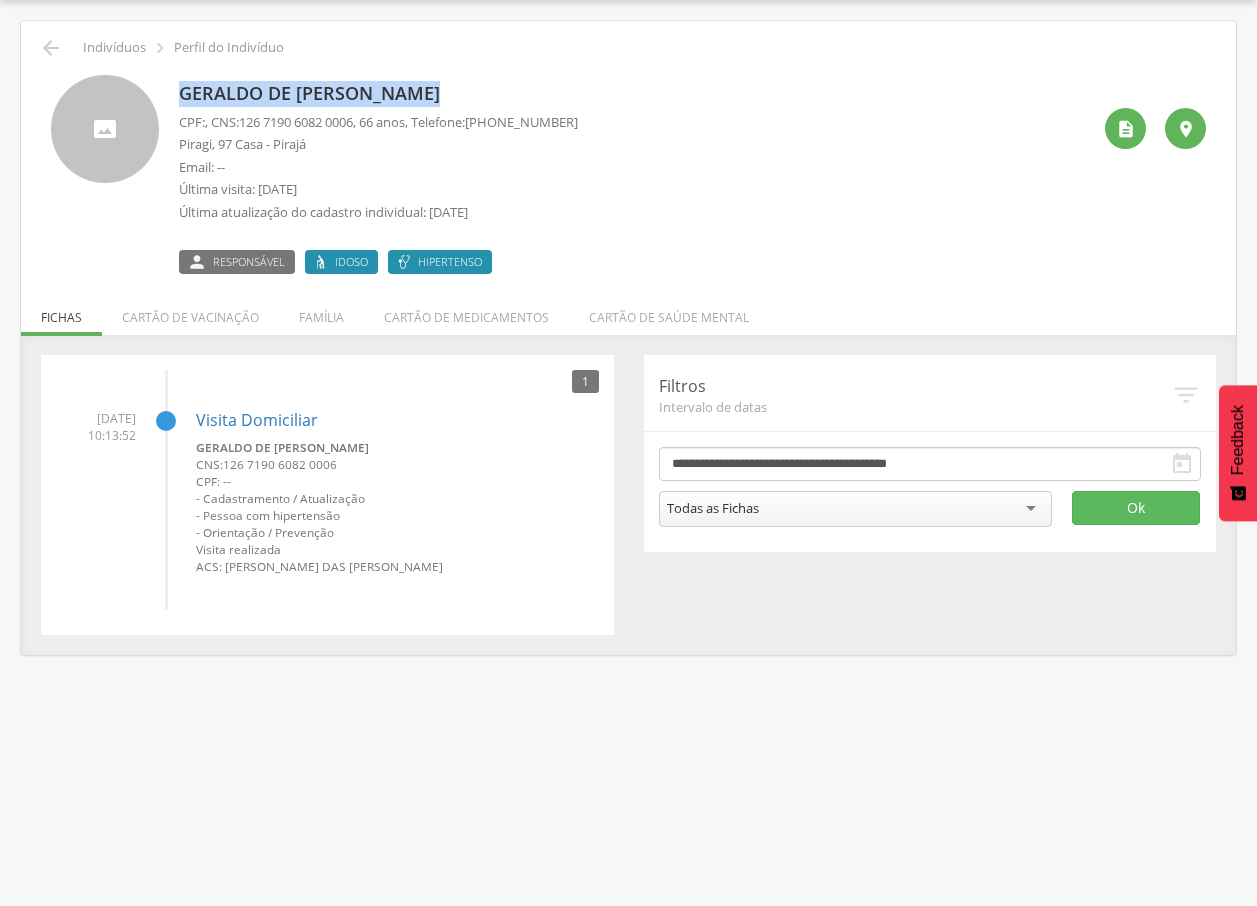 drag, startPoint x: 182, startPoint y: 93, endPoint x: 424, endPoint y: 96, distance: 242.0186 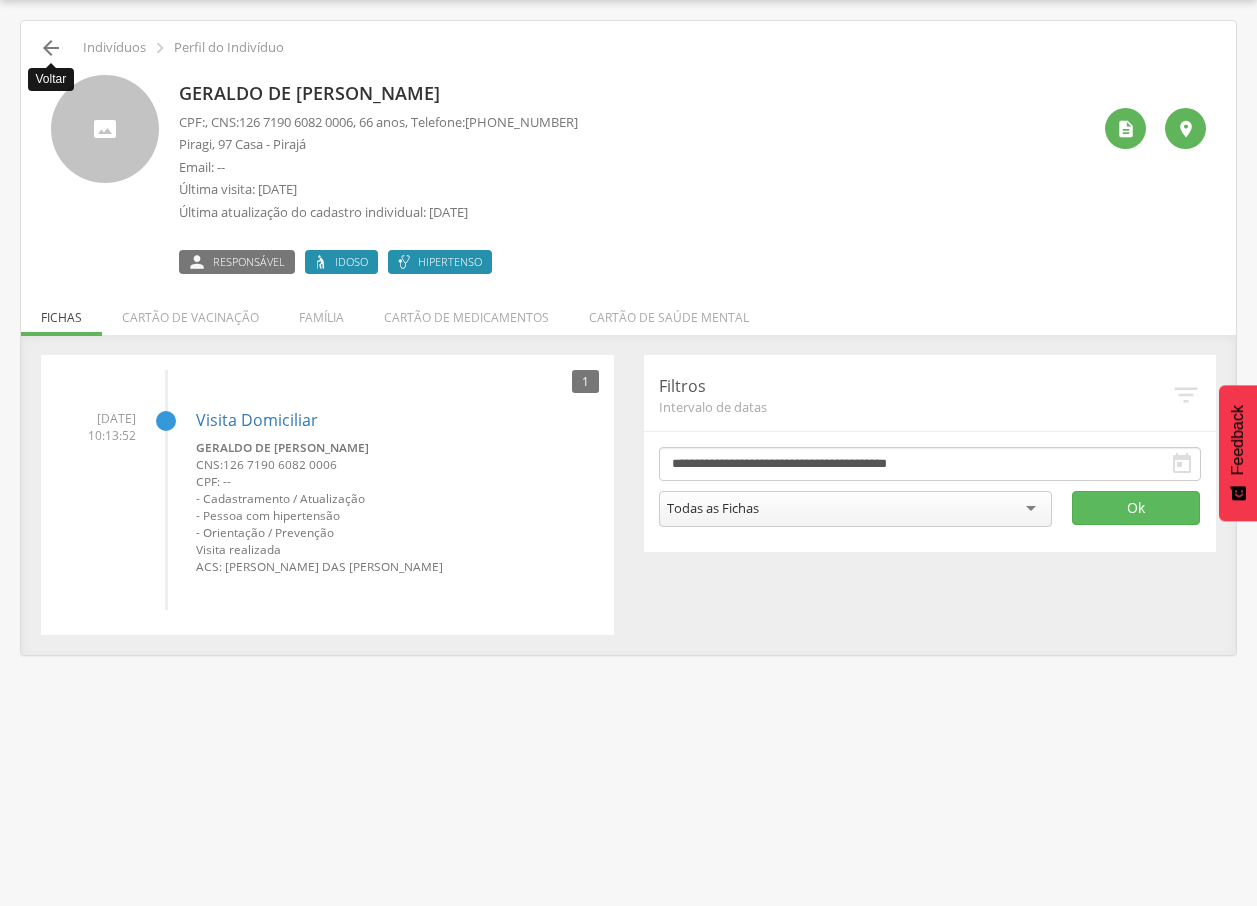 click on "" at bounding box center [51, 48] 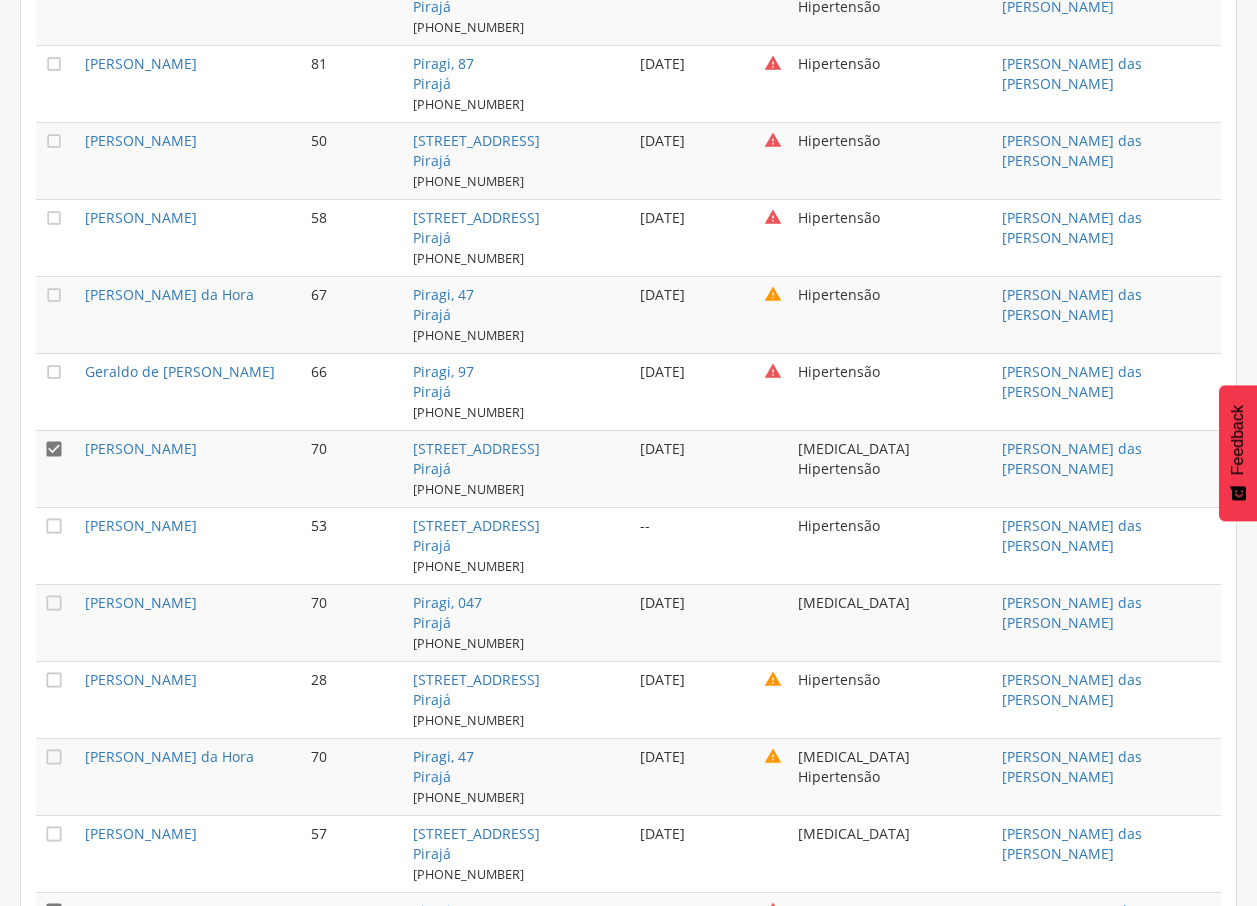 scroll, scrollTop: 2704, scrollLeft: 0, axis: vertical 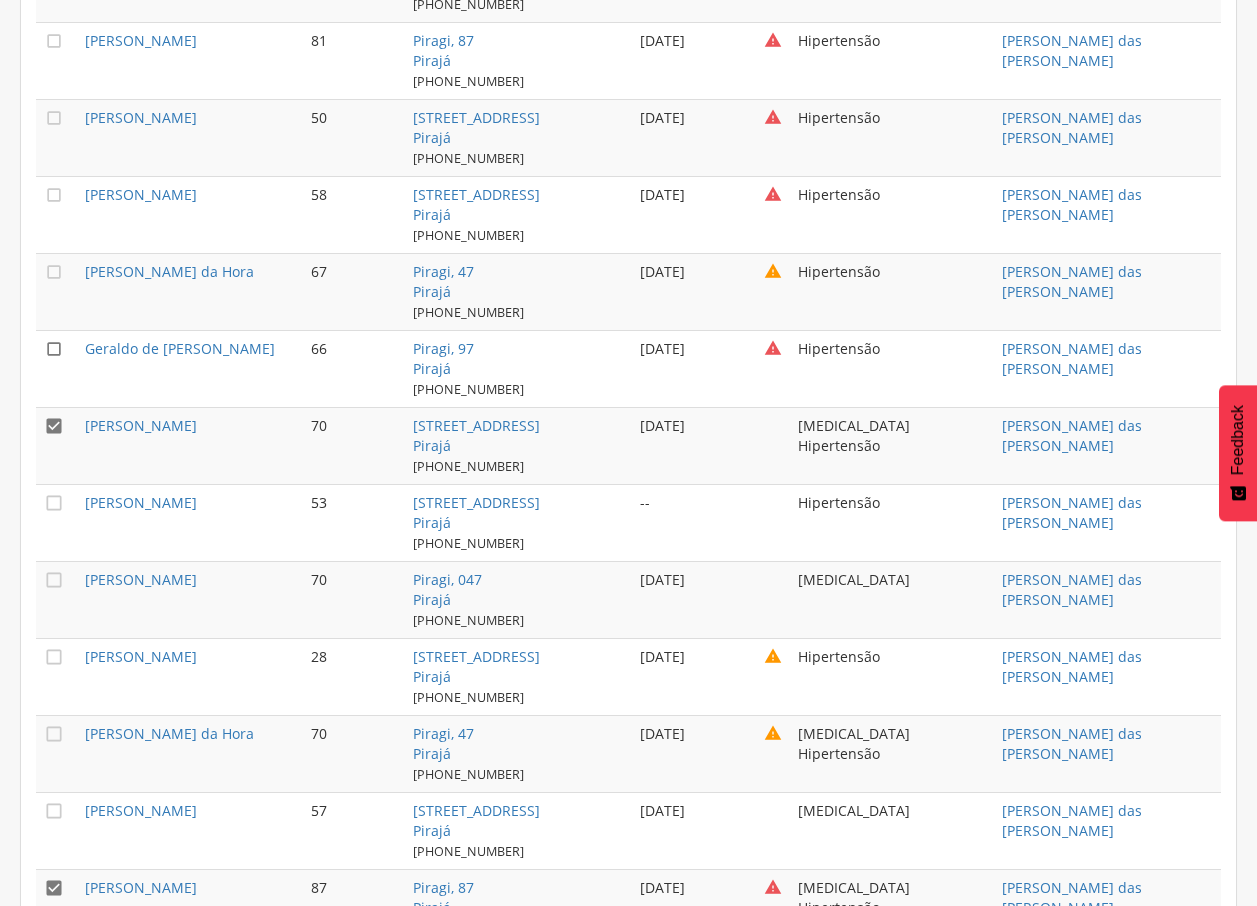 click on "" at bounding box center (54, 349) 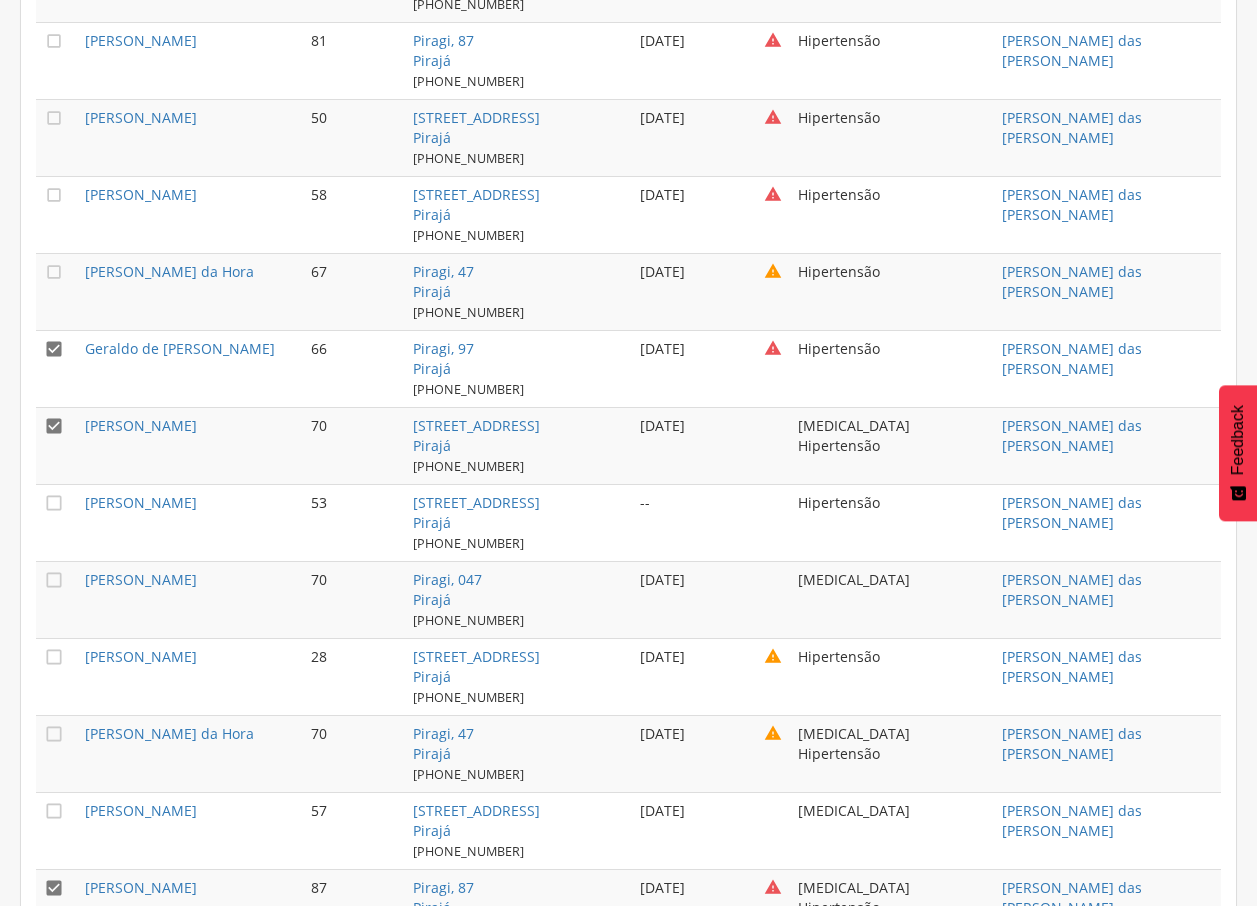 click on "" at bounding box center [54, 426] 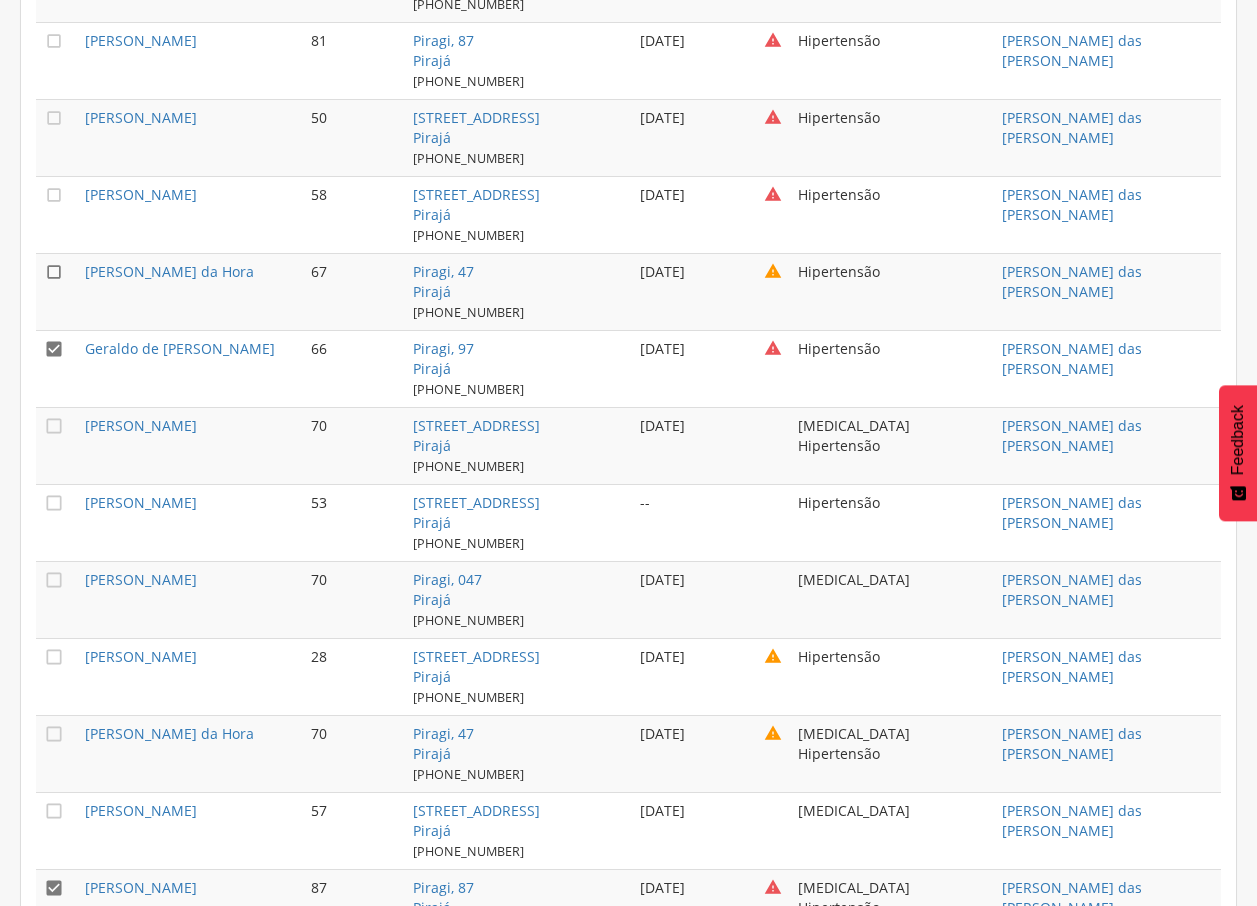 click on "" at bounding box center (54, 272) 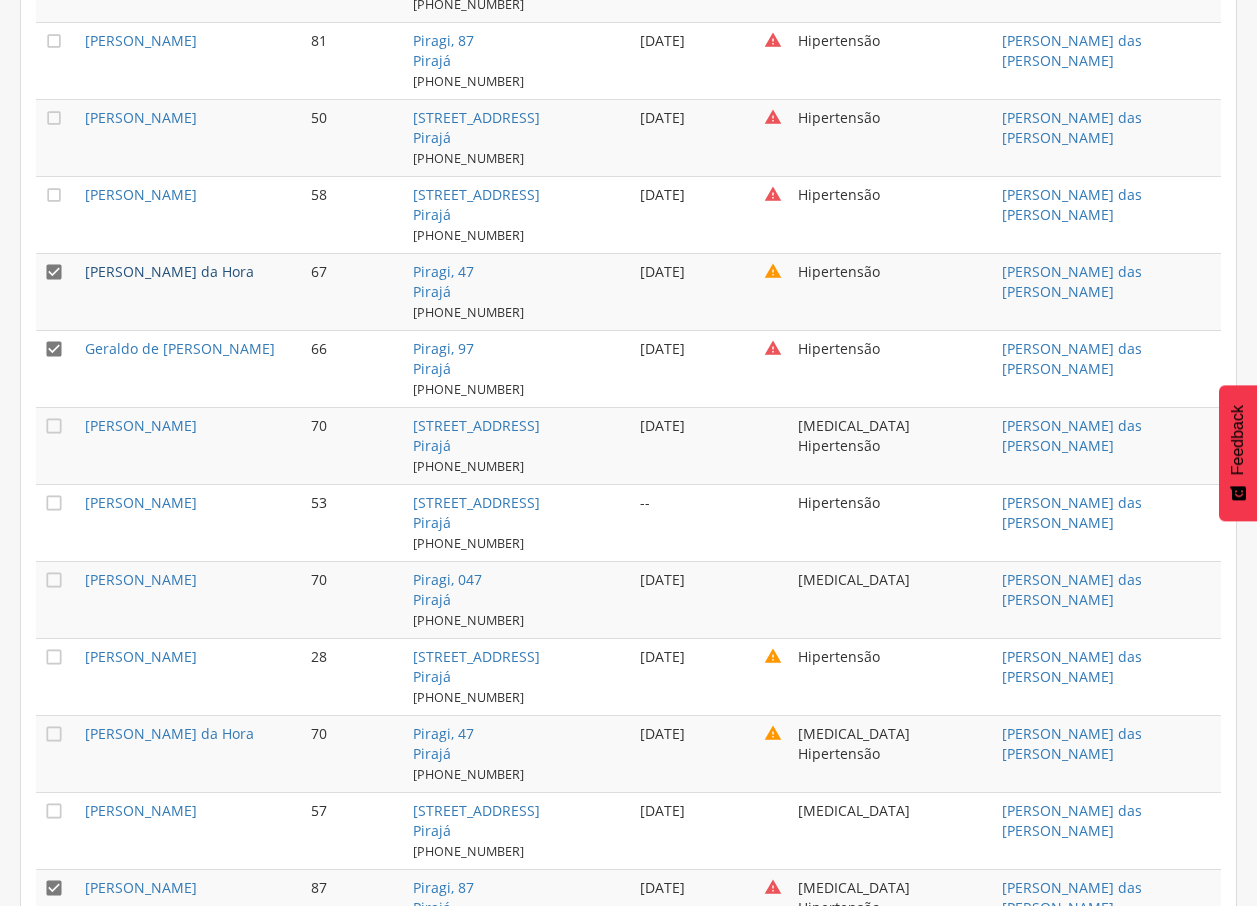 click on "[PERSON_NAME] da Hora" at bounding box center [169, 271] 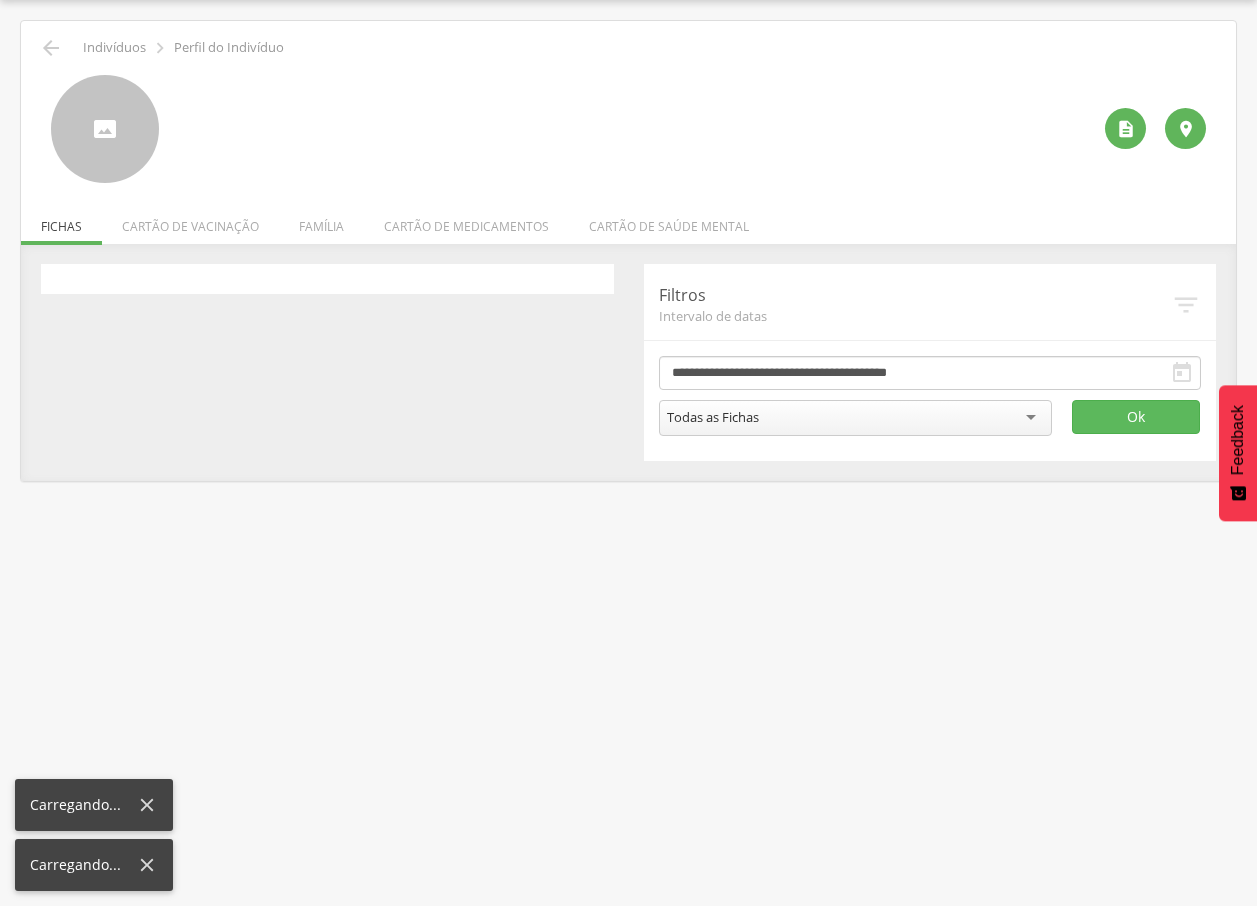 scroll, scrollTop: 60, scrollLeft: 0, axis: vertical 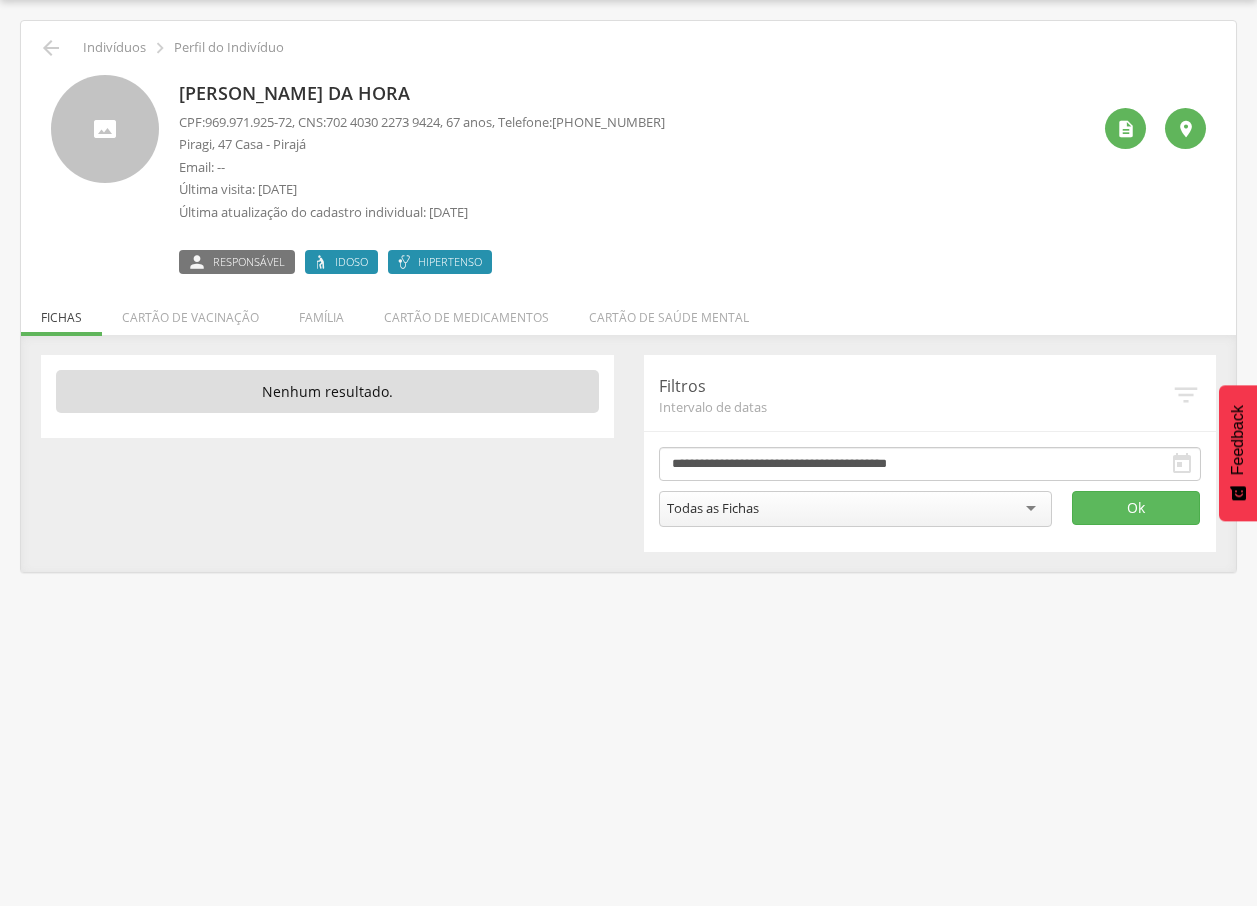 drag, startPoint x: 183, startPoint y: 91, endPoint x: 439, endPoint y: 89, distance: 256.0078 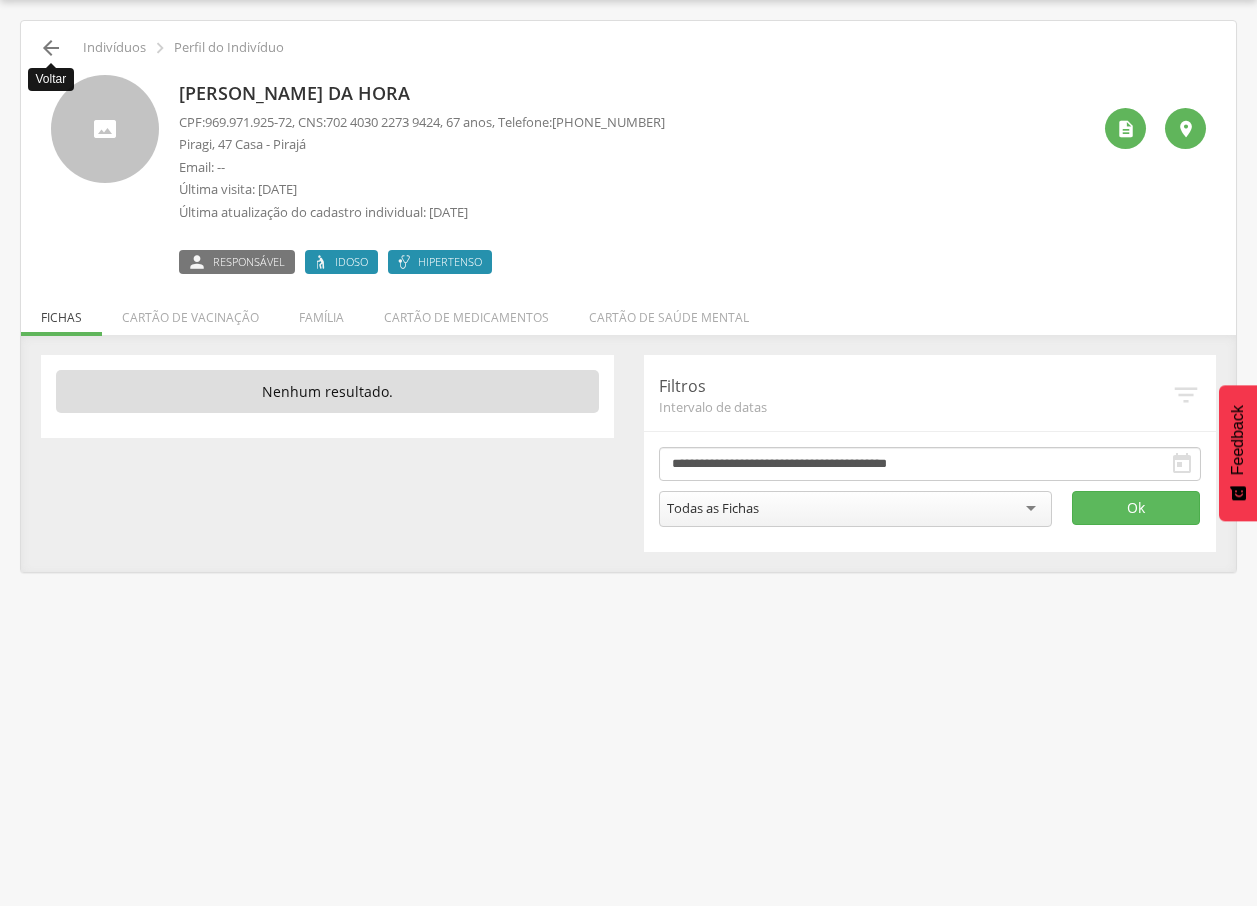 click on "" at bounding box center [51, 48] 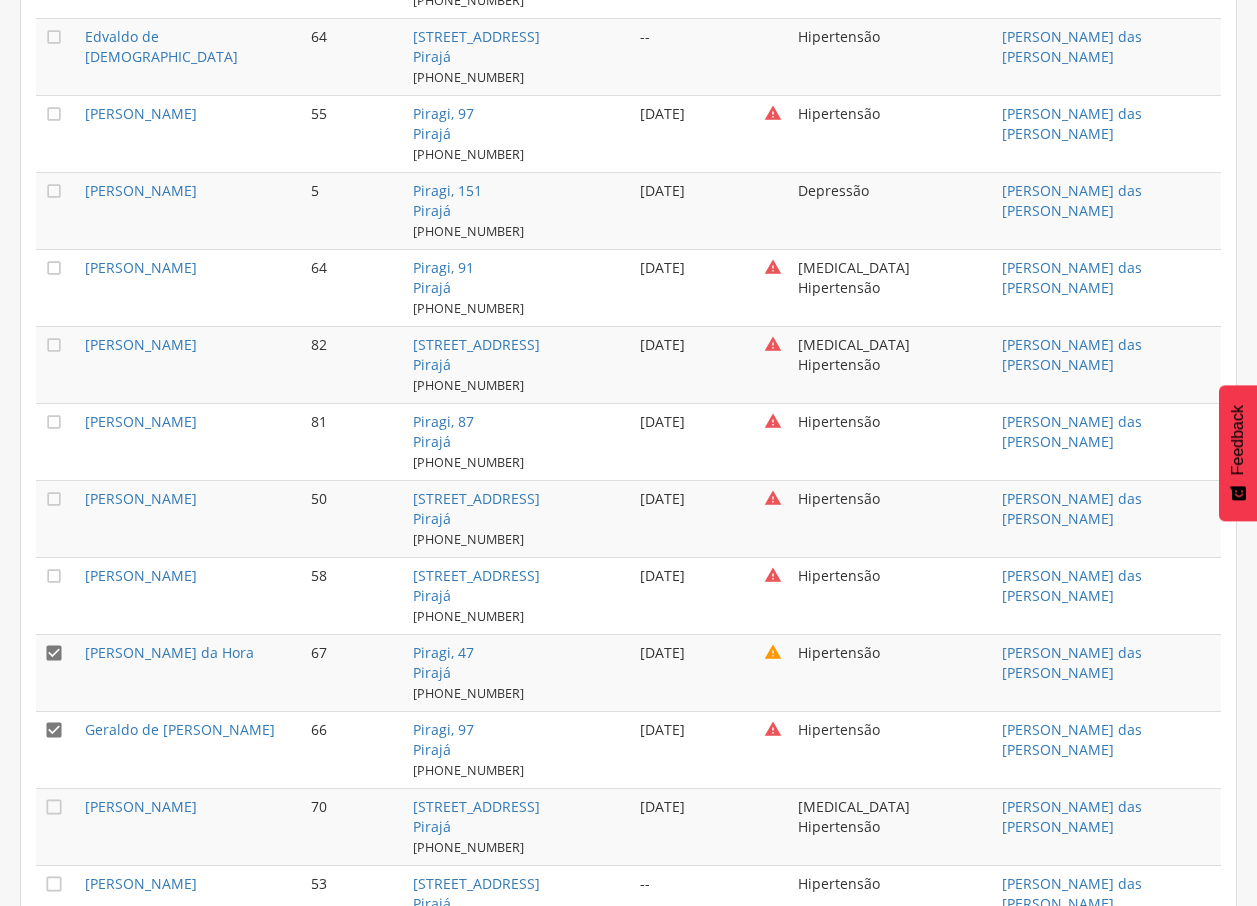 scroll, scrollTop: 2442, scrollLeft: 0, axis: vertical 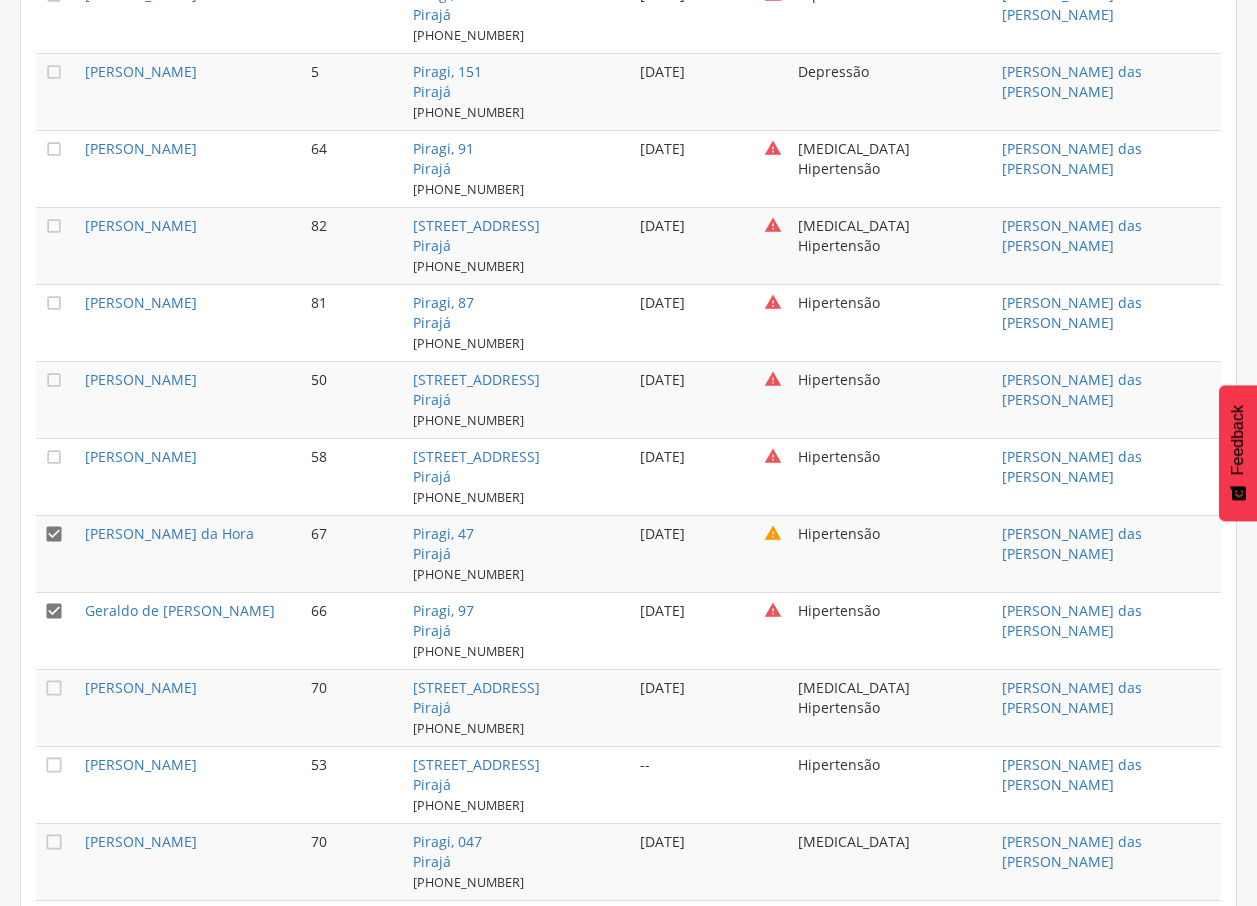 click on "" at bounding box center (54, 611) 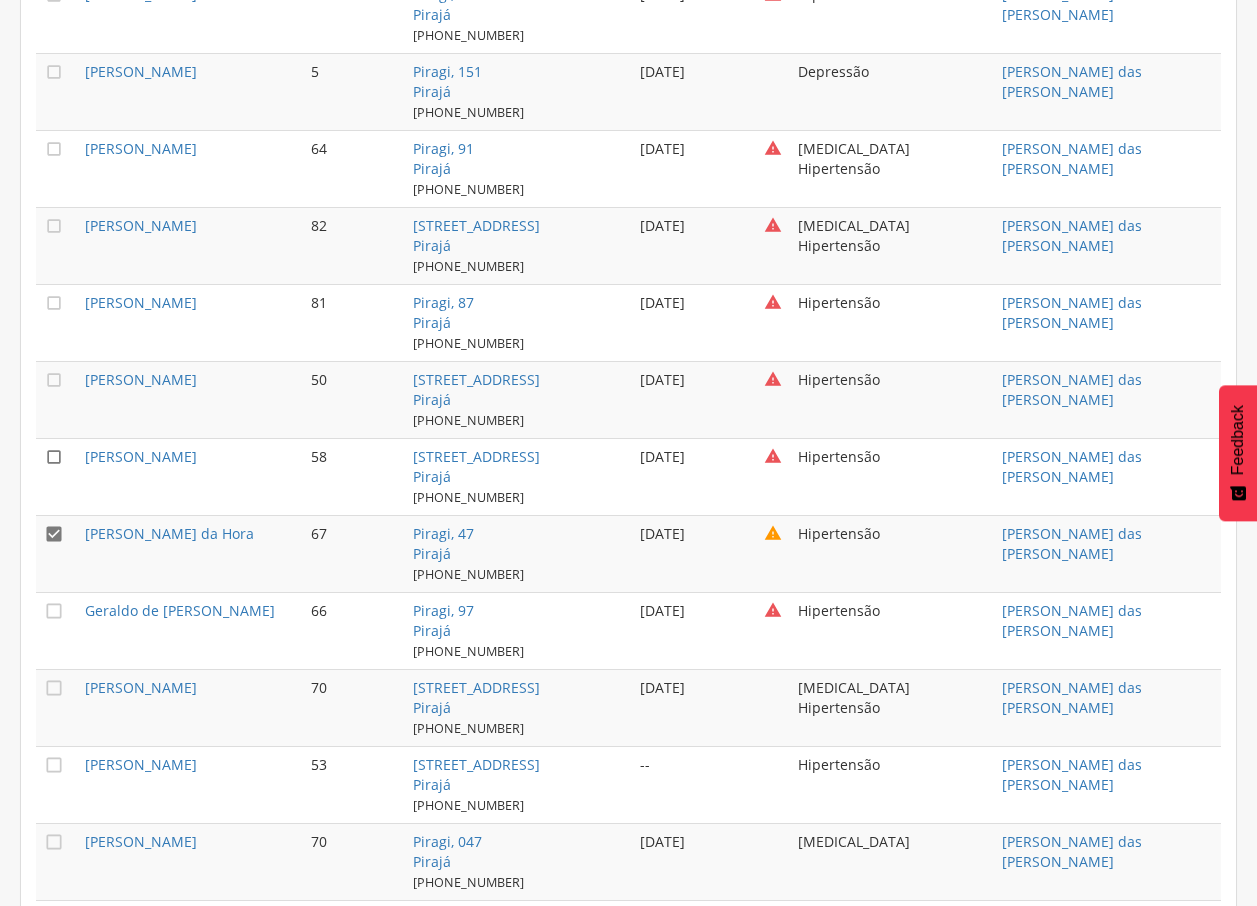 click on "" at bounding box center (54, 457) 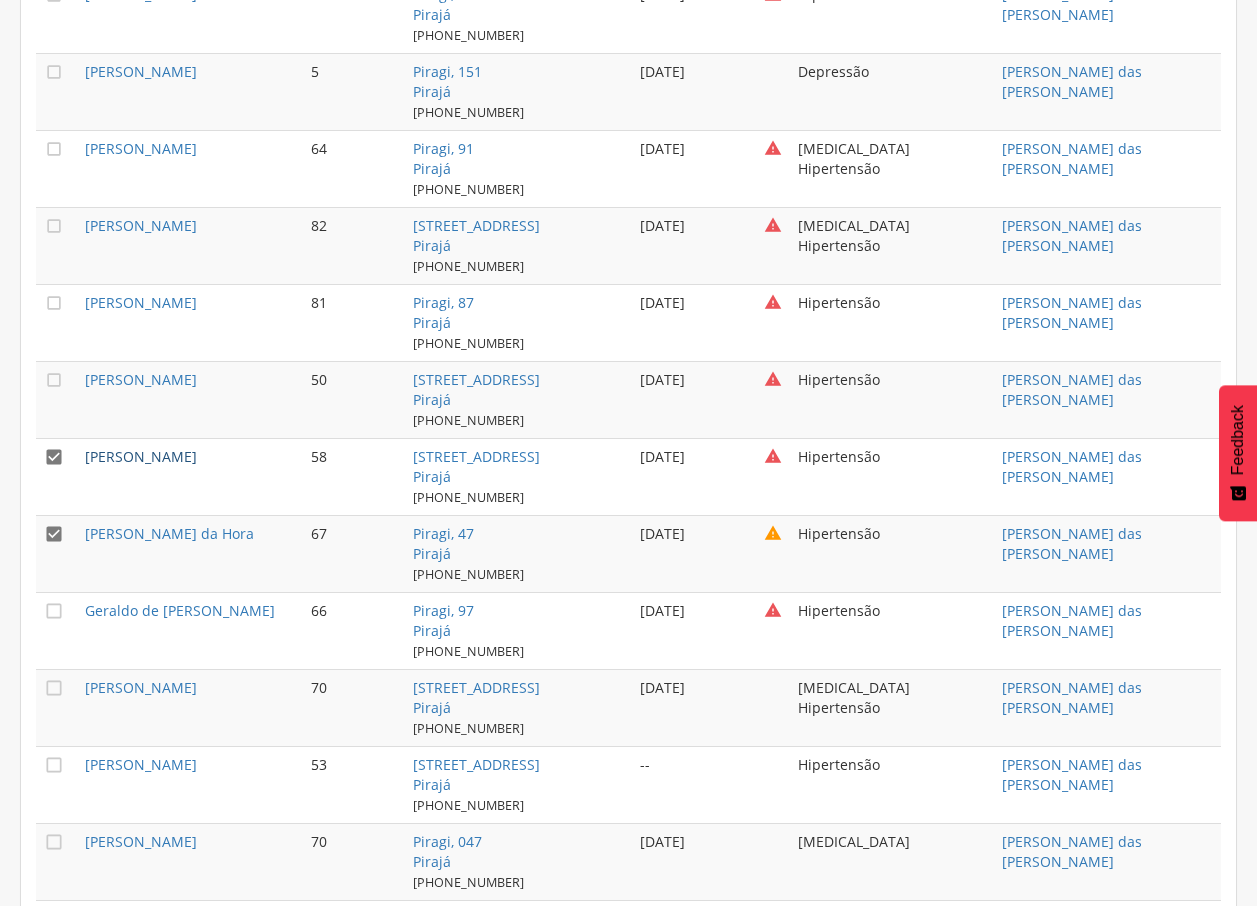click on "[PERSON_NAME]" at bounding box center [141, 456] 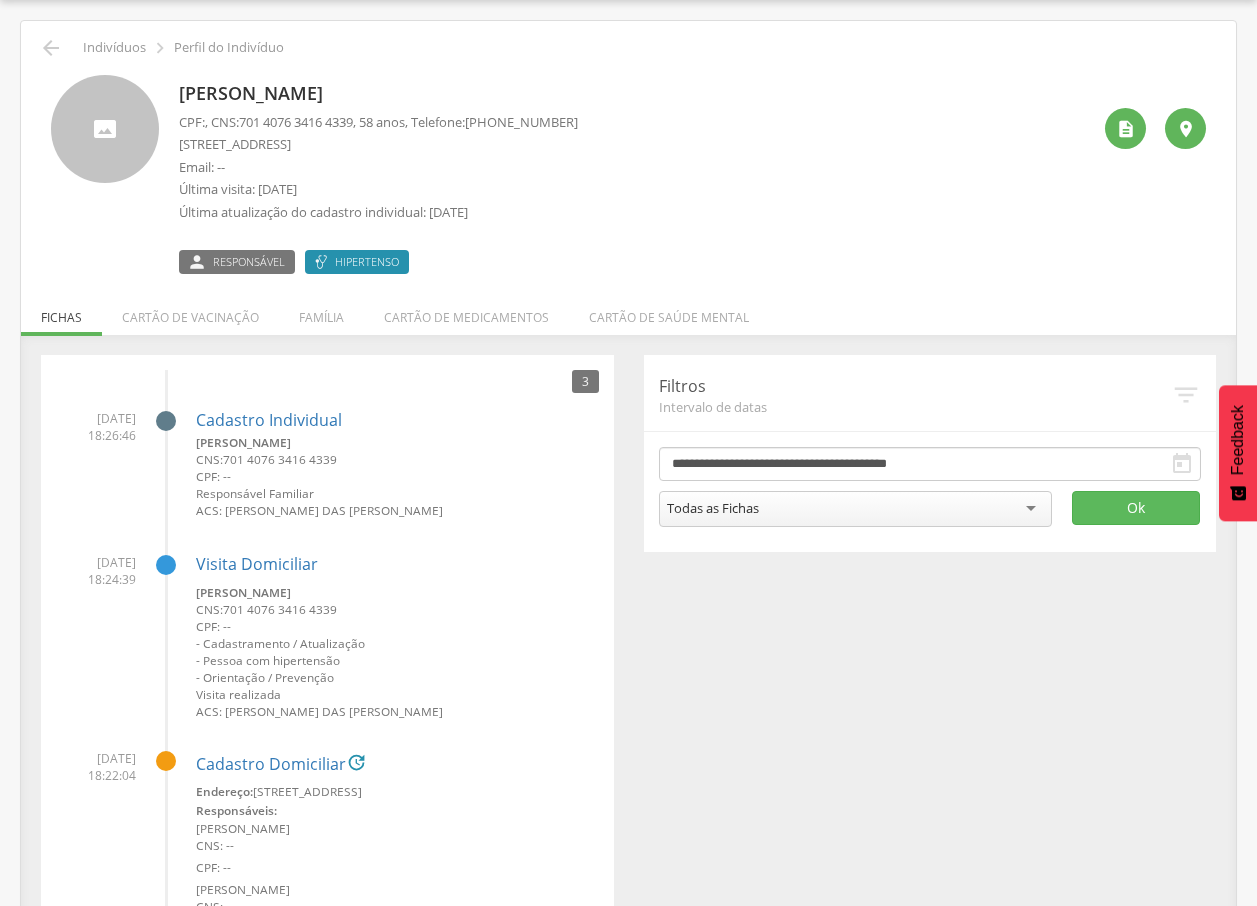 drag, startPoint x: 176, startPoint y: 93, endPoint x: 503, endPoint y: 89, distance: 327.02448 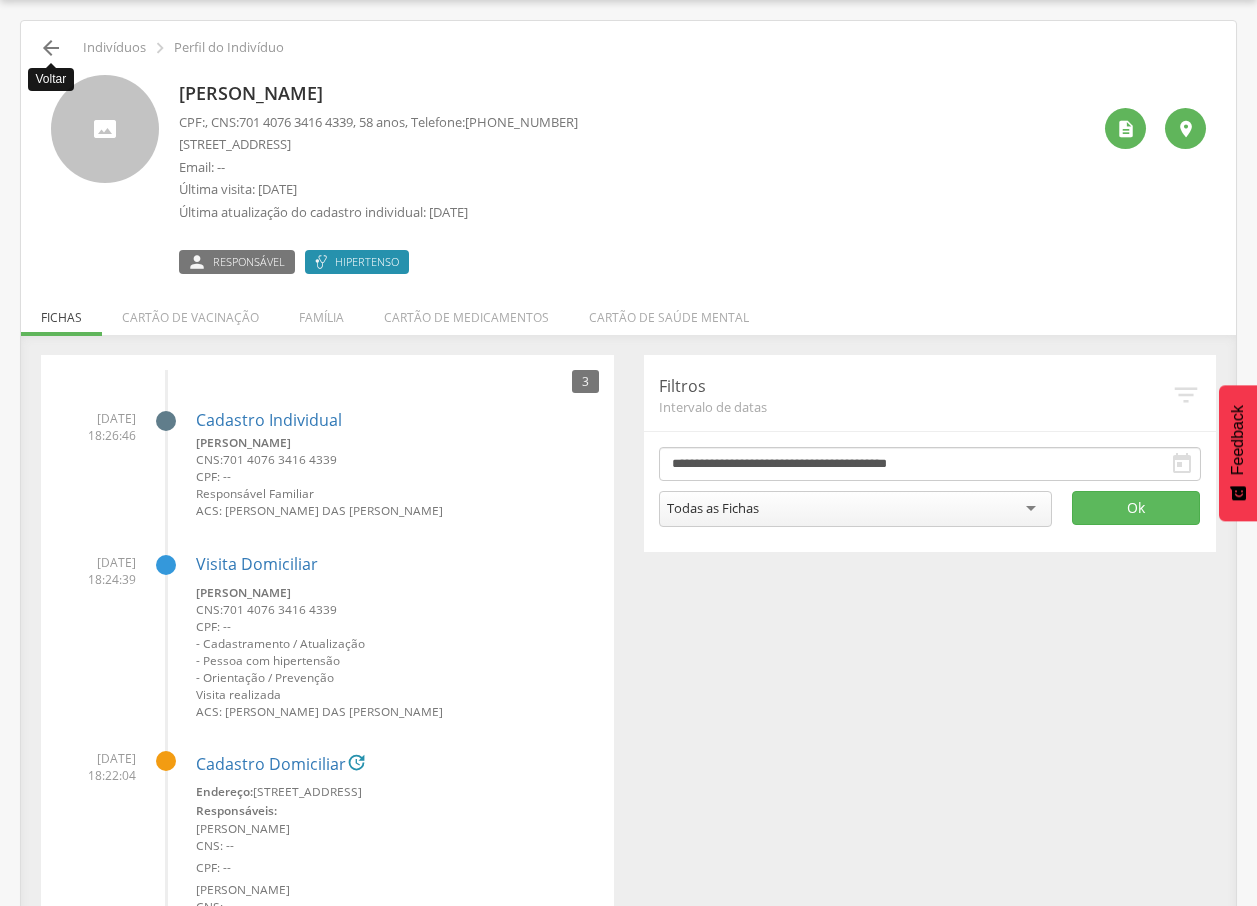 click on "" at bounding box center (51, 48) 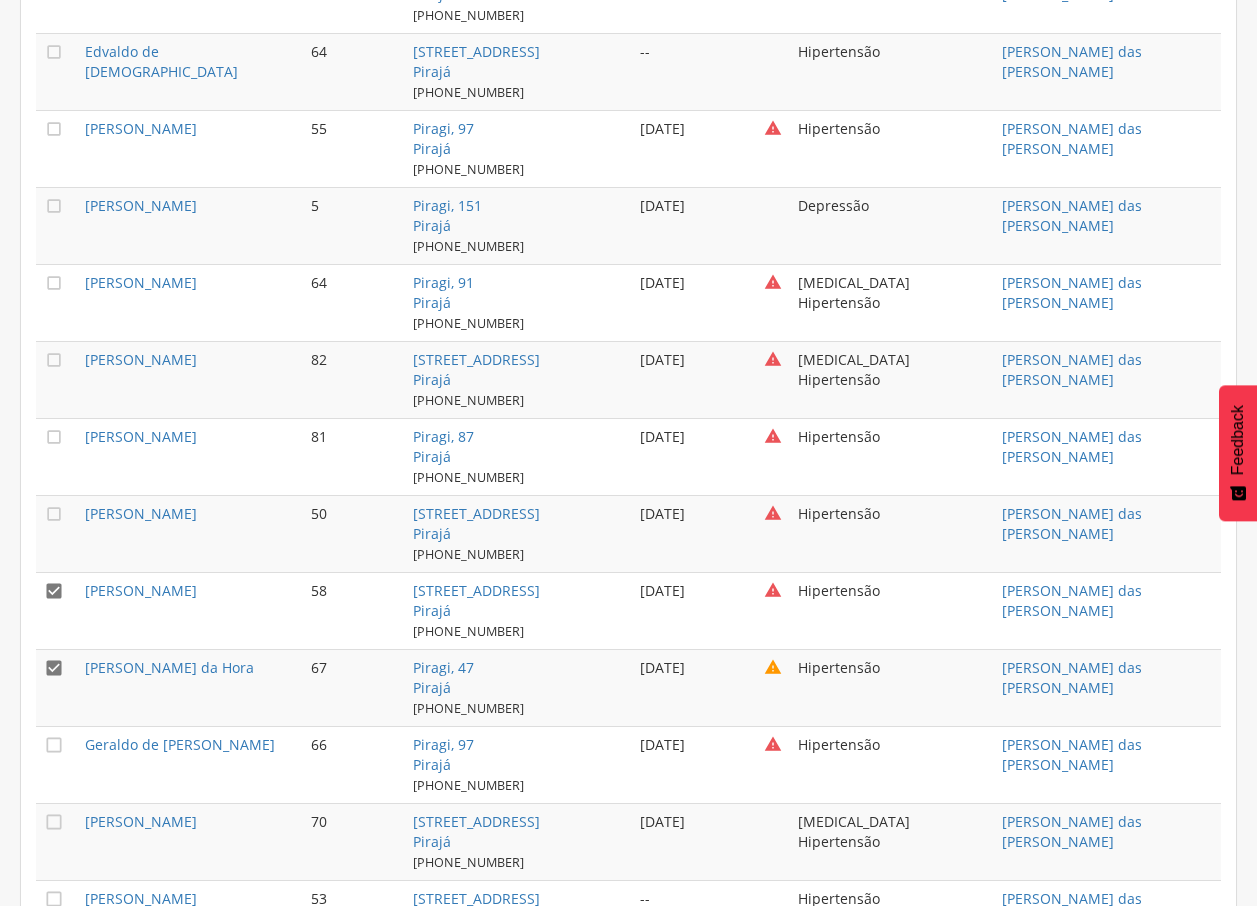 scroll, scrollTop: 2368, scrollLeft: 0, axis: vertical 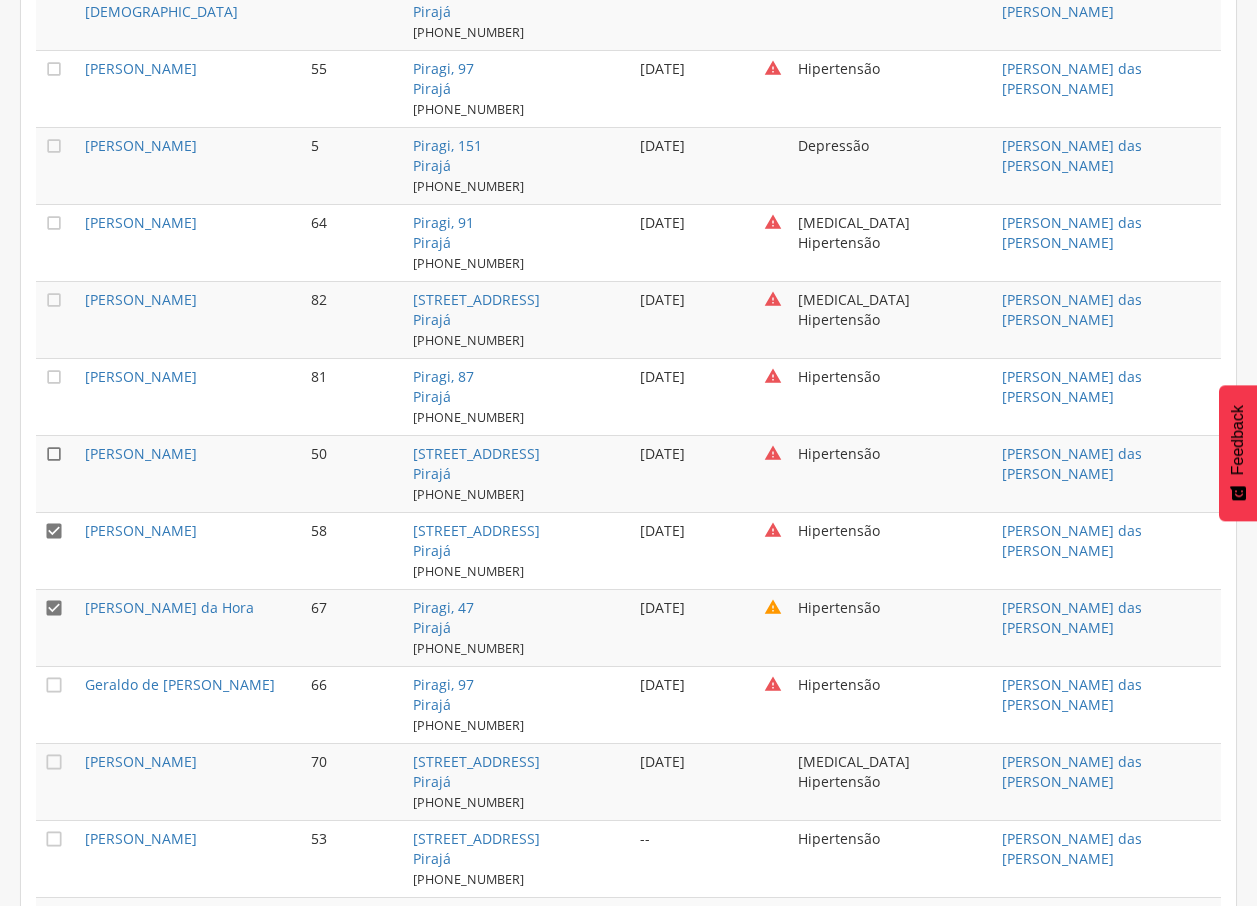 click on "" at bounding box center (54, 454) 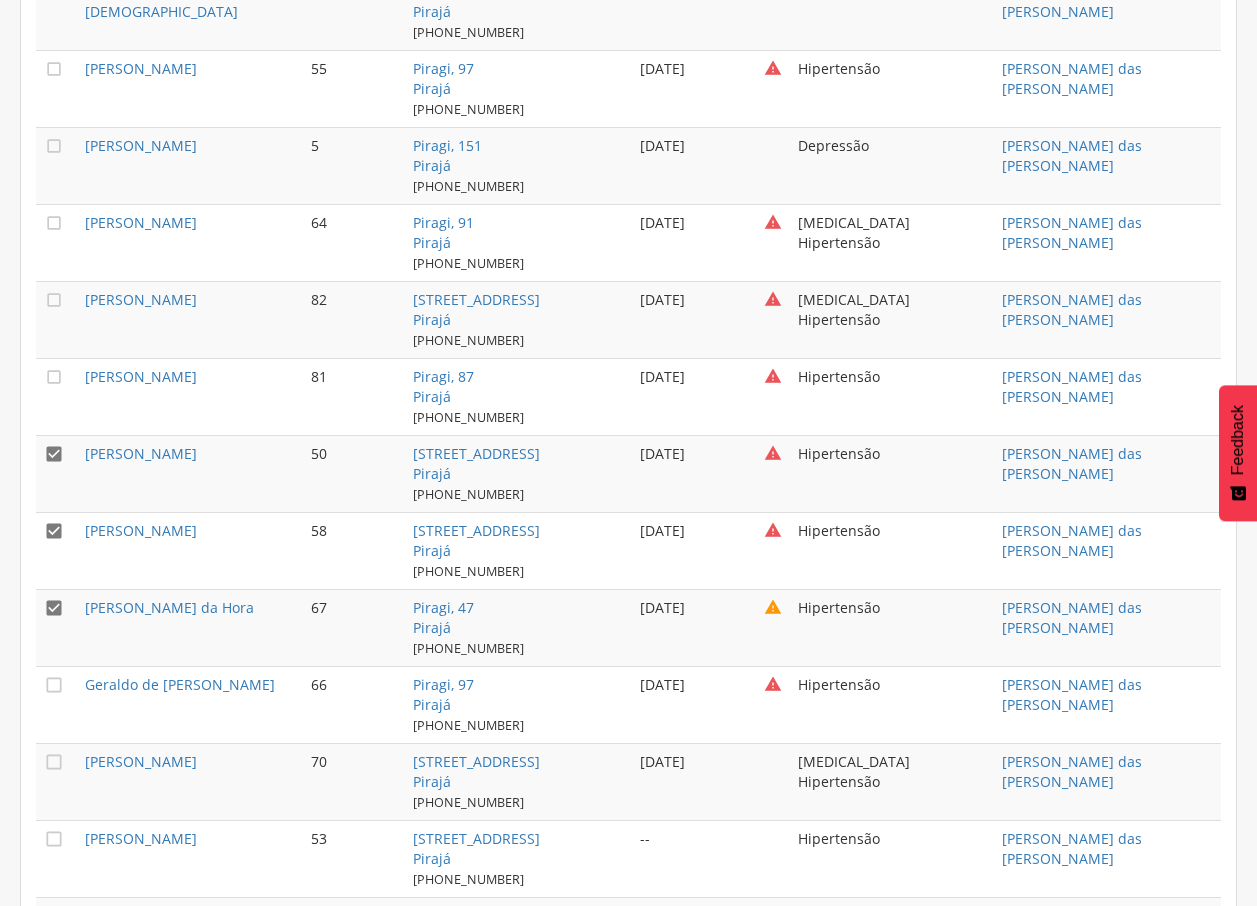 click on "" at bounding box center [54, 608] 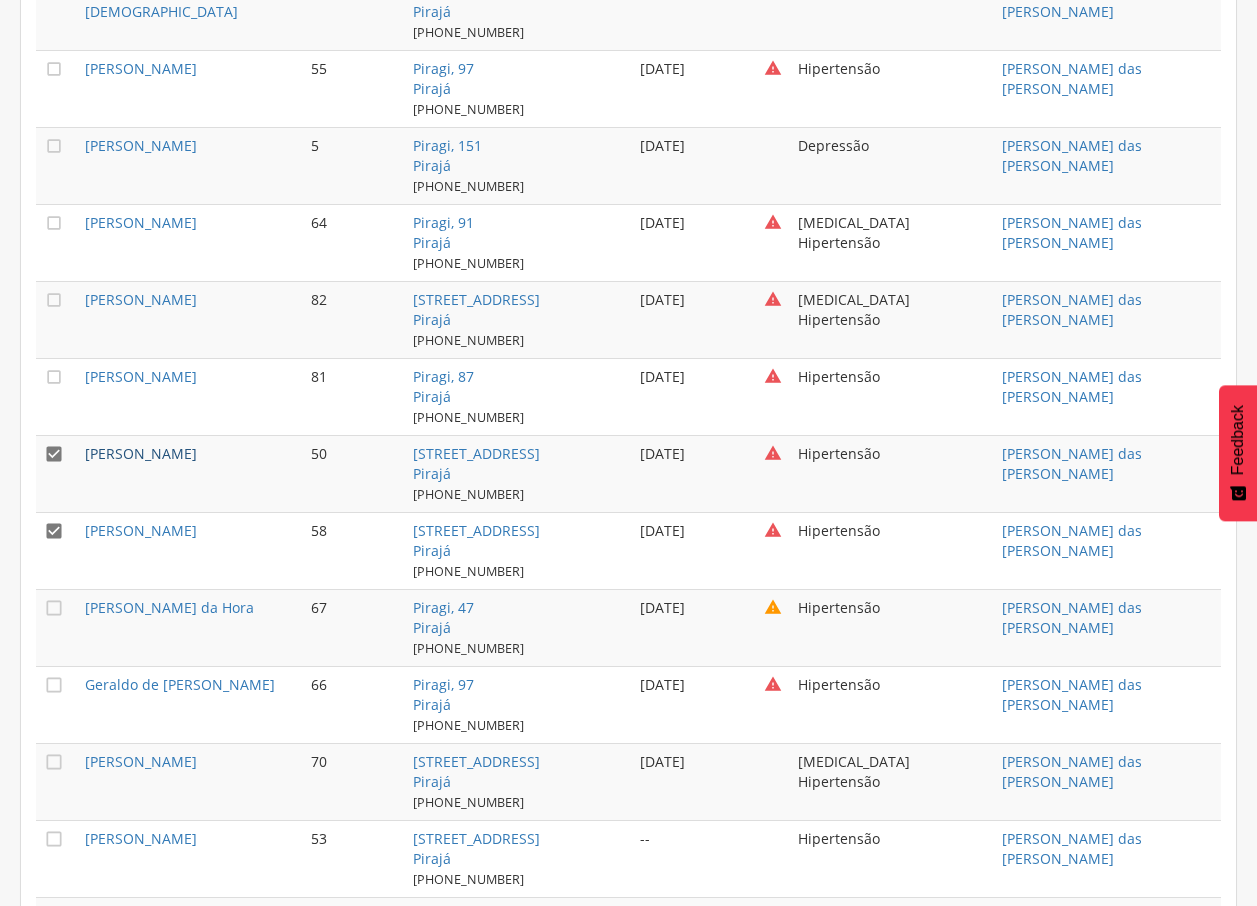 click on "[PERSON_NAME]" at bounding box center (141, 453) 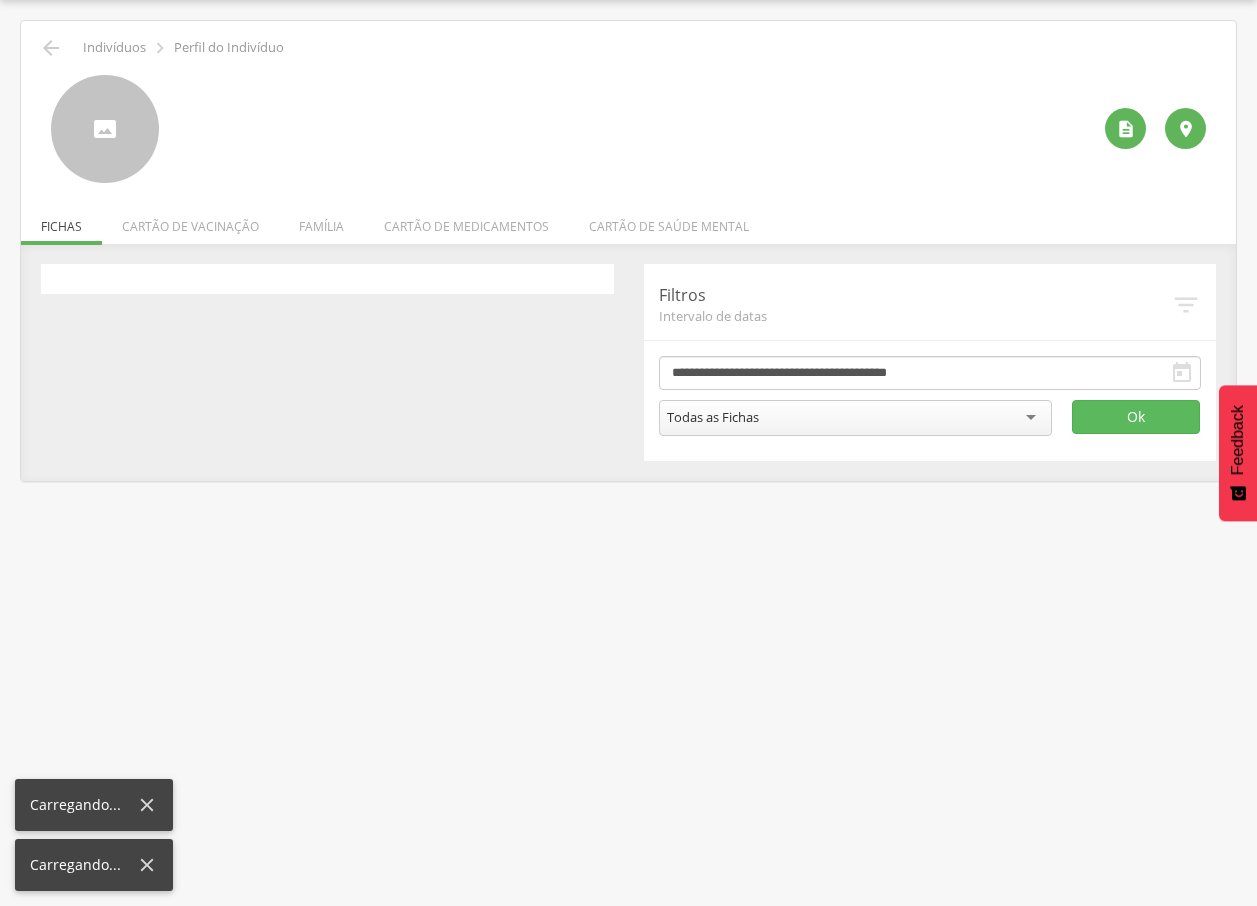 scroll, scrollTop: 60, scrollLeft: 0, axis: vertical 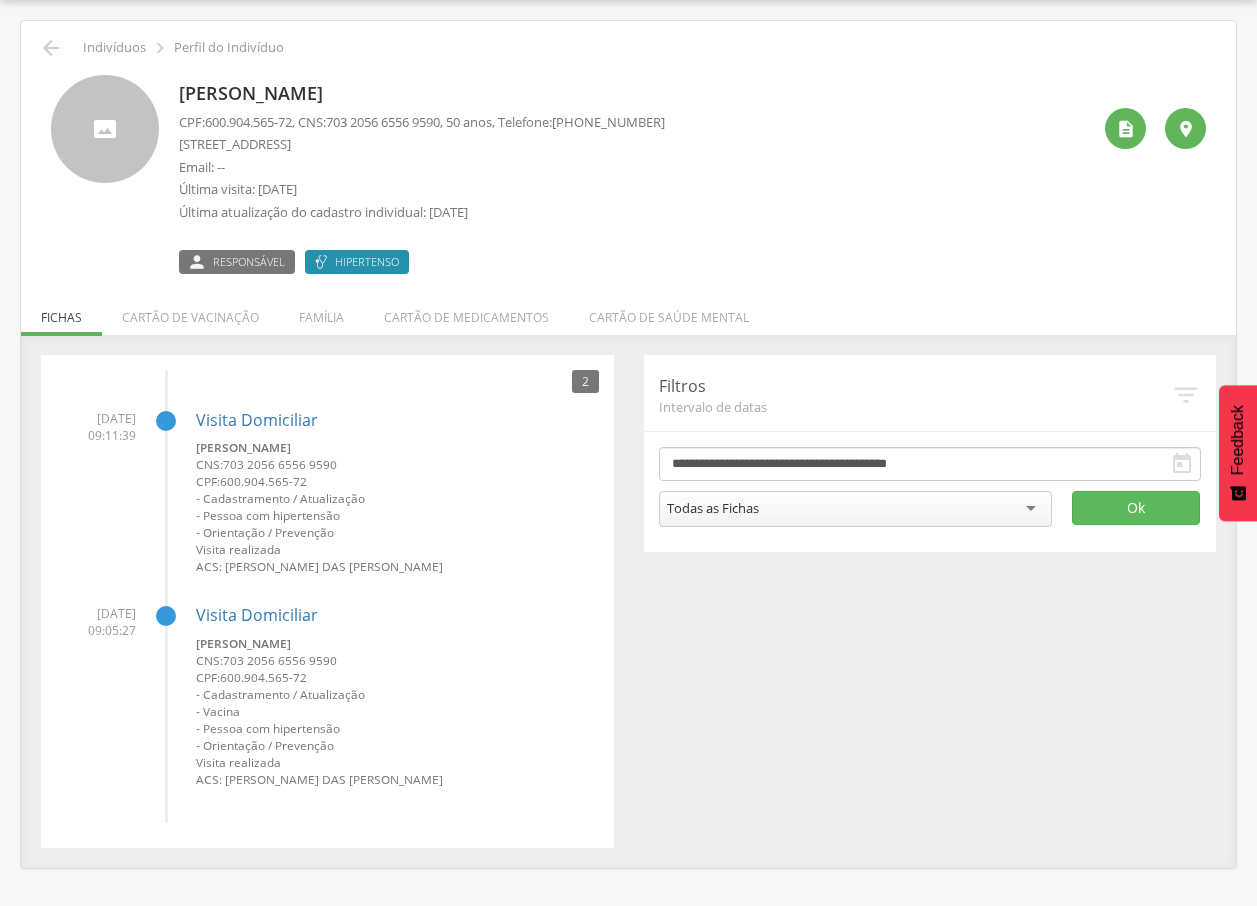 drag, startPoint x: 179, startPoint y: 90, endPoint x: 406, endPoint y: 90, distance: 227 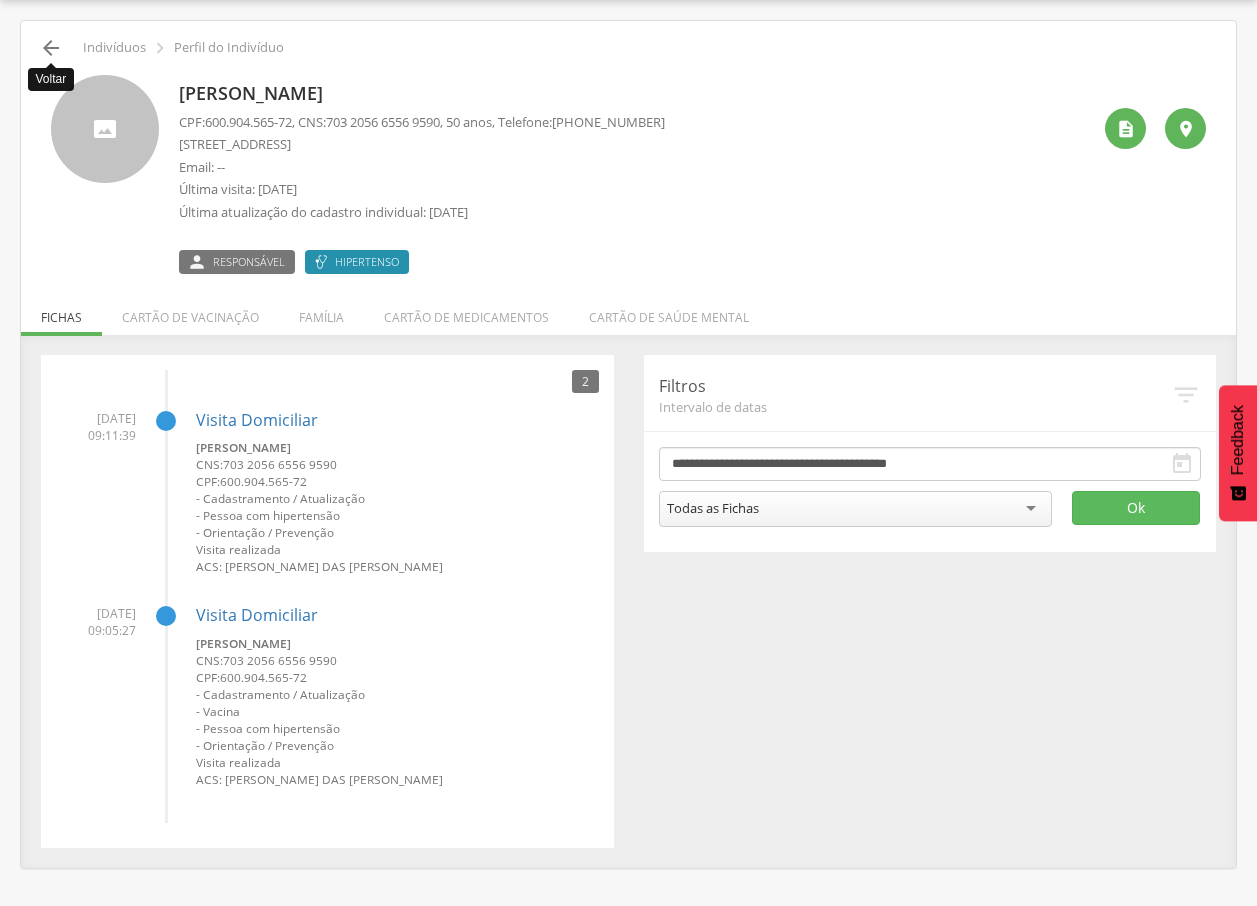 click on "" at bounding box center [51, 48] 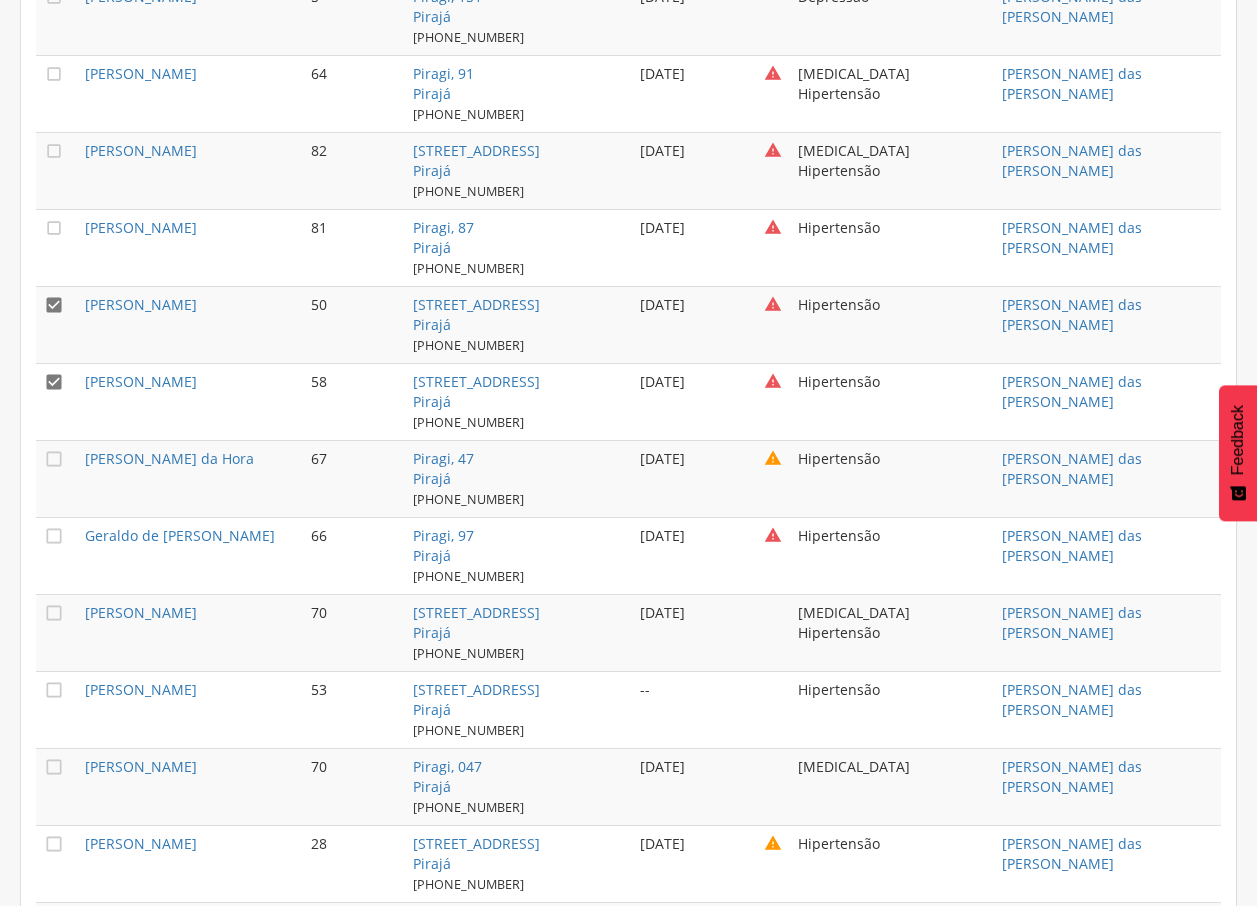 scroll, scrollTop: 2524, scrollLeft: 0, axis: vertical 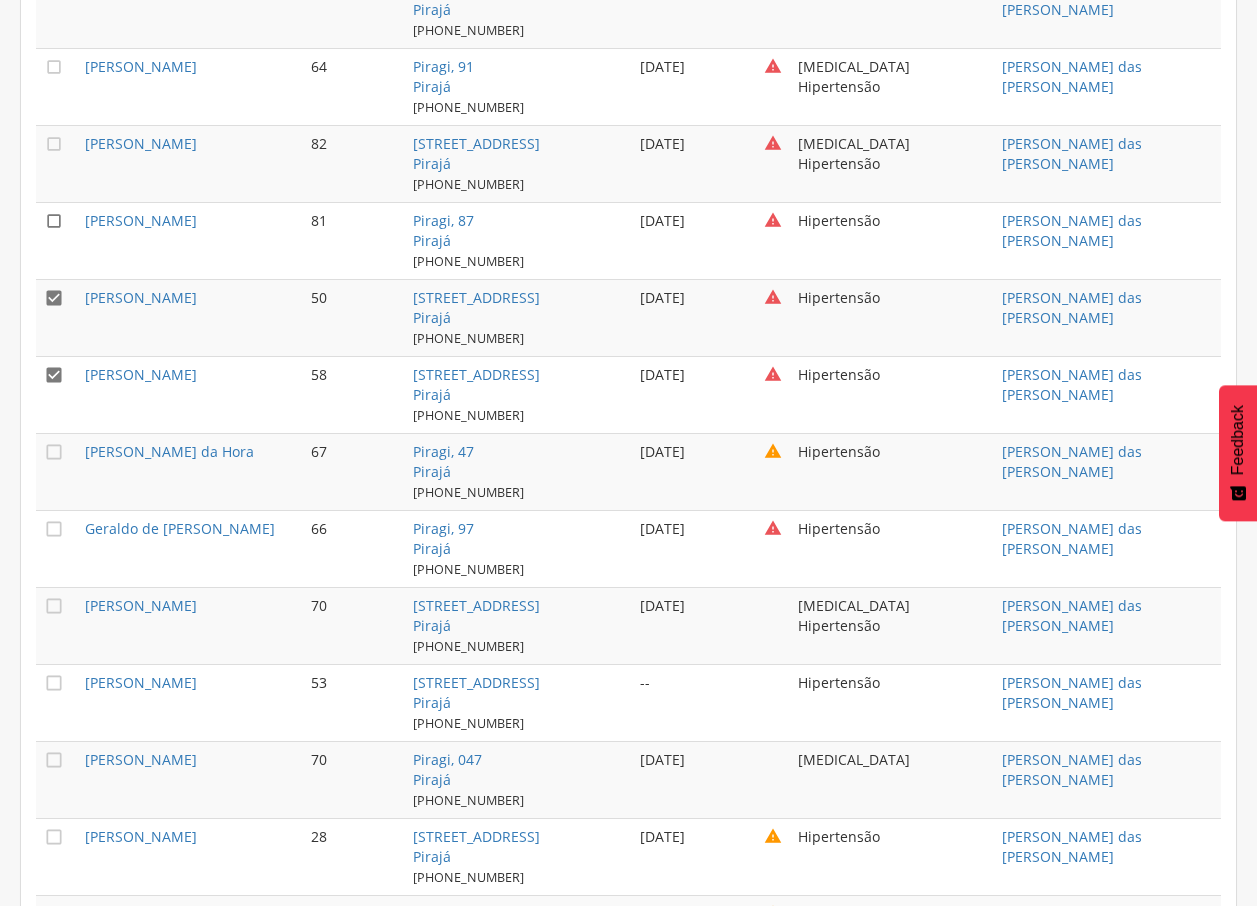 click on "" at bounding box center (54, 221) 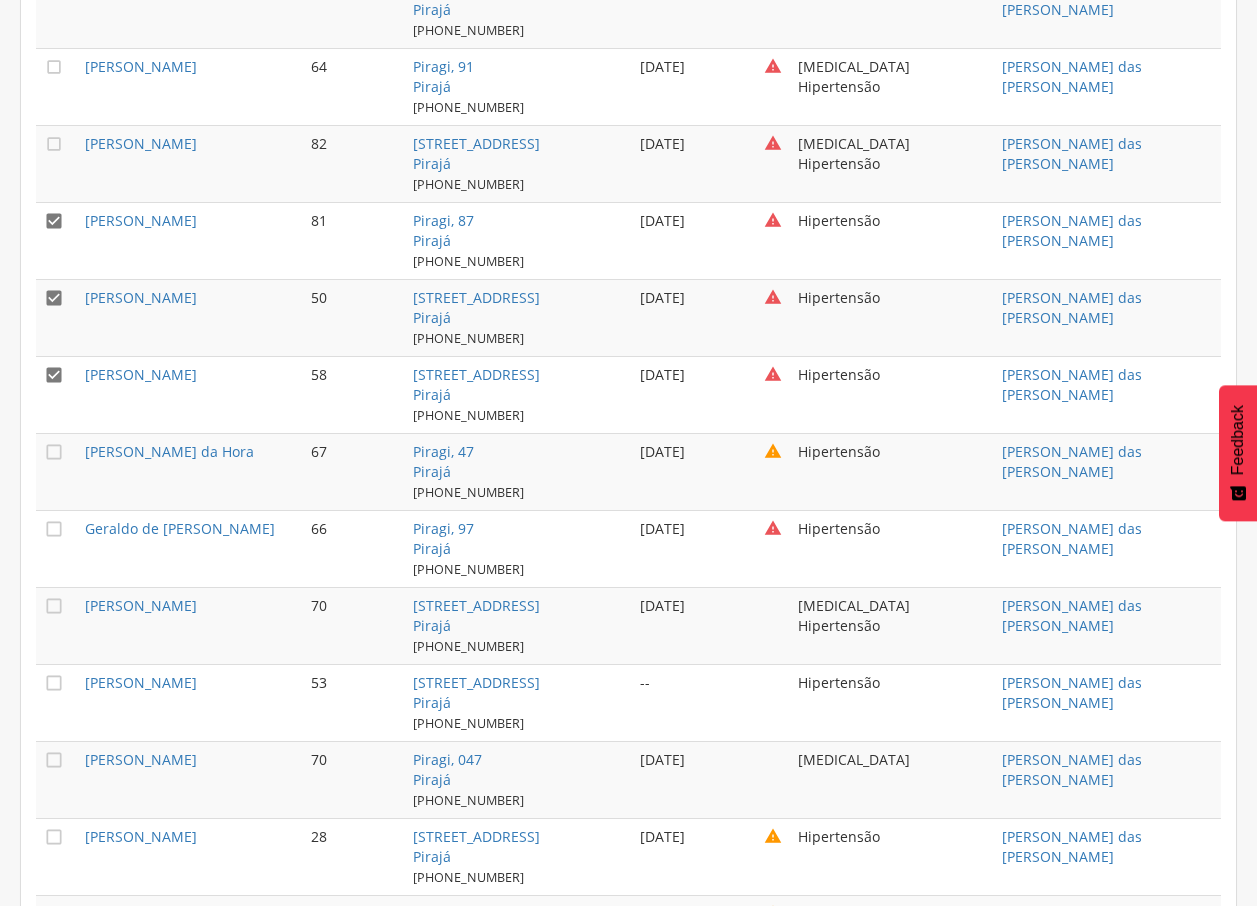 click on "" at bounding box center (54, 375) 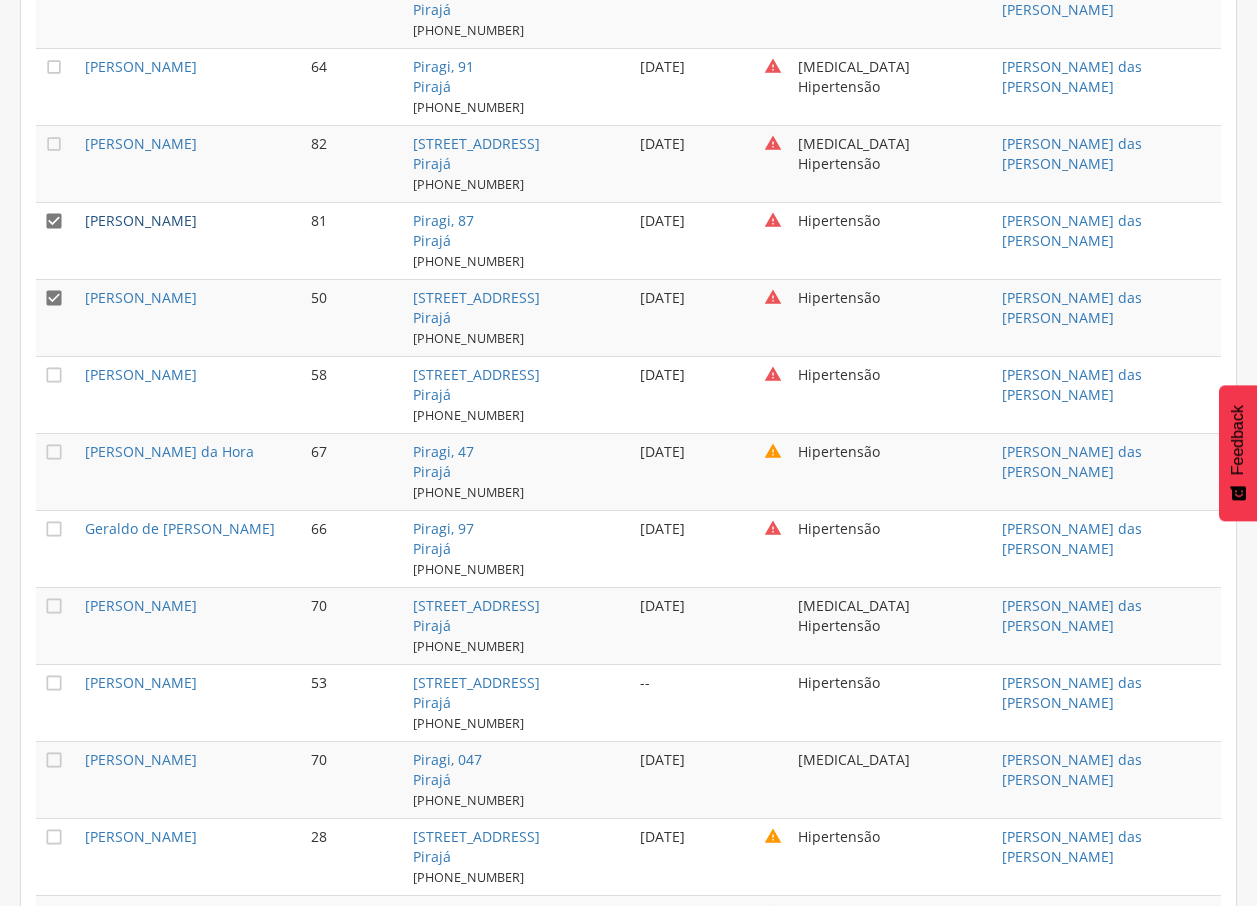 click on "[PERSON_NAME]" at bounding box center [141, 220] 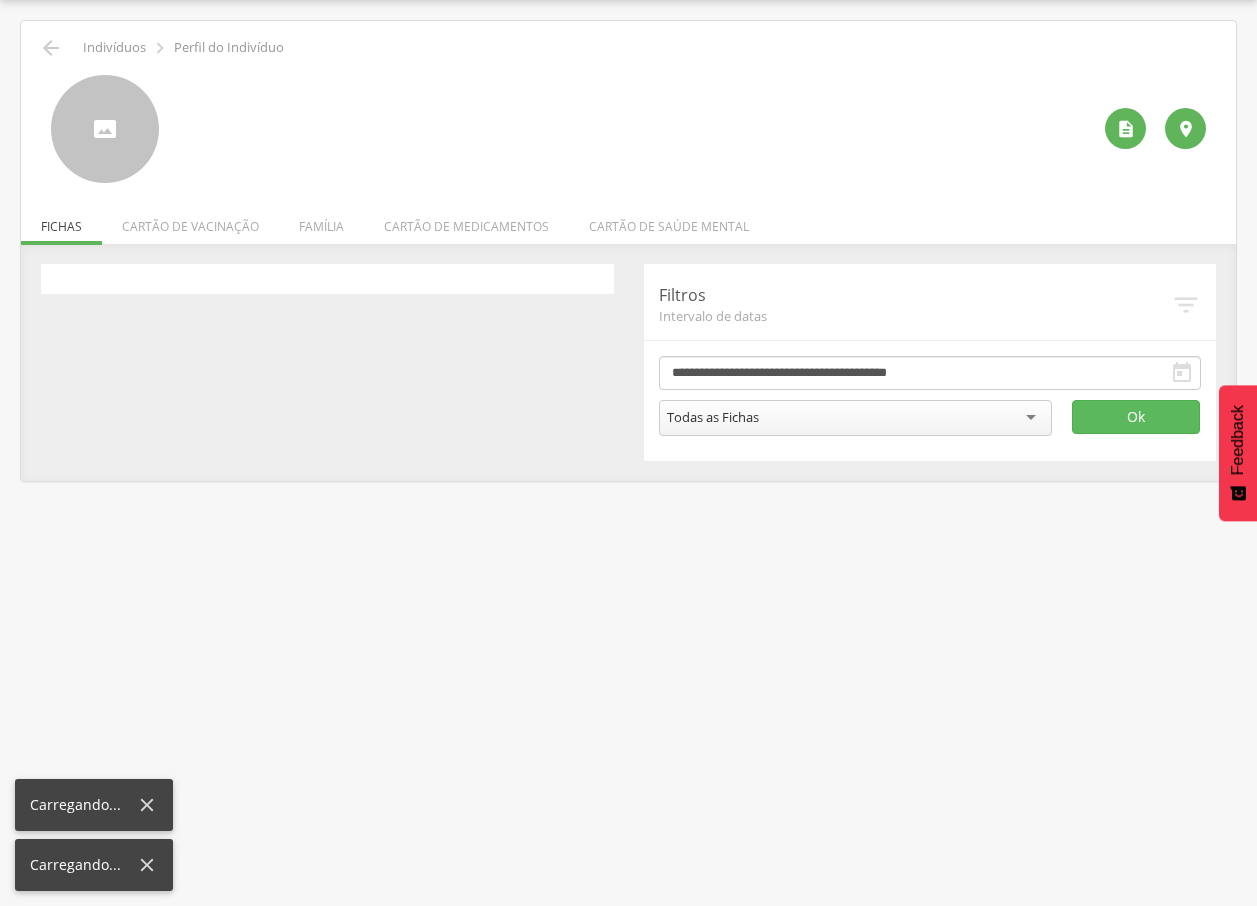 scroll, scrollTop: 60, scrollLeft: 0, axis: vertical 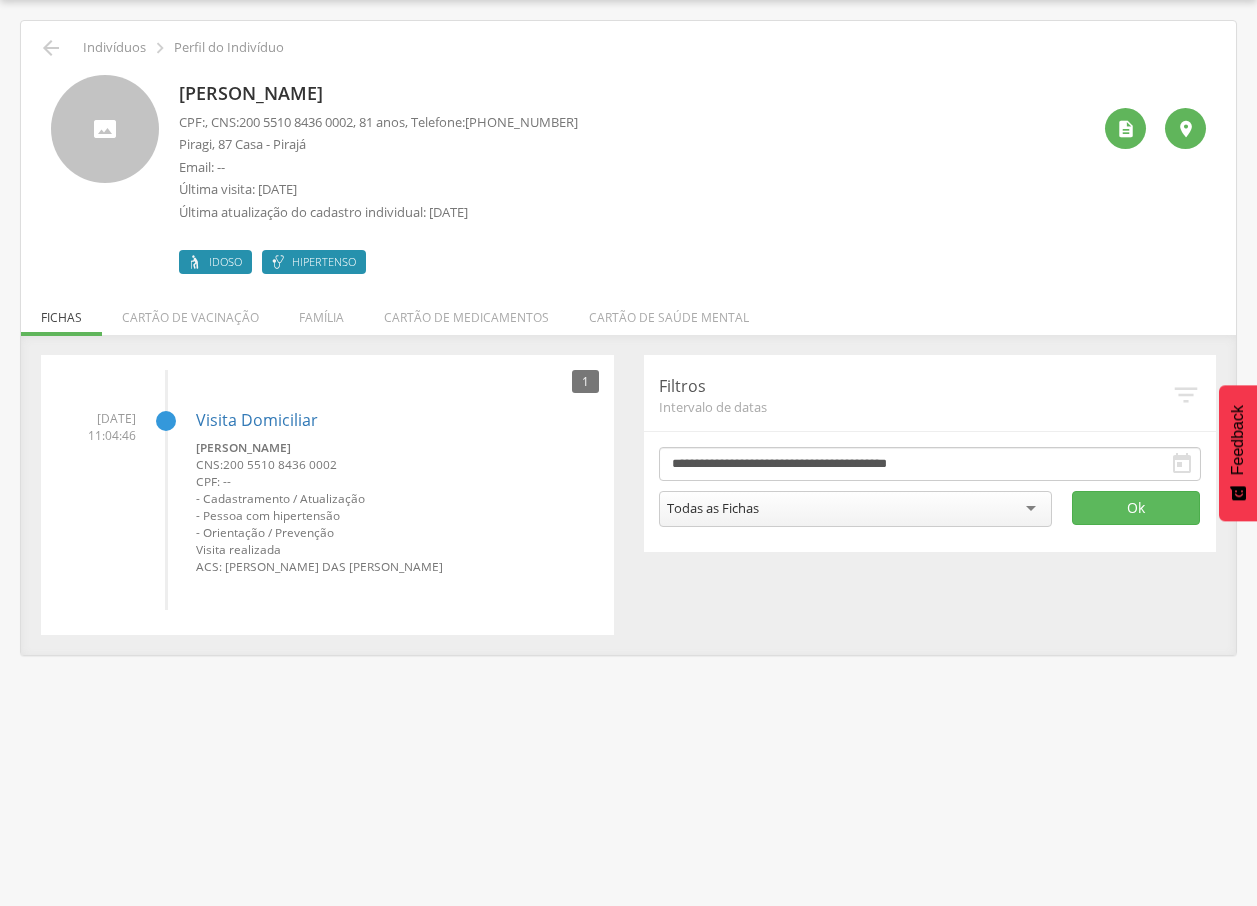 drag, startPoint x: 216, startPoint y: 91, endPoint x: 384, endPoint y: 90, distance: 168.00298 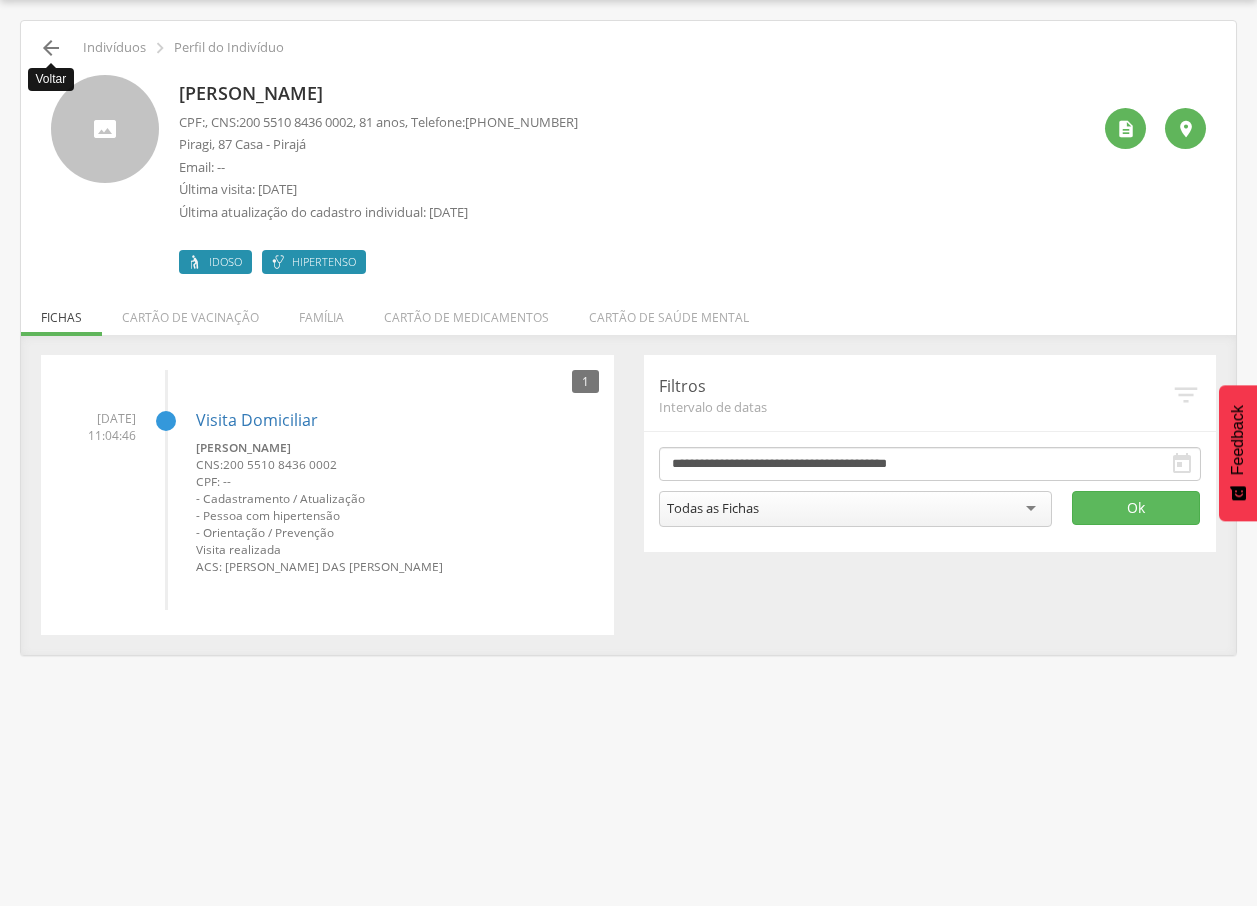 click on "" at bounding box center [51, 48] 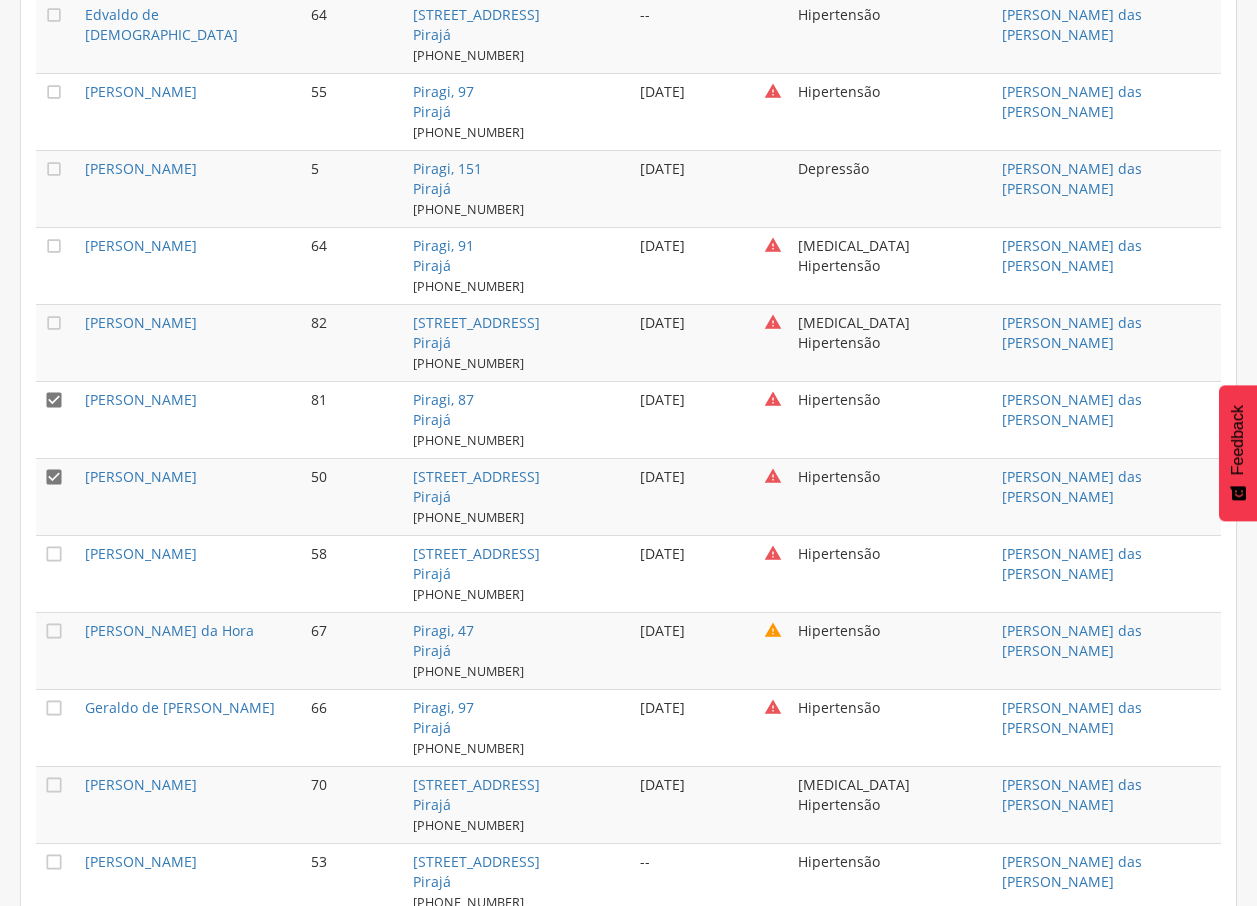 scroll, scrollTop: 2360, scrollLeft: 0, axis: vertical 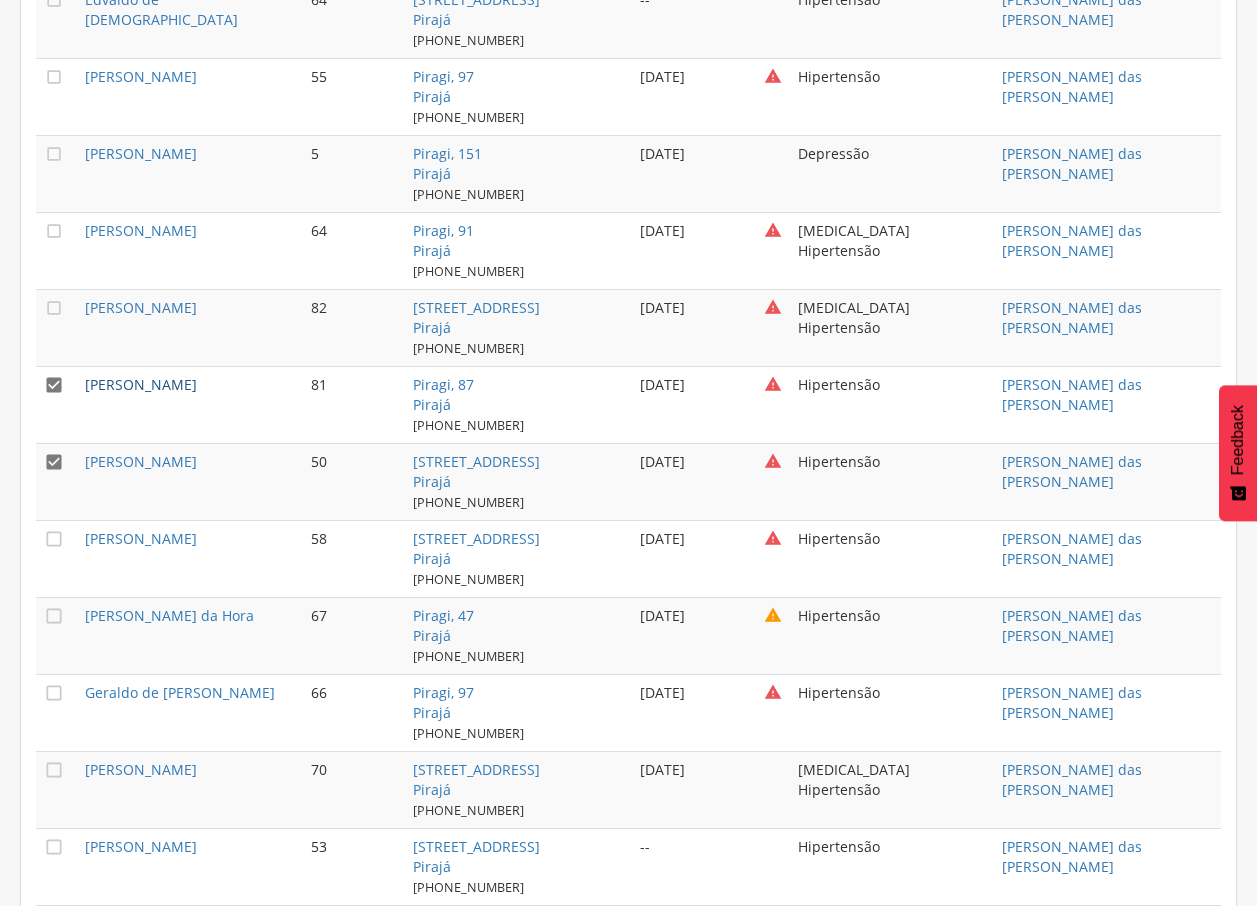 click on "[PERSON_NAME]" at bounding box center [141, 384] 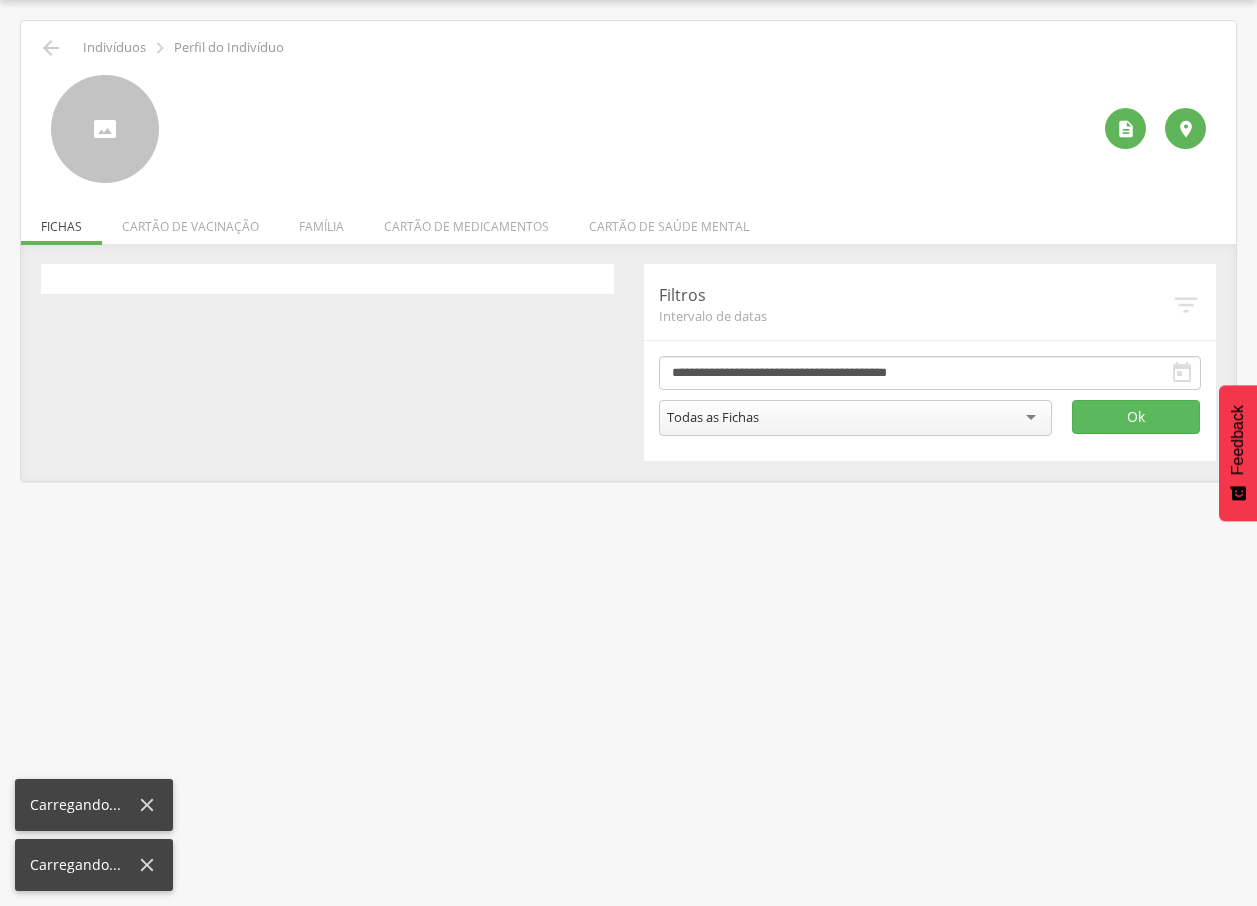 scroll, scrollTop: 60, scrollLeft: 0, axis: vertical 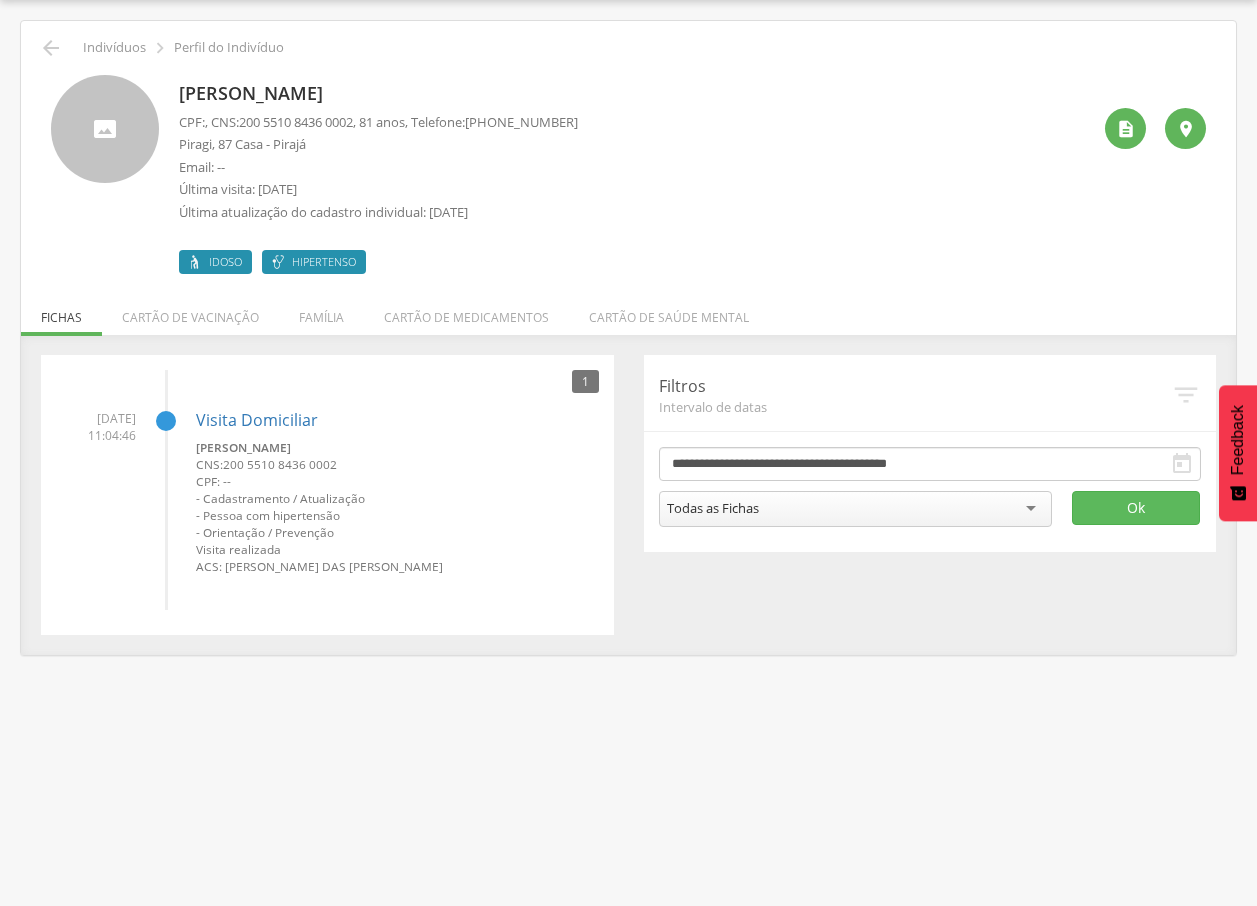 drag, startPoint x: 181, startPoint y: 86, endPoint x: 385, endPoint y: 76, distance: 204.24495 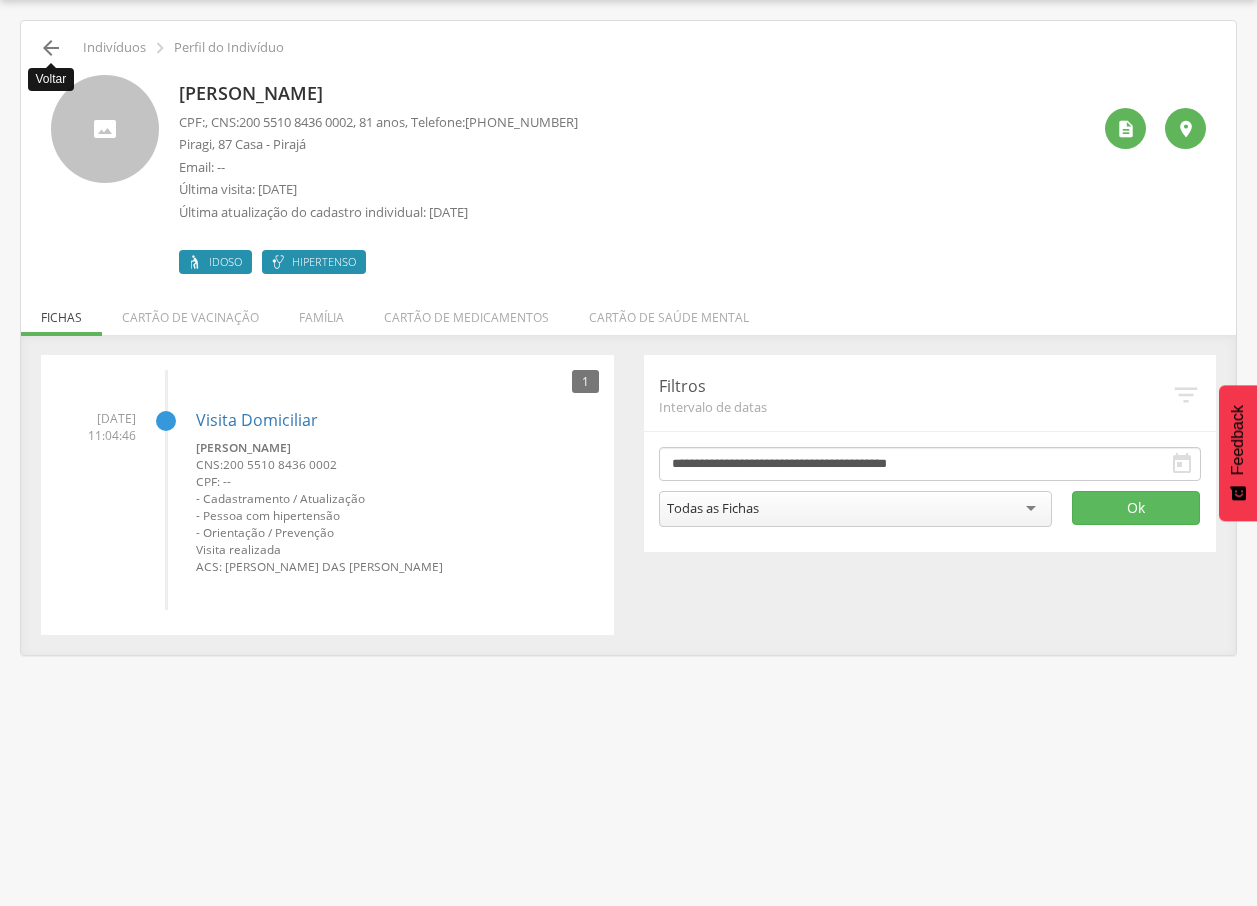 click on "" at bounding box center [51, 48] 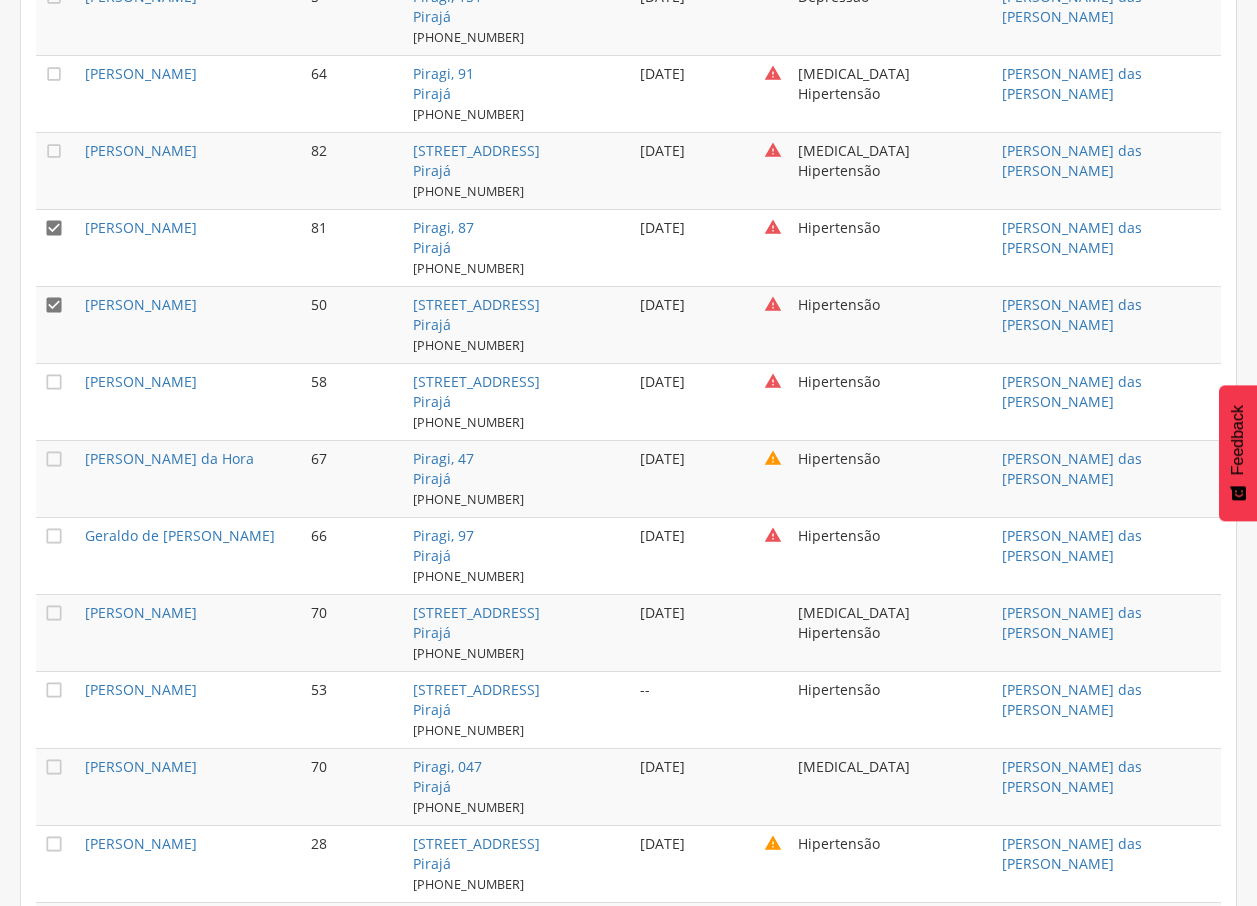 scroll, scrollTop: 2525, scrollLeft: 0, axis: vertical 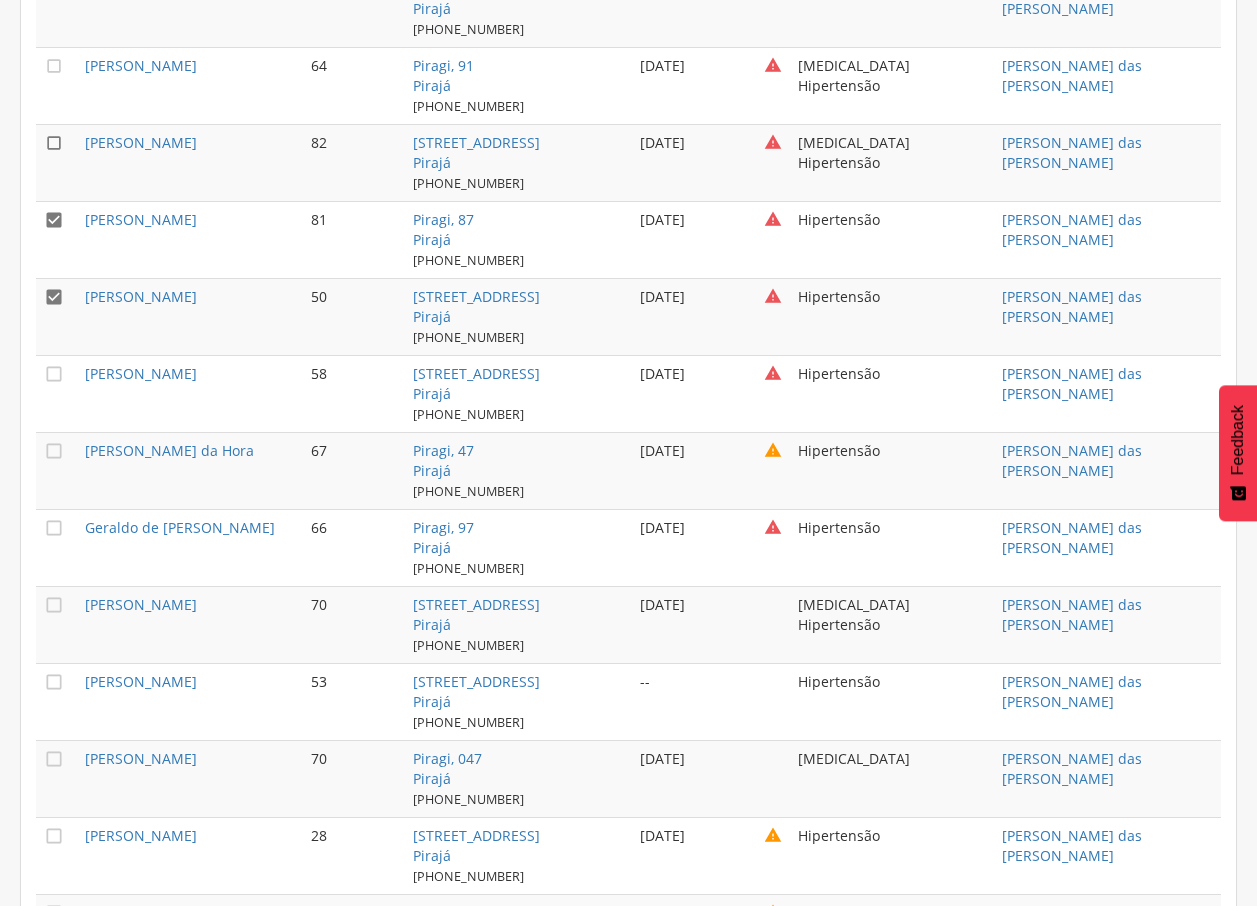 click on "" at bounding box center (54, 143) 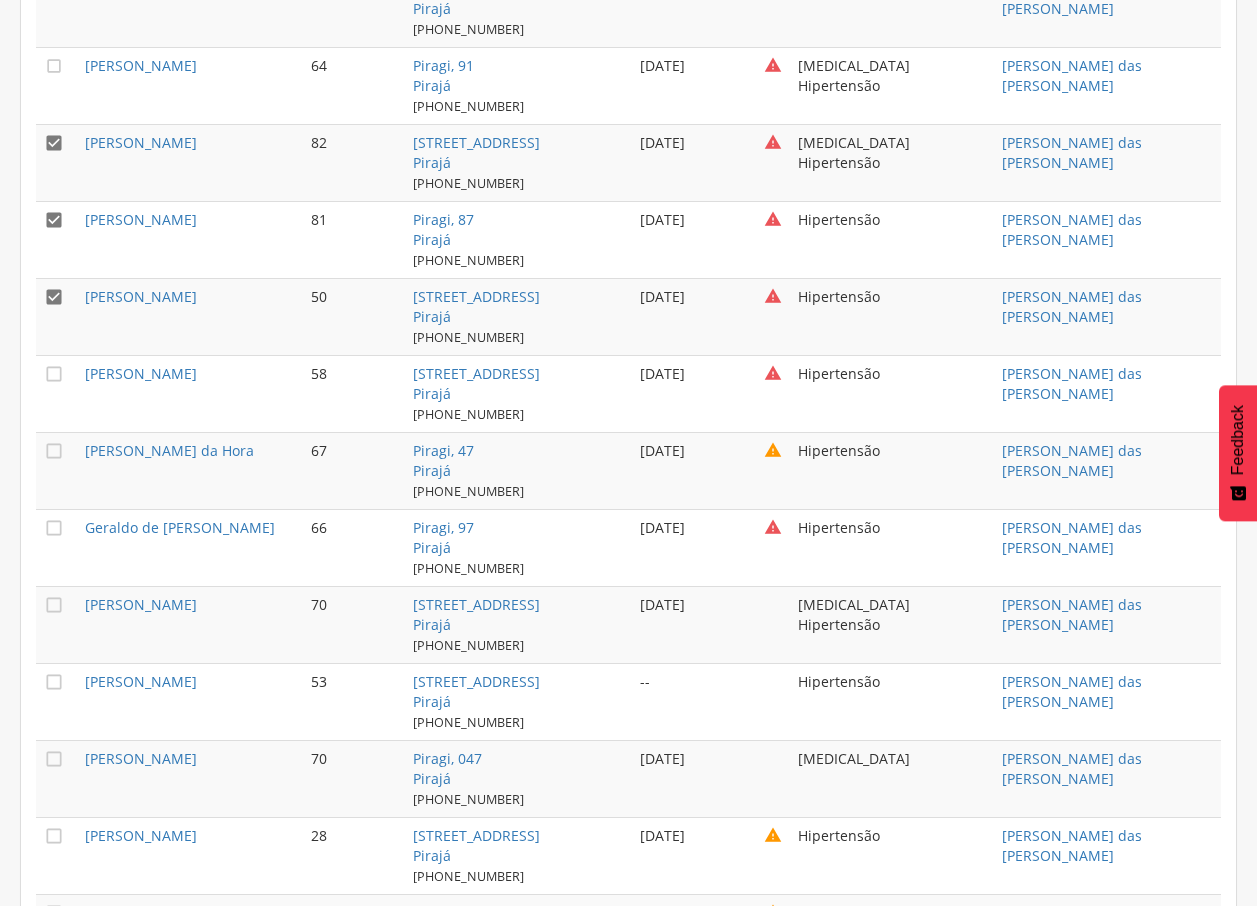 click on "" at bounding box center [54, 297] 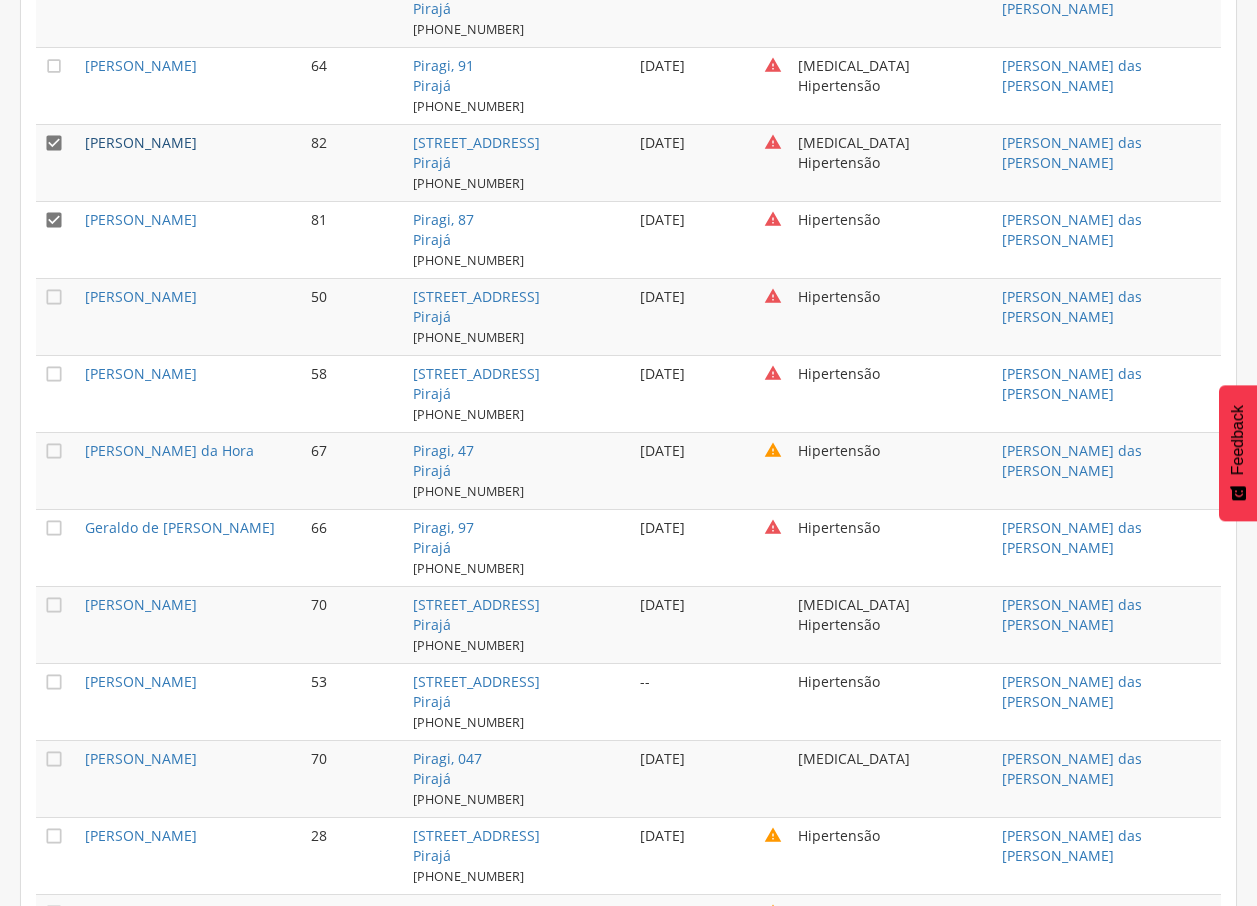 click on "[PERSON_NAME]" at bounding box center (141, 142) 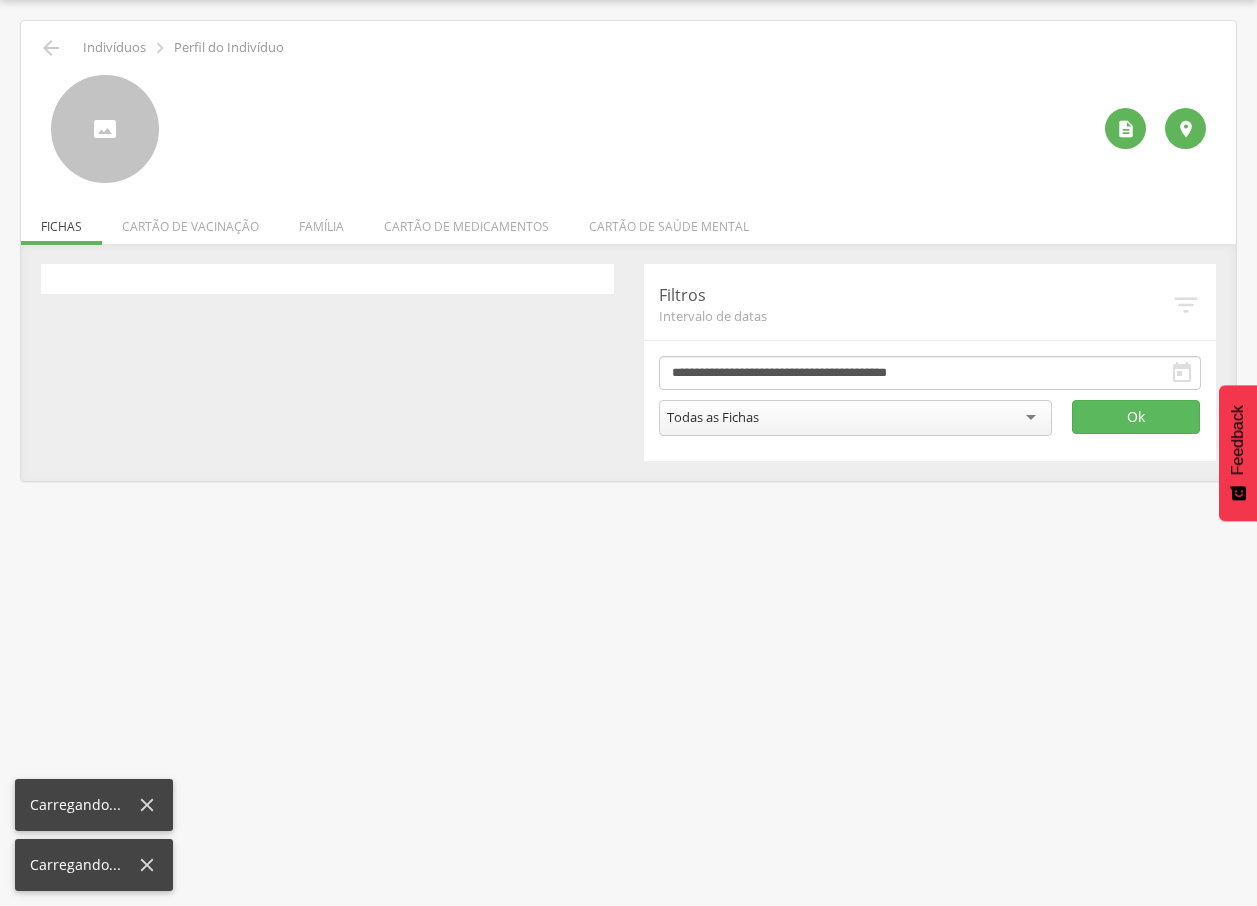 scroll, scrollTop: 60, scrollLeft: 0, axis: vertical 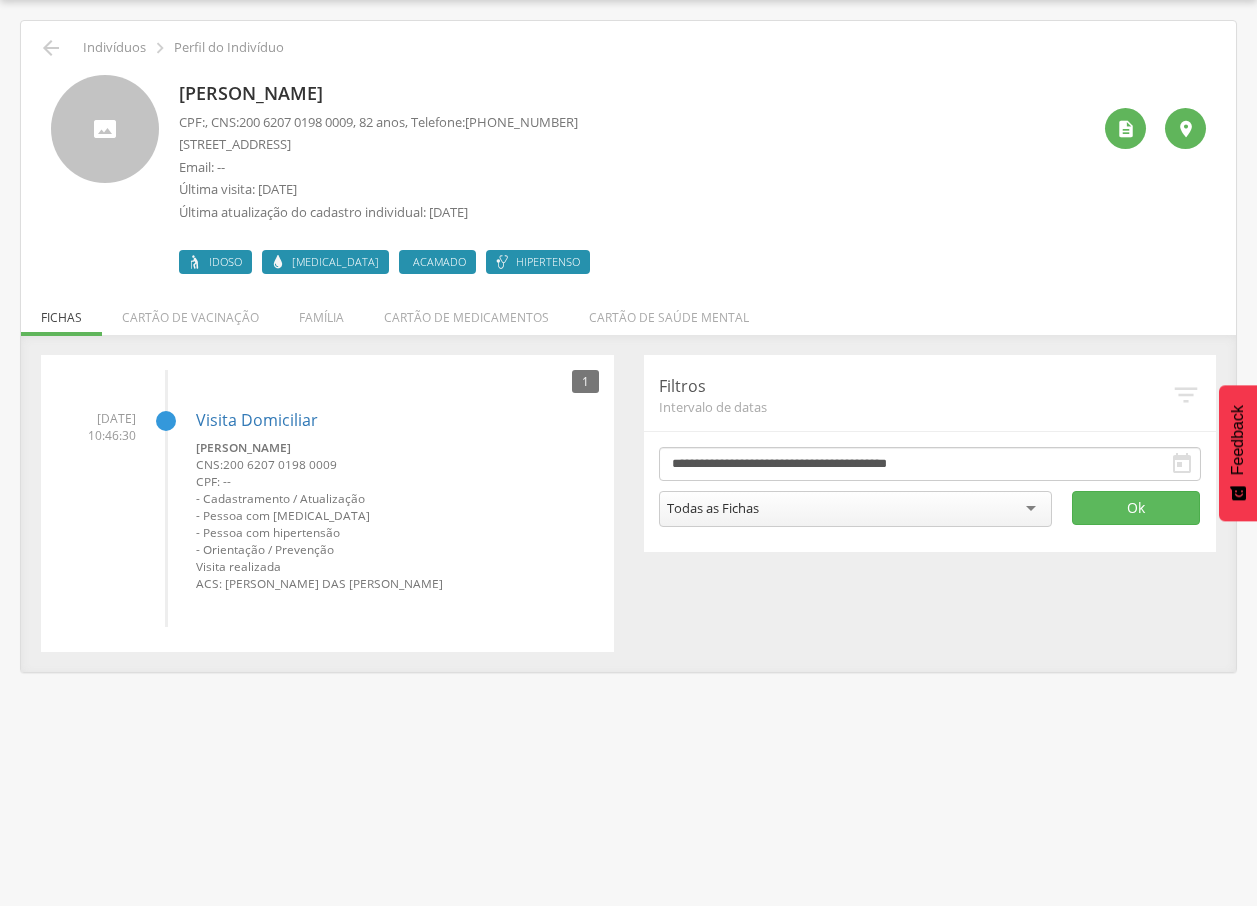 drag, startPoint x: 179, startPoint y: 93, endPoint x: 507, endPoint y: 93, distance: 328 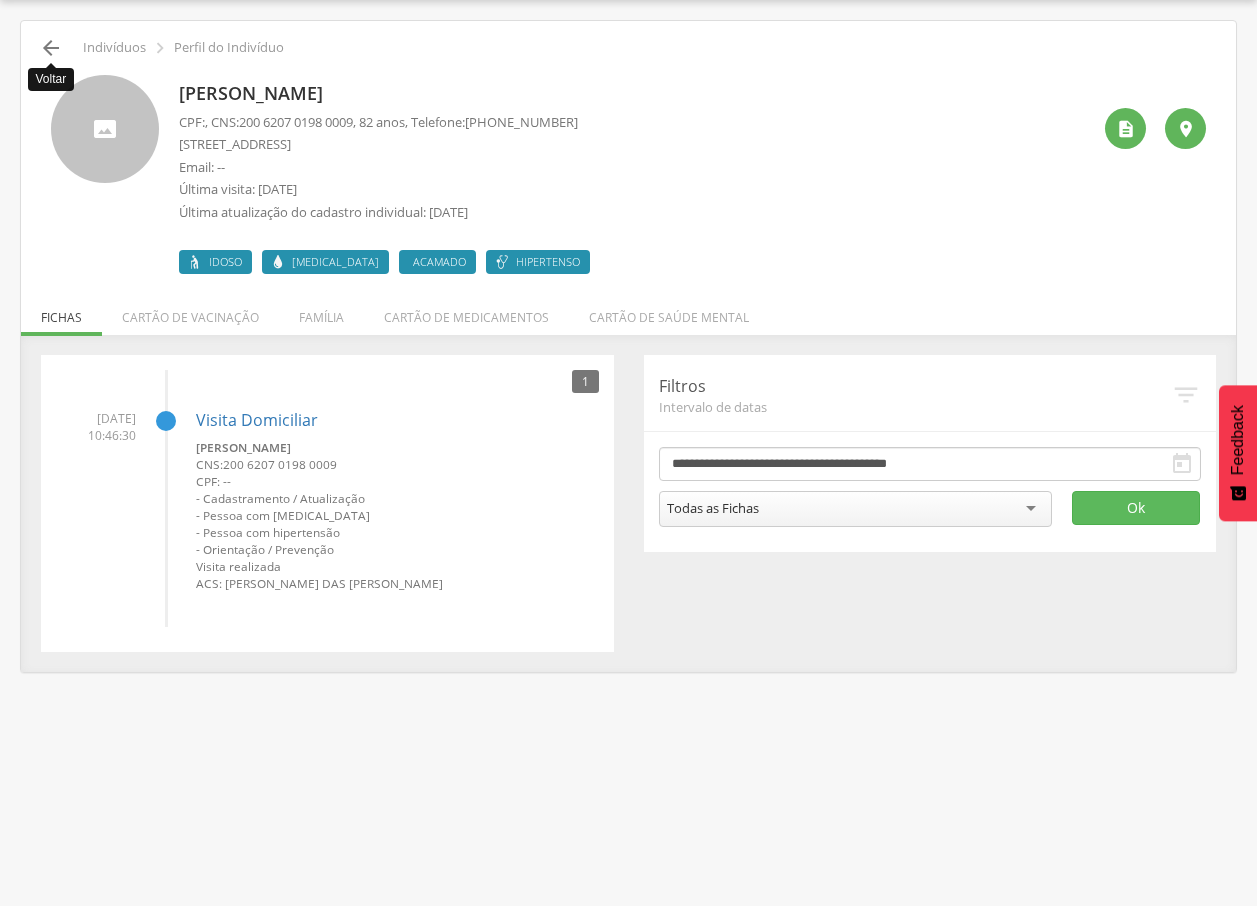 click on "" at bounding box center [51, 48] 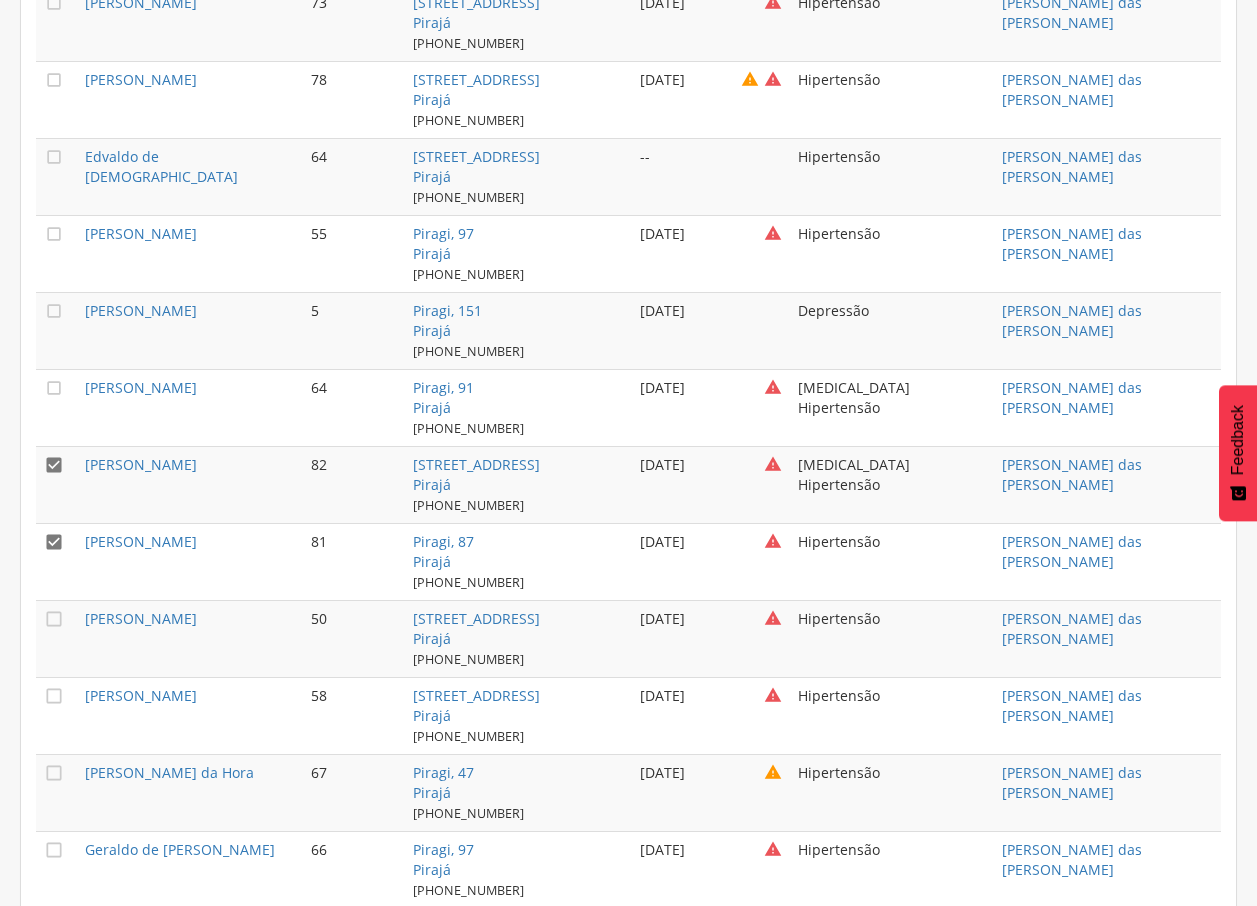 scroll, scrollTop: 2225, scrollLeft: 0, axis: vertical 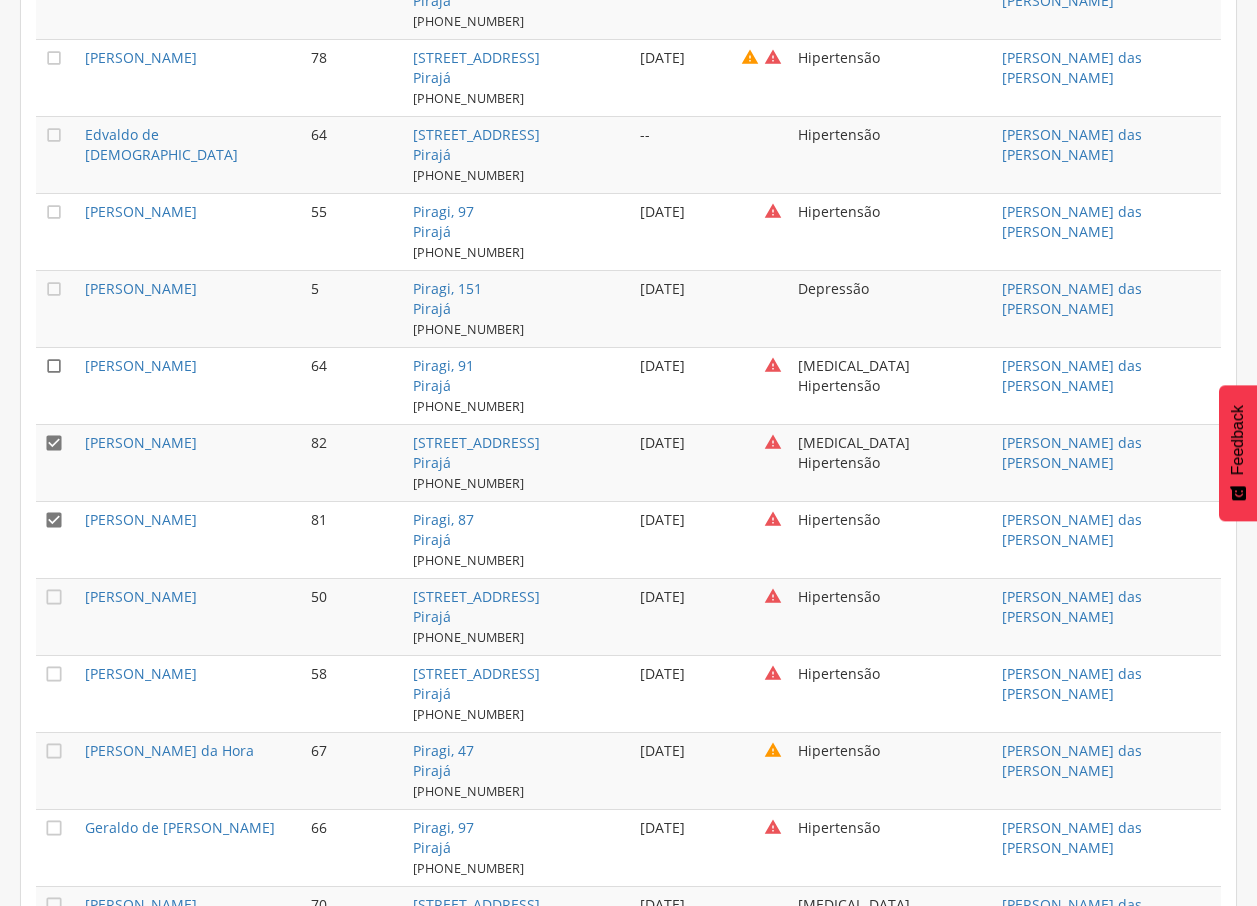 click on "" at bounding box center [54, 366] 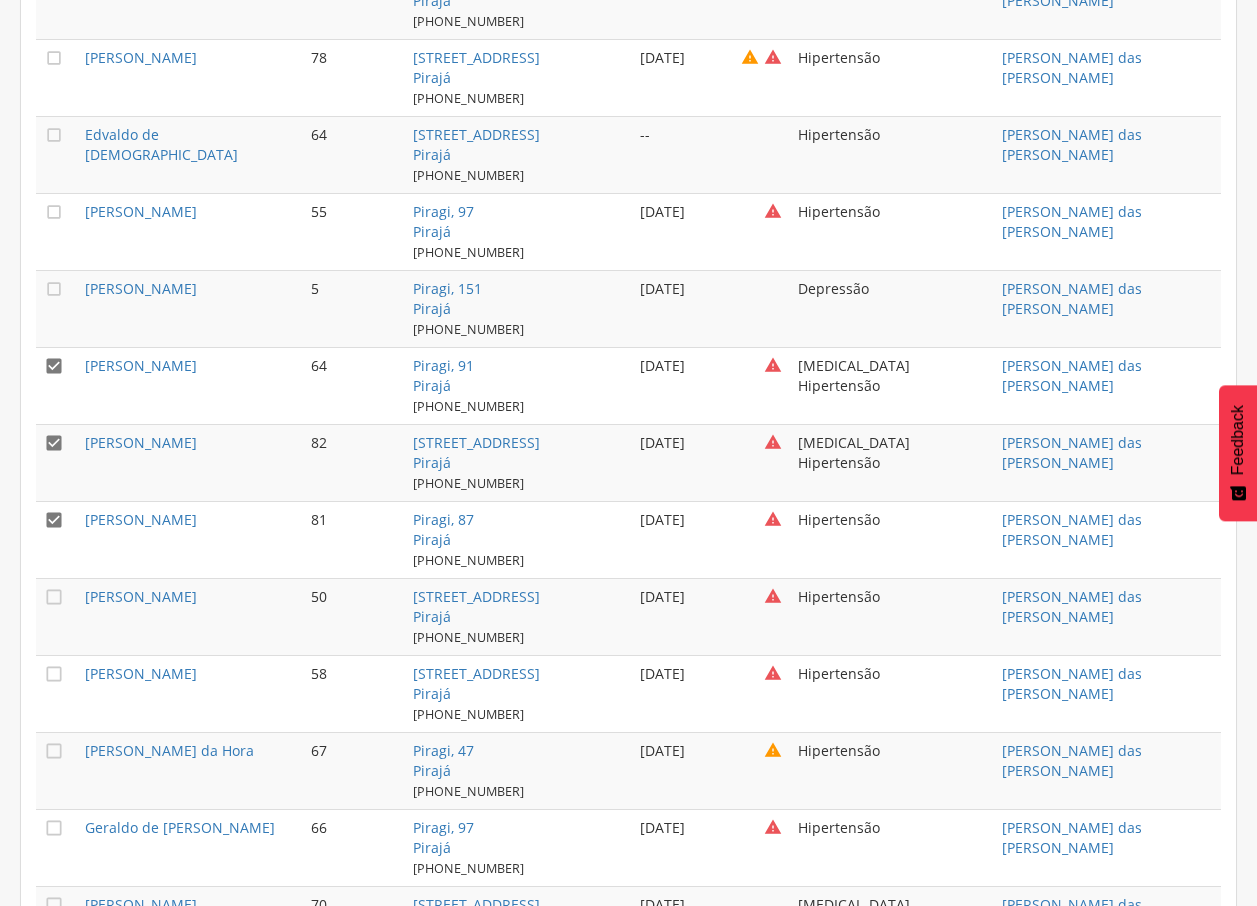 click on "" at bounding box center (54, 520) 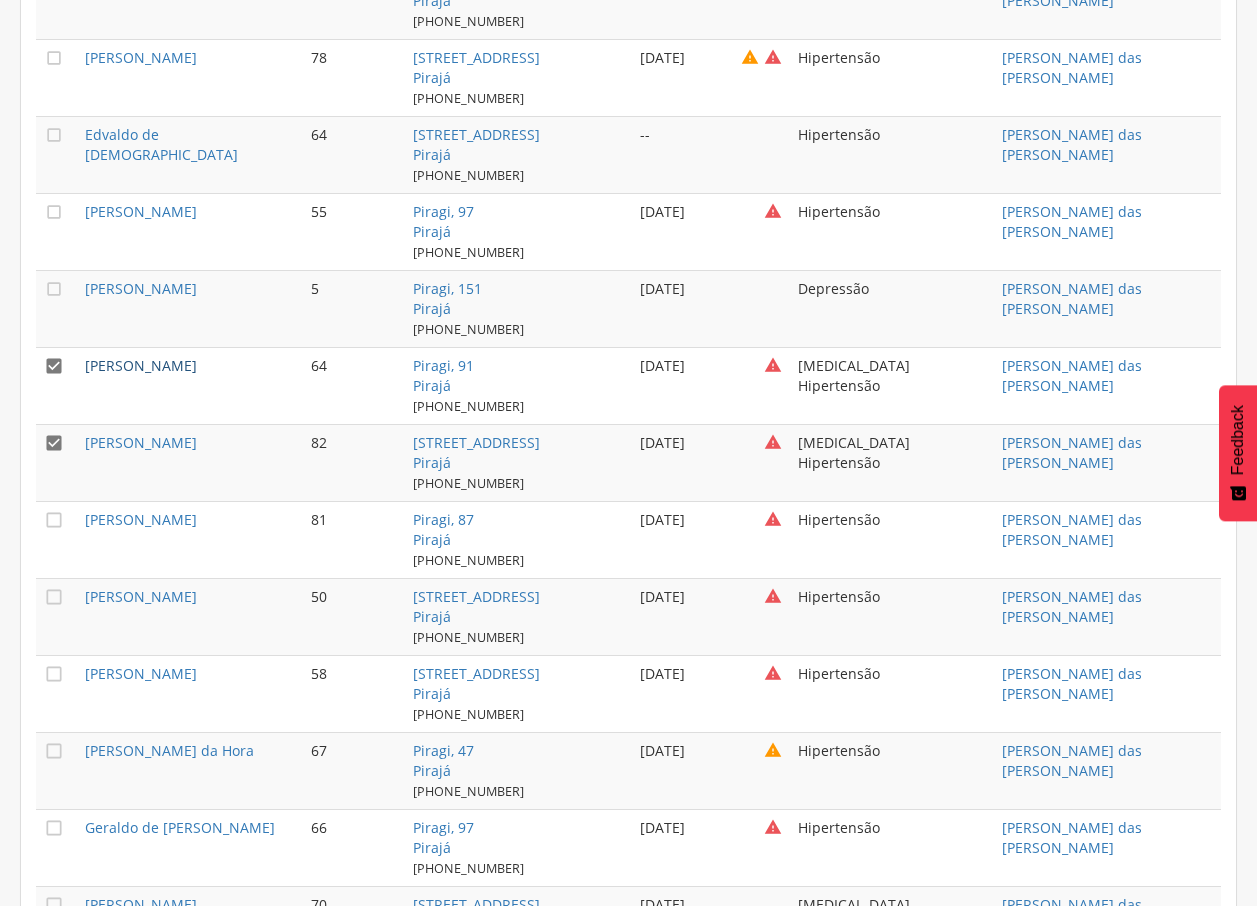 click on "[PERSON_NAME]" at bounding box center (141, 365) 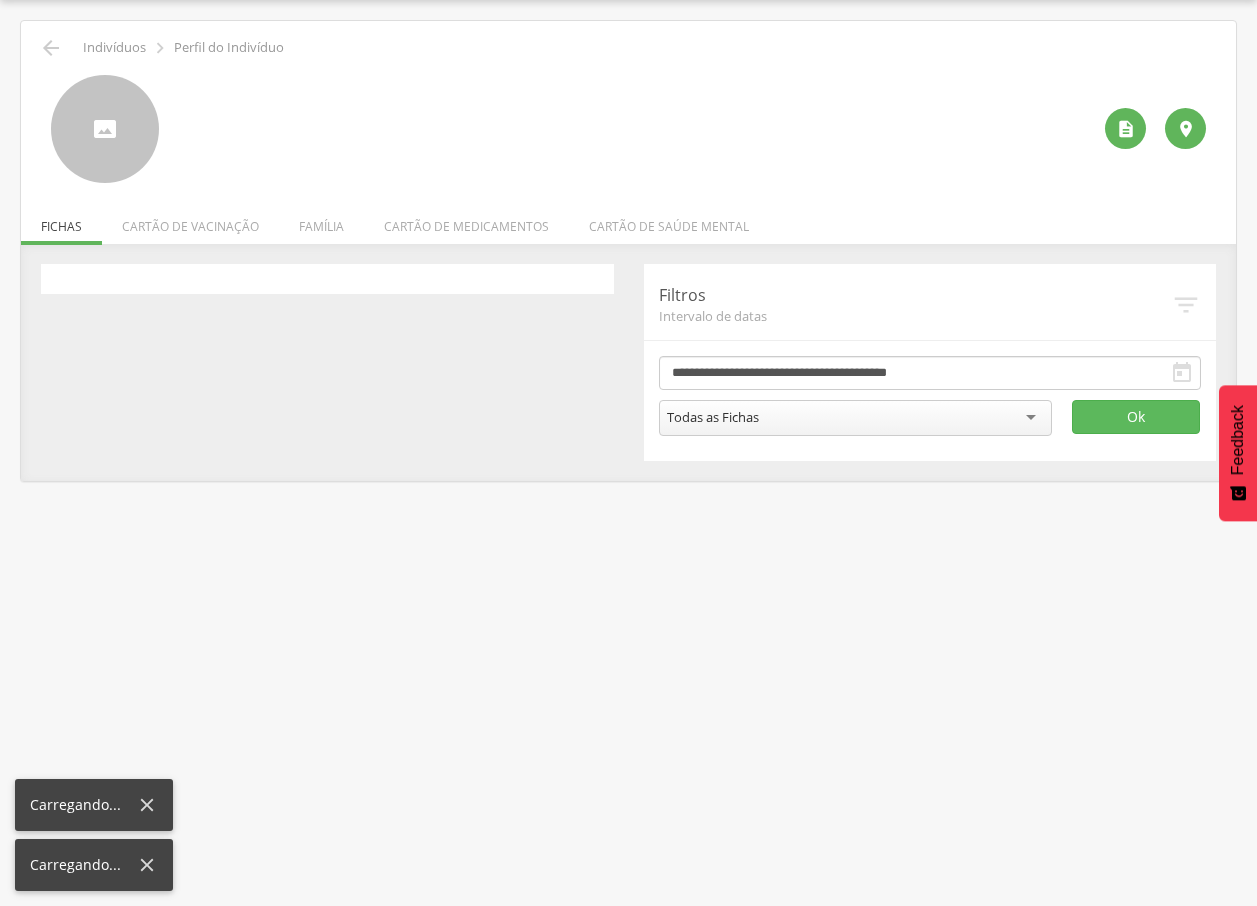 scroll, scrollTop: 60, scrollLeft: 0, axis: vertical 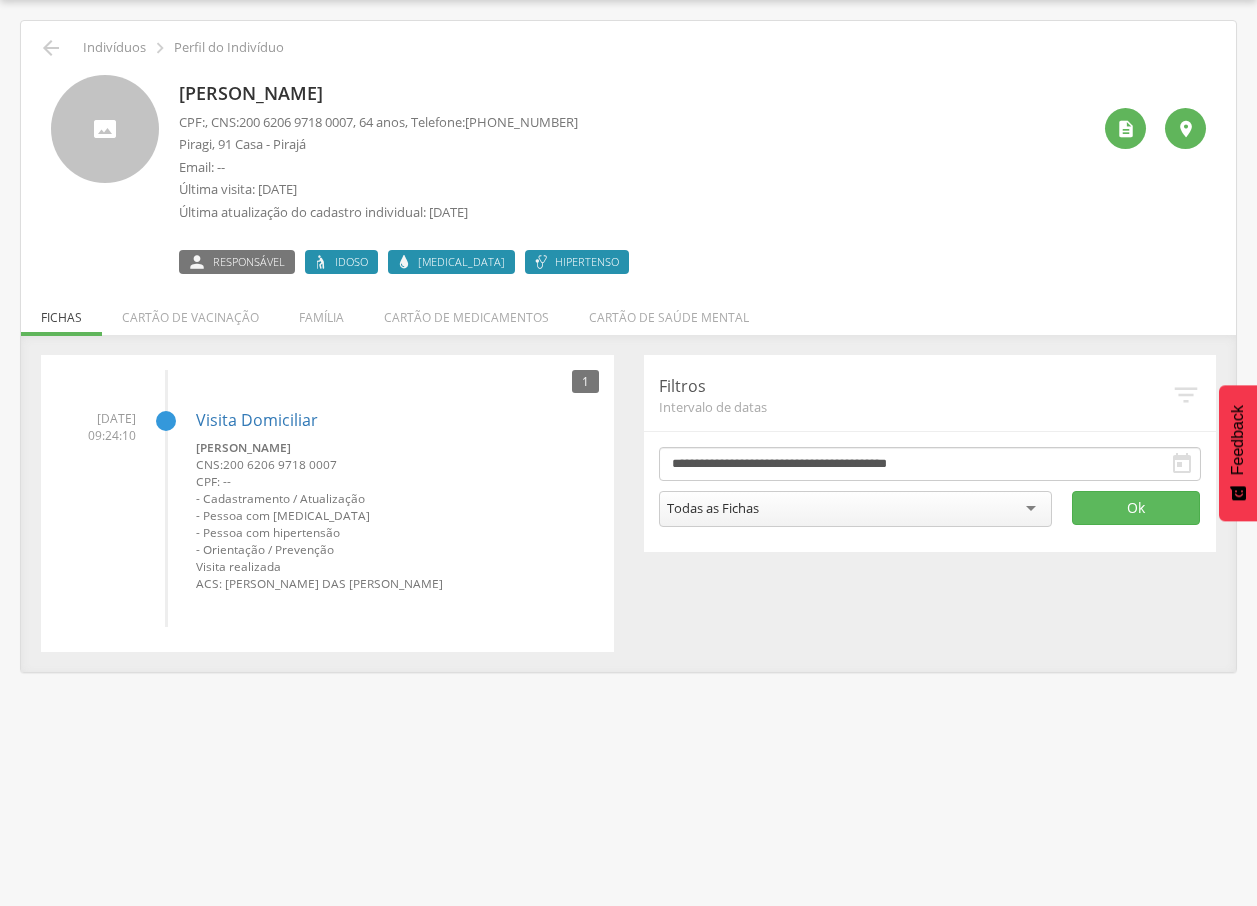 drag, startPoint x: 179, startPoint y: 96, endPoint x: 467, endPoint y: 94, distance: 288.00696 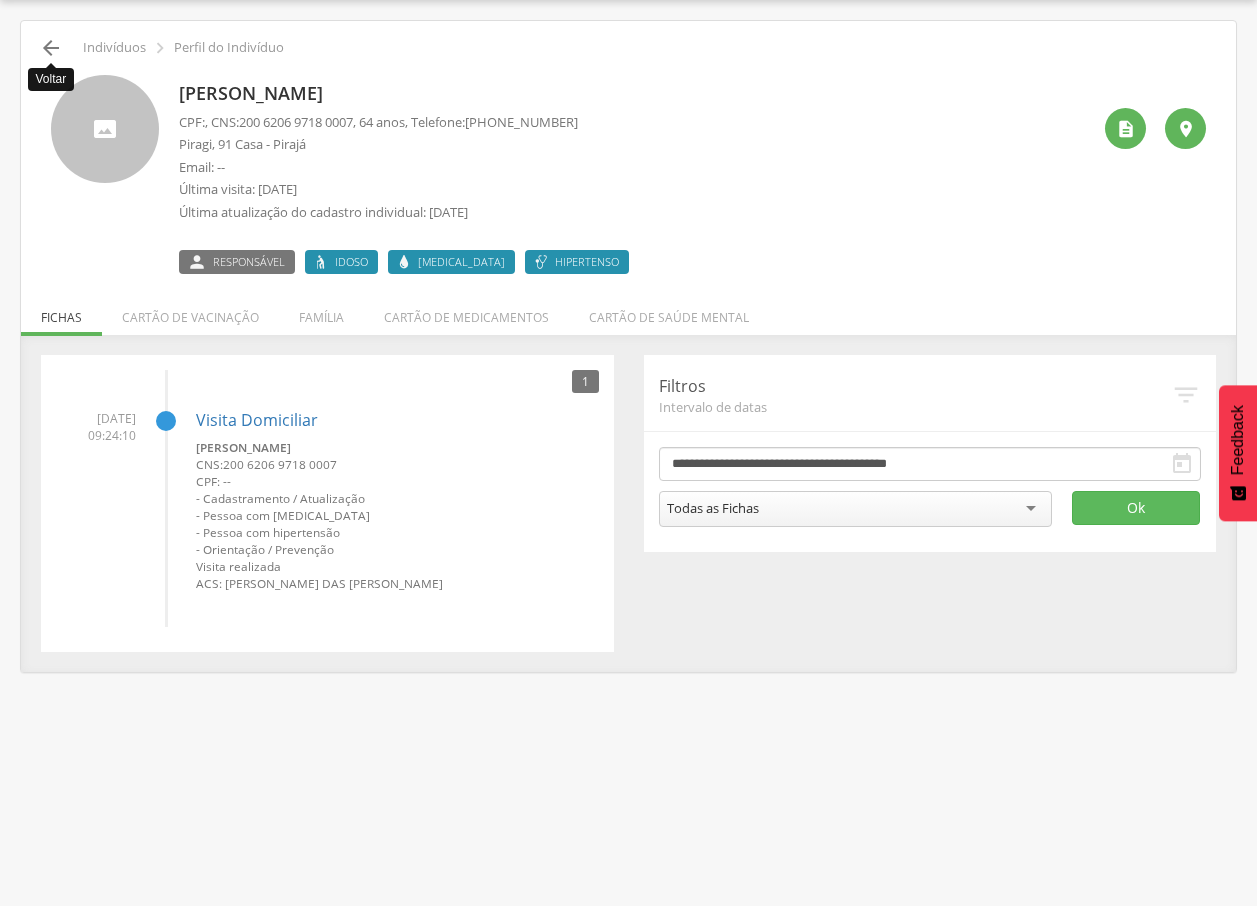 click on "" at bounding box center [51, 48] 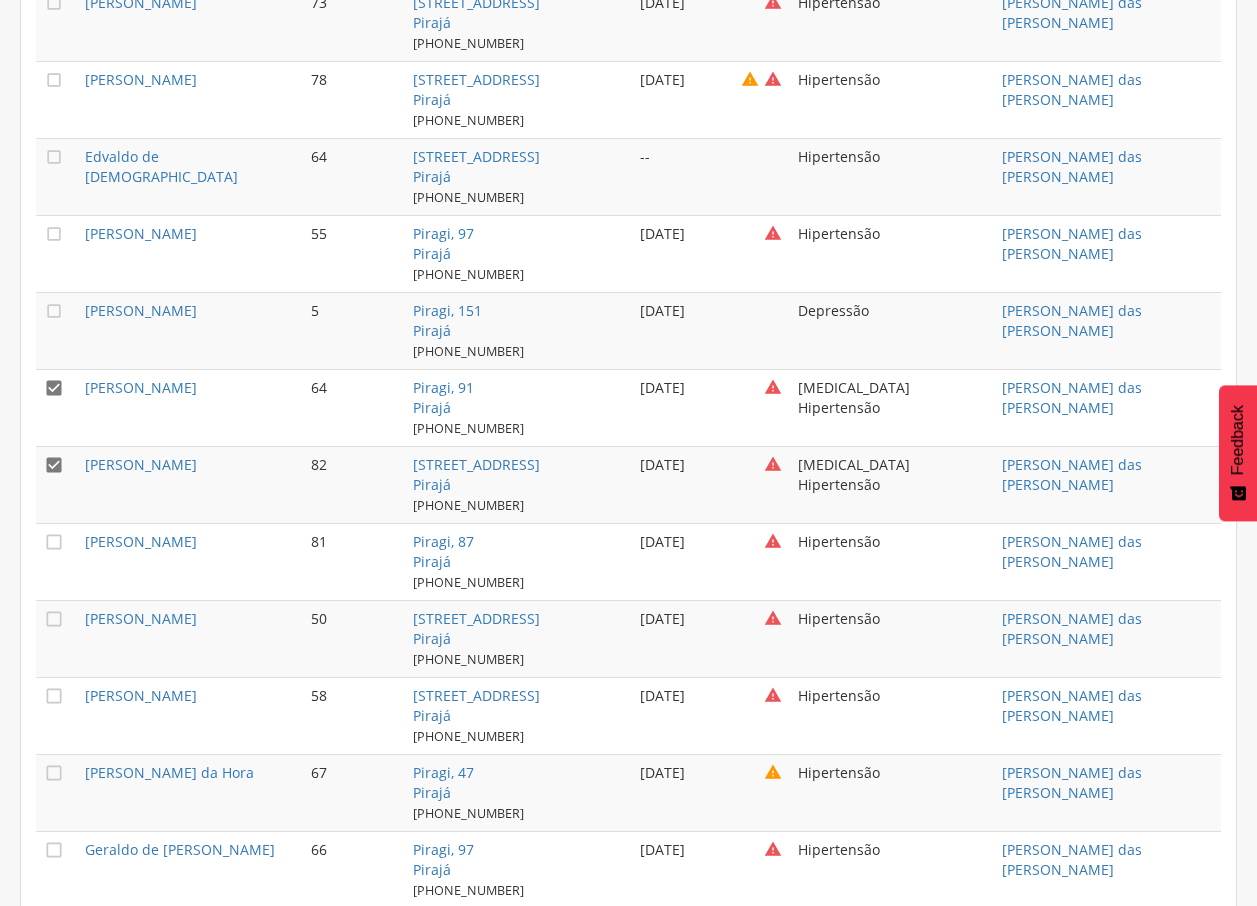 scroll, scrollTop: 2241, scrollLeft: 0, axis: vertical 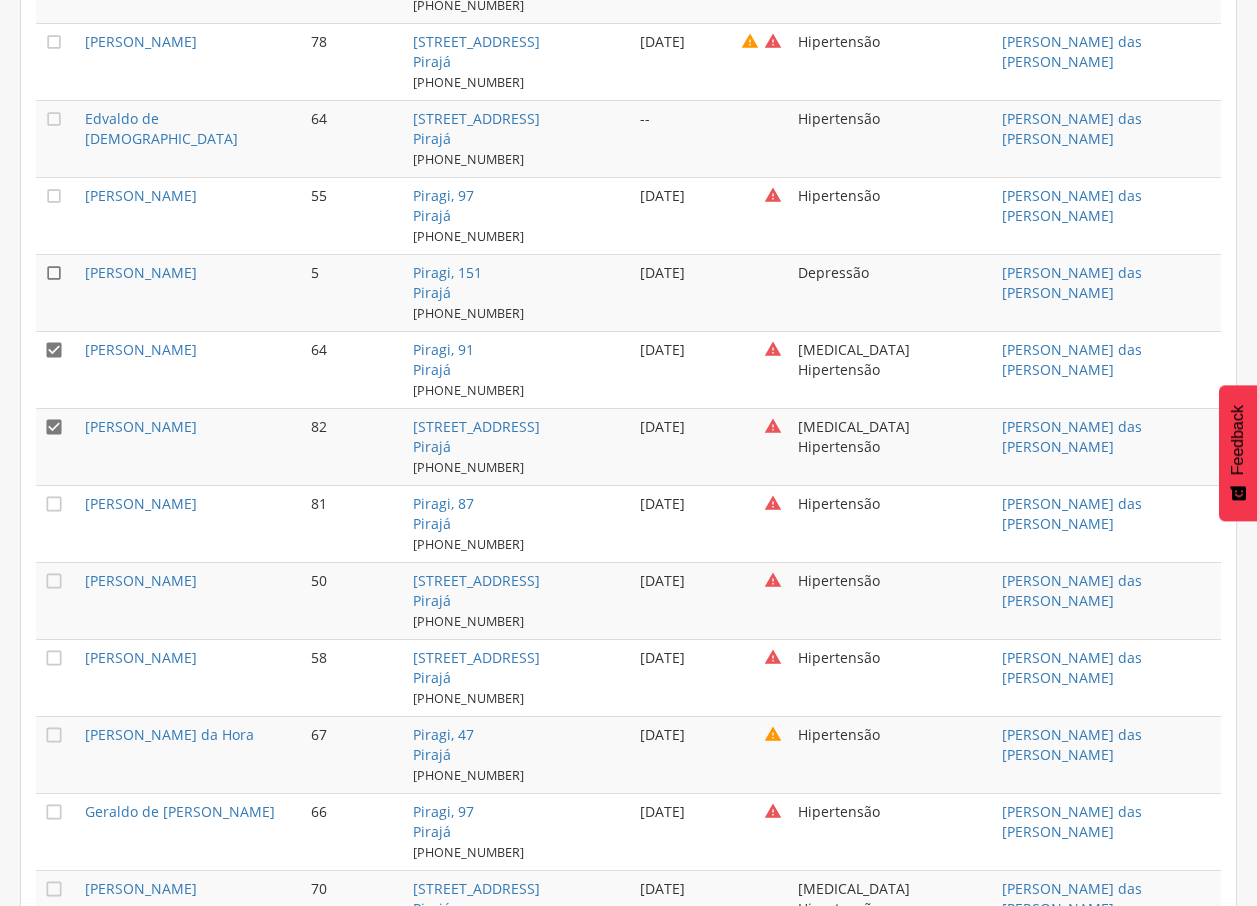 click on "" at bounding box center [54, 273] 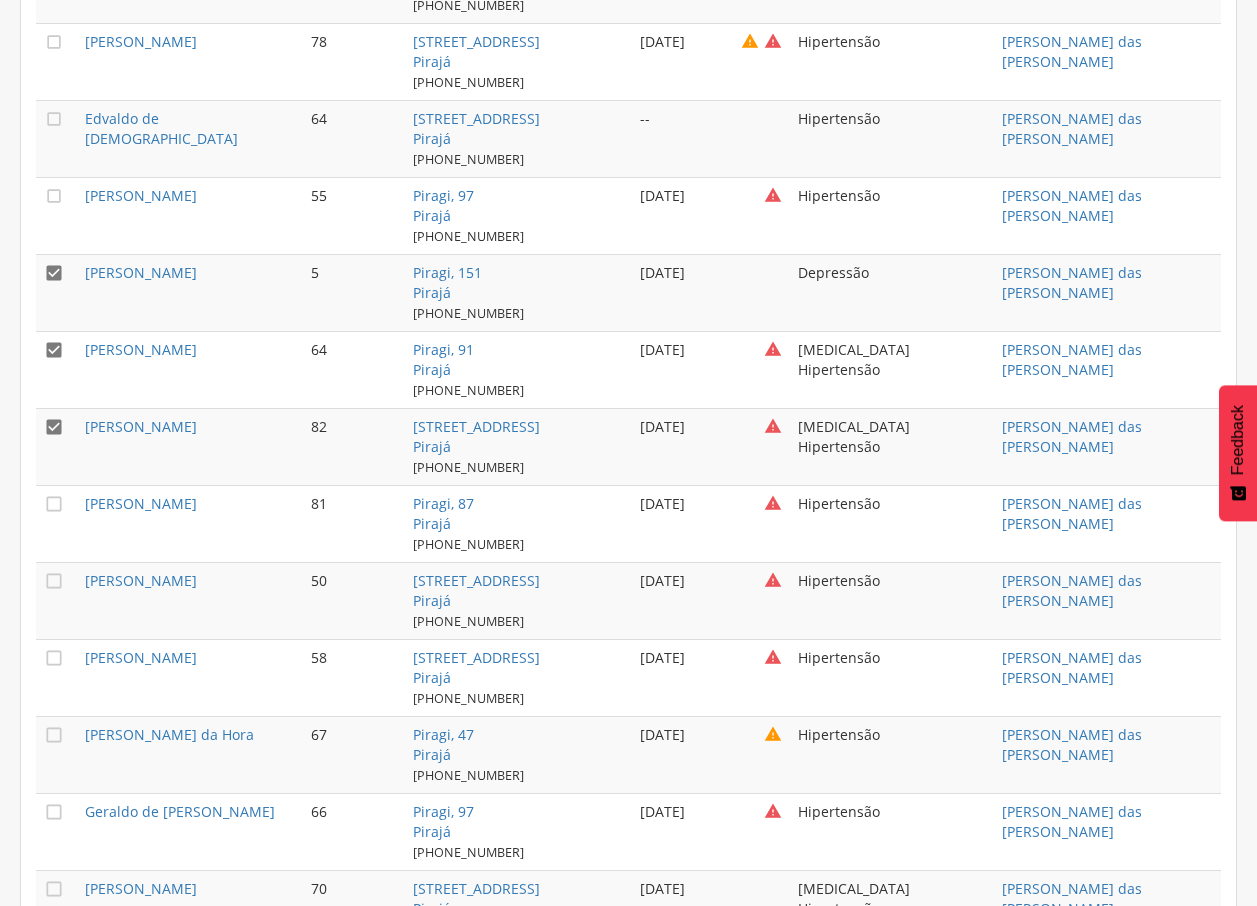 click on "" at bounding box center (54, 427) 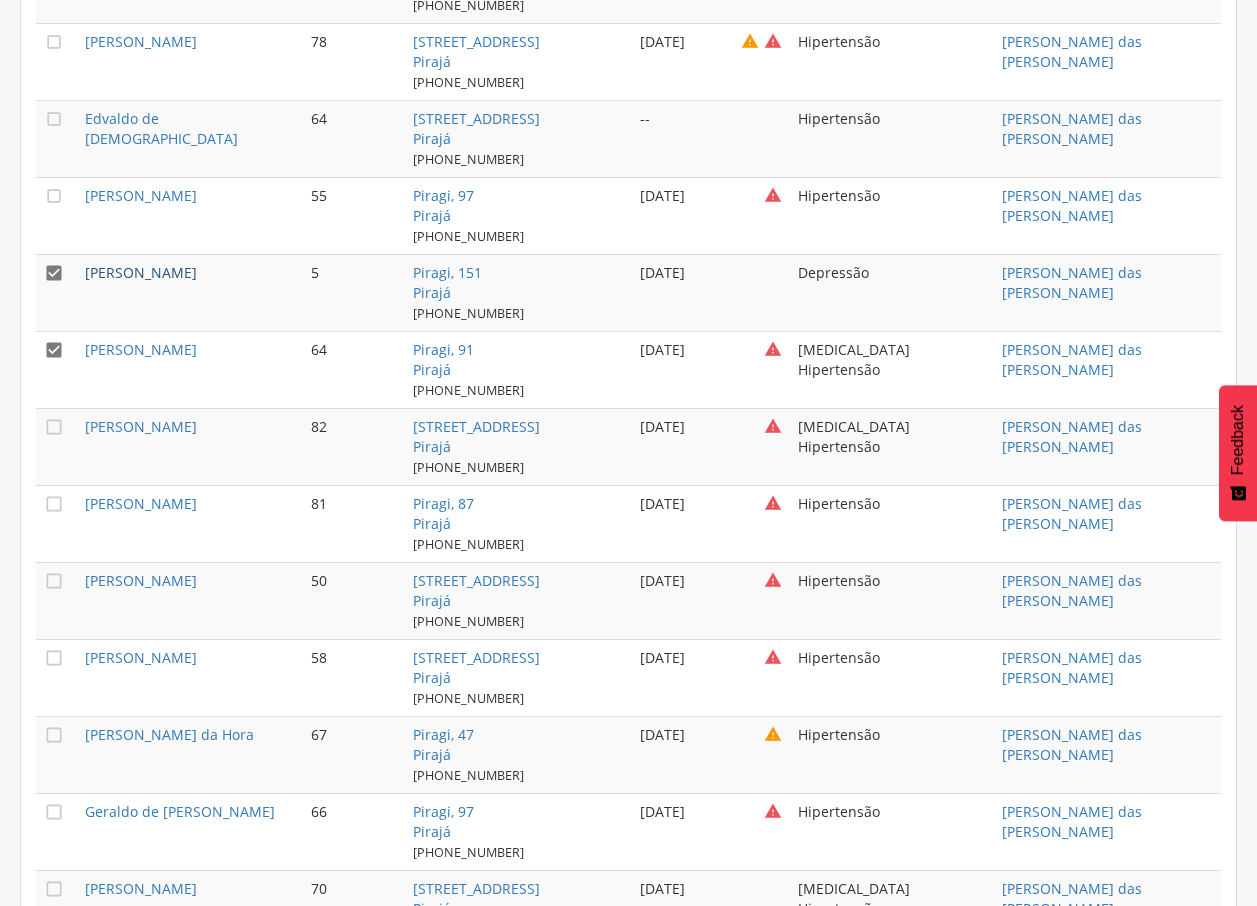click on "[PERSON_NAME]" at bounding box center [141, 272] 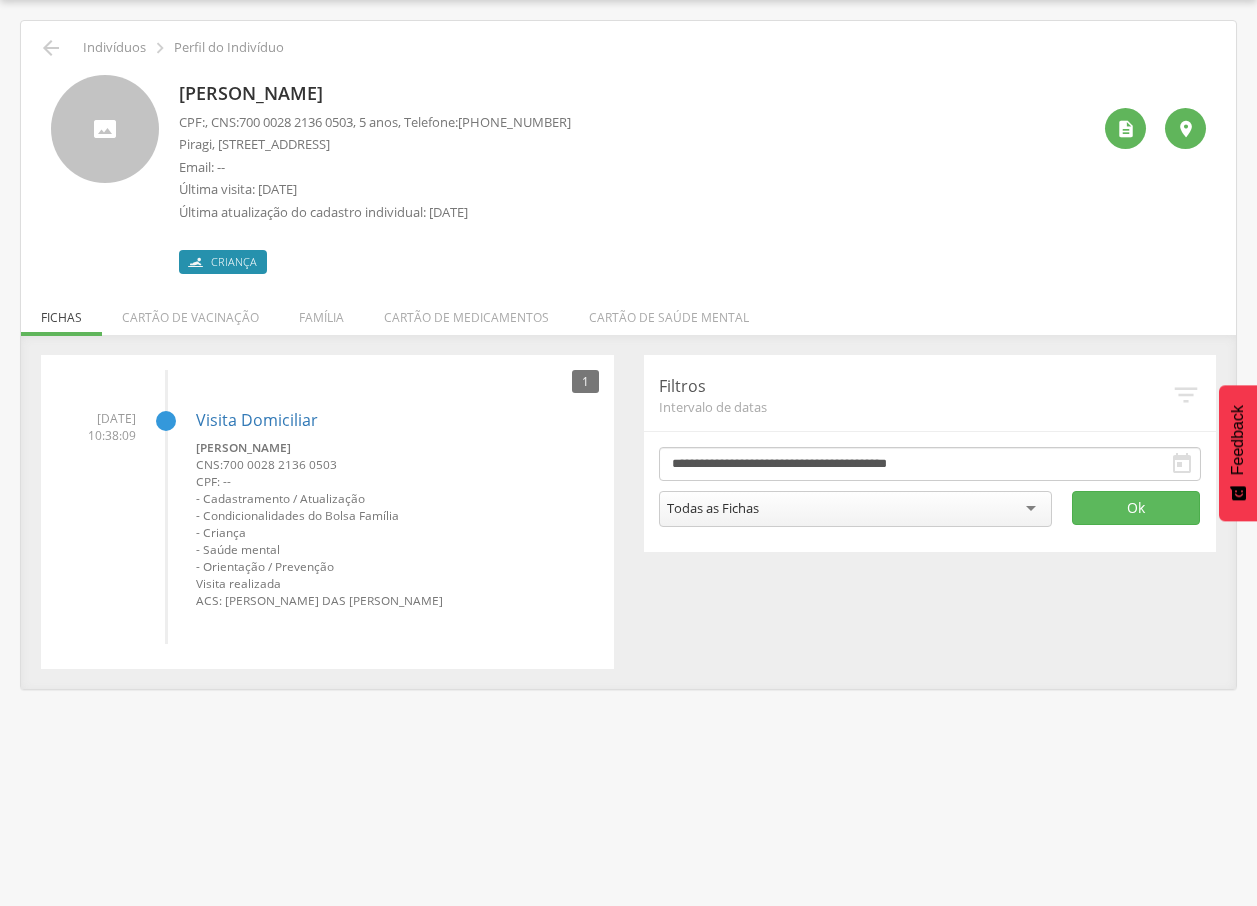 drag, startPoint x: 178, startPoint y: 87, endPoint x: 366, endPoint y: 89, distance: 188.01064 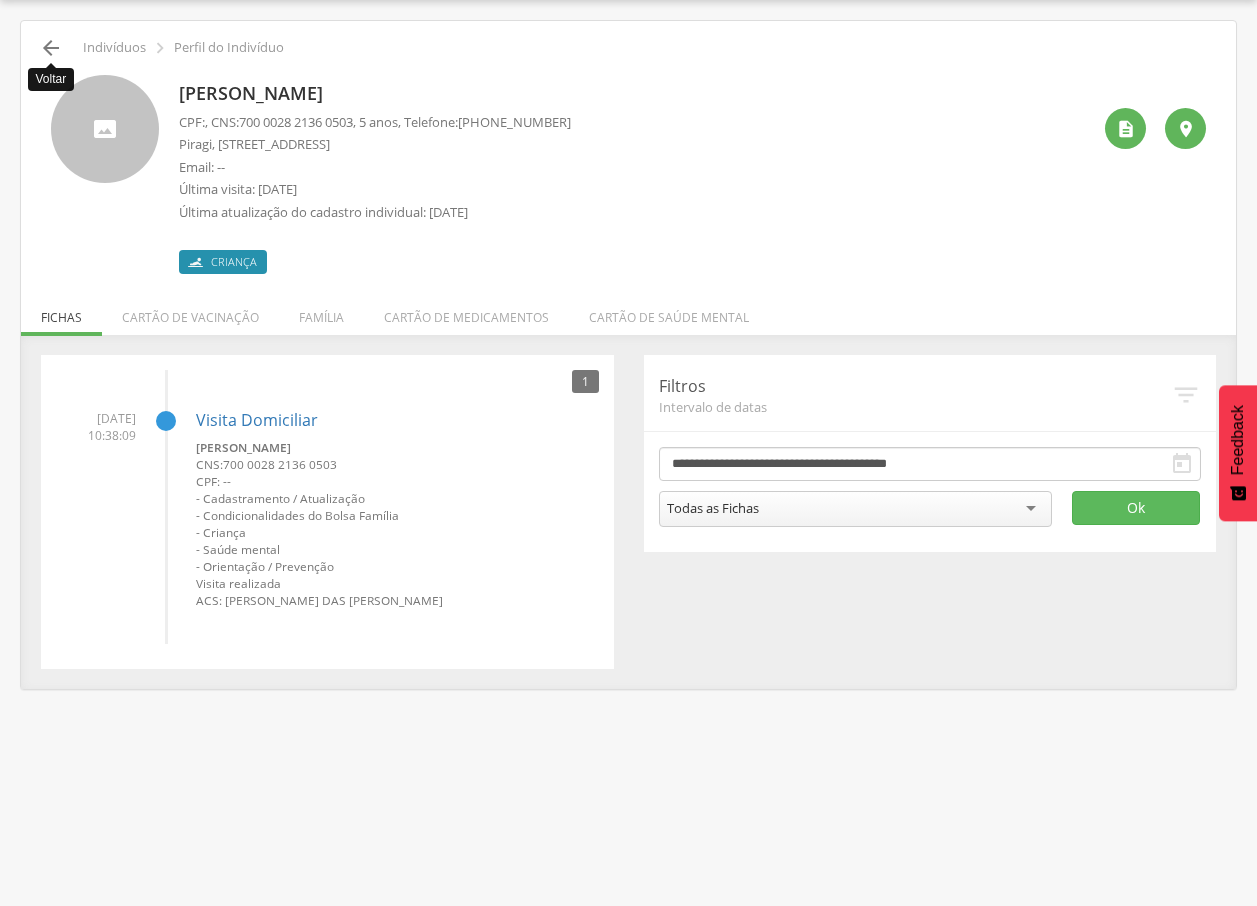 click on "" at bounding box center (51, 48) 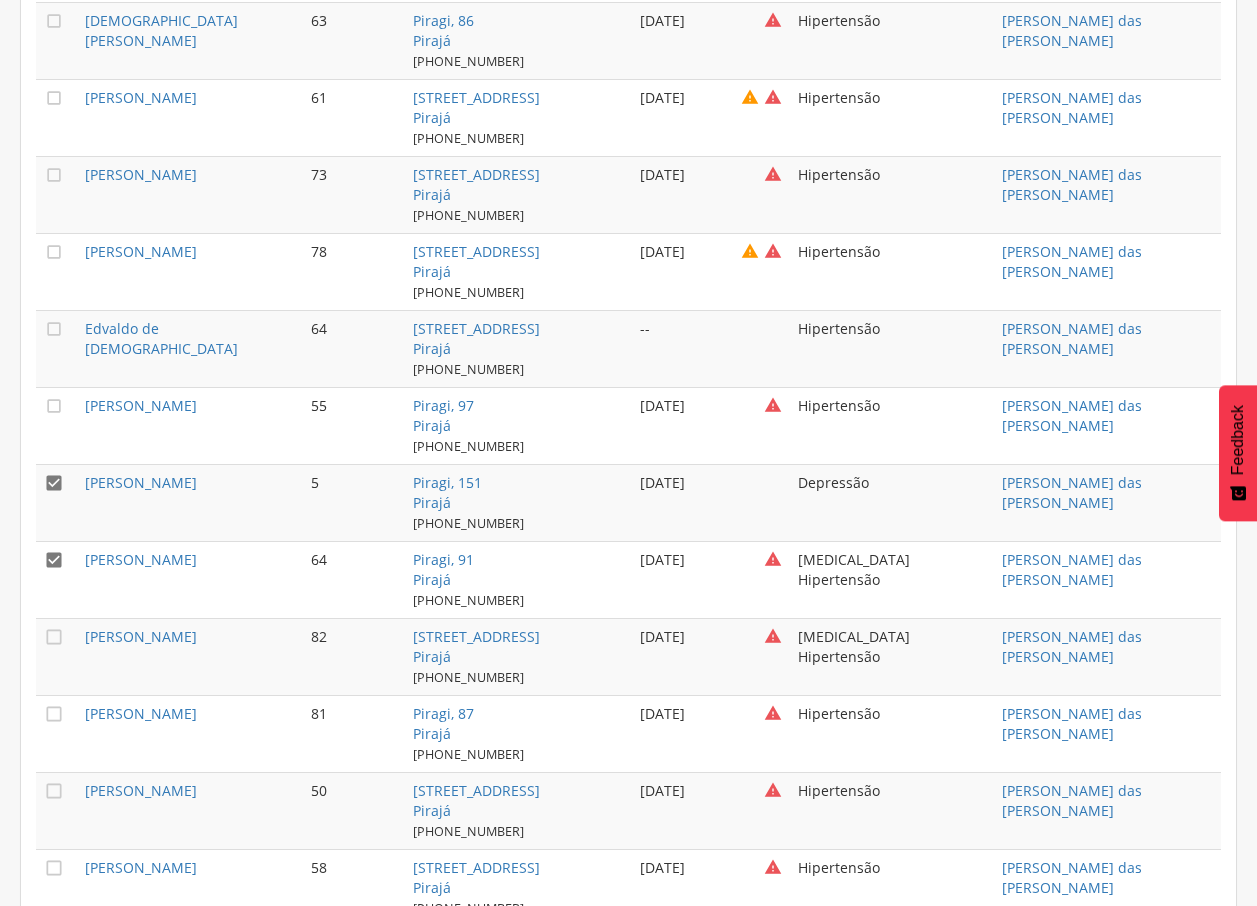 scroll, scrollTop: 2039, scrollLeft: 0, axis: vertical 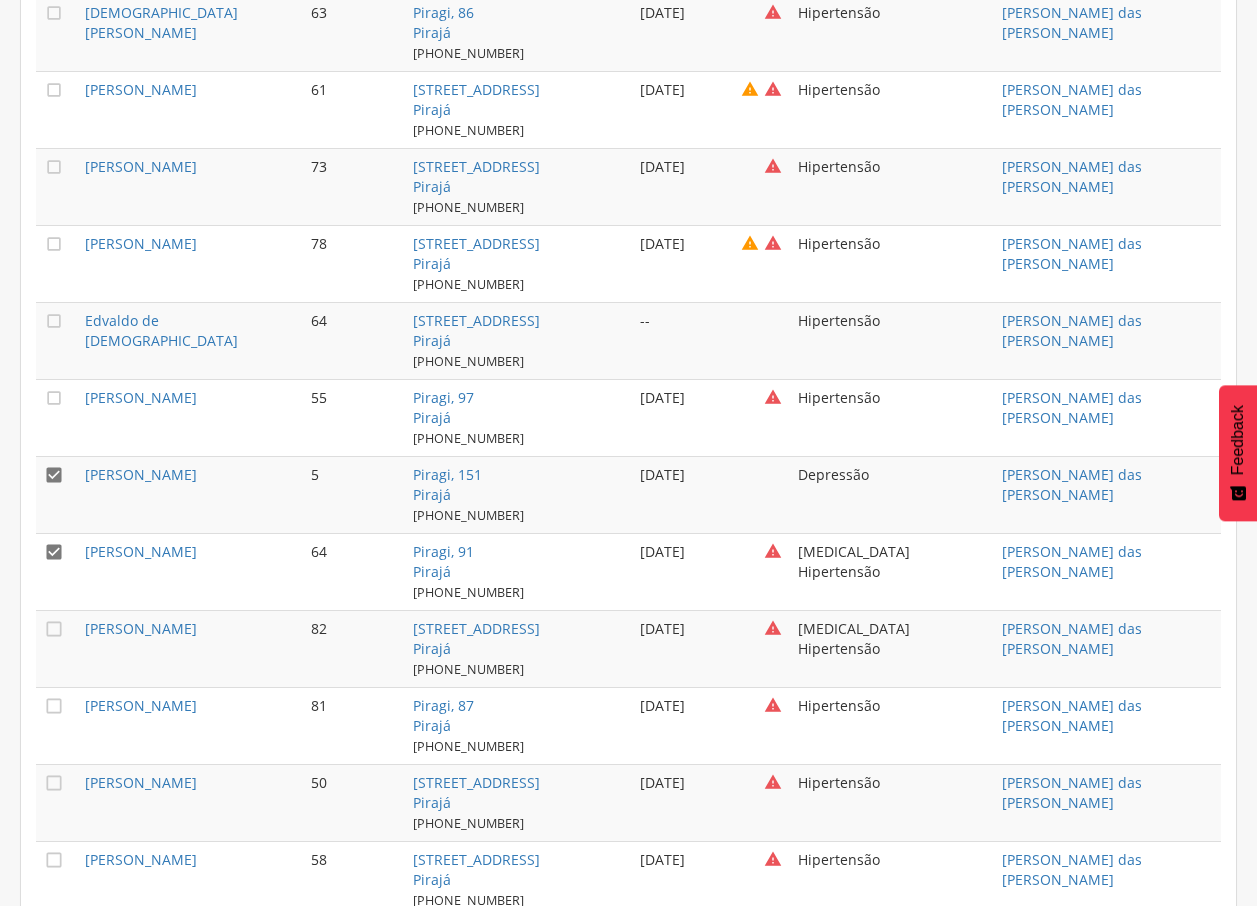 click on "" at bounding box center [54, 552] 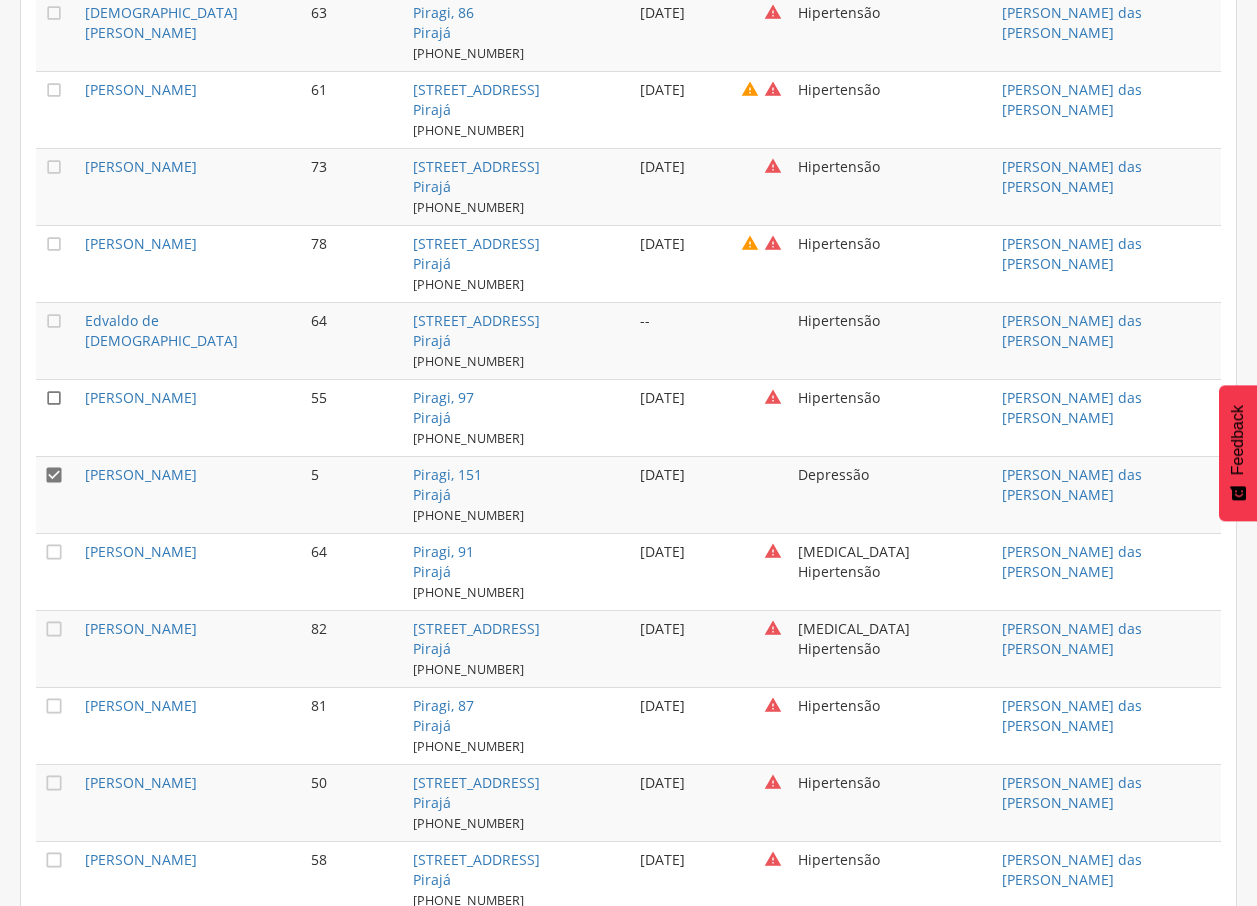 click on "" at bounding box center [54, 398] 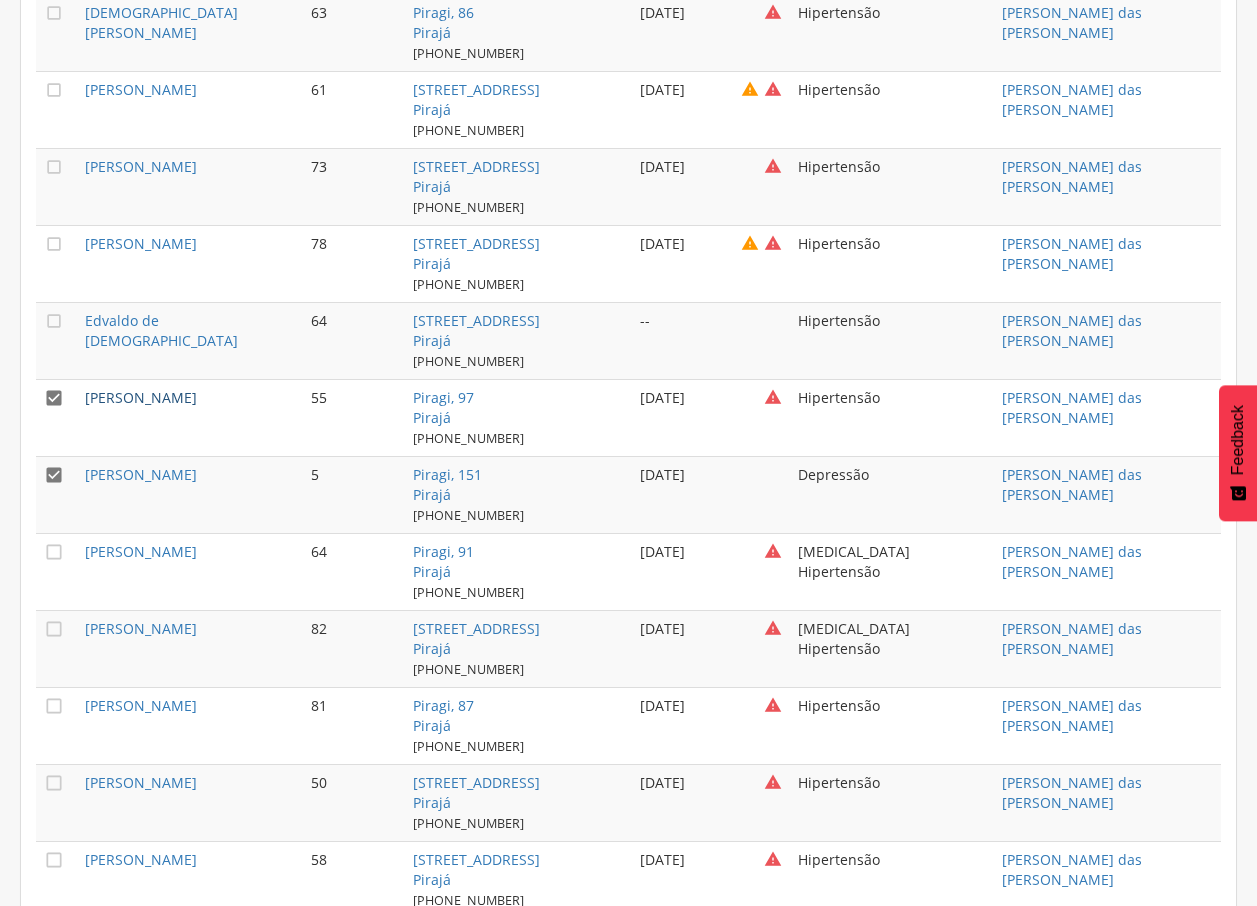 click on "[PERSON_NAME]" at bounding box center (141, 397) 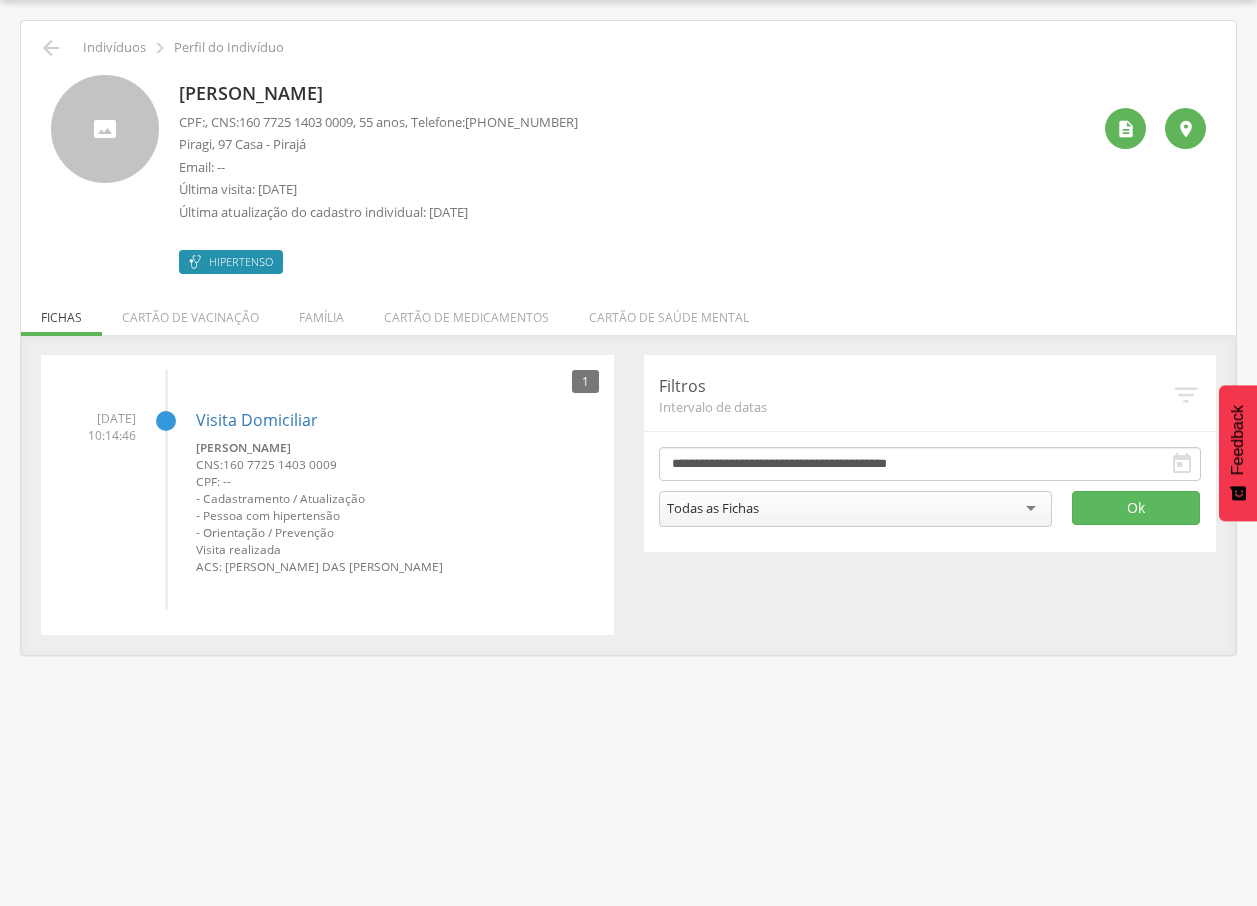 drag, startPoint x: 180, startPoint y: 90, endPoint x: 470, endPoint y: 89, distance: 290.0017 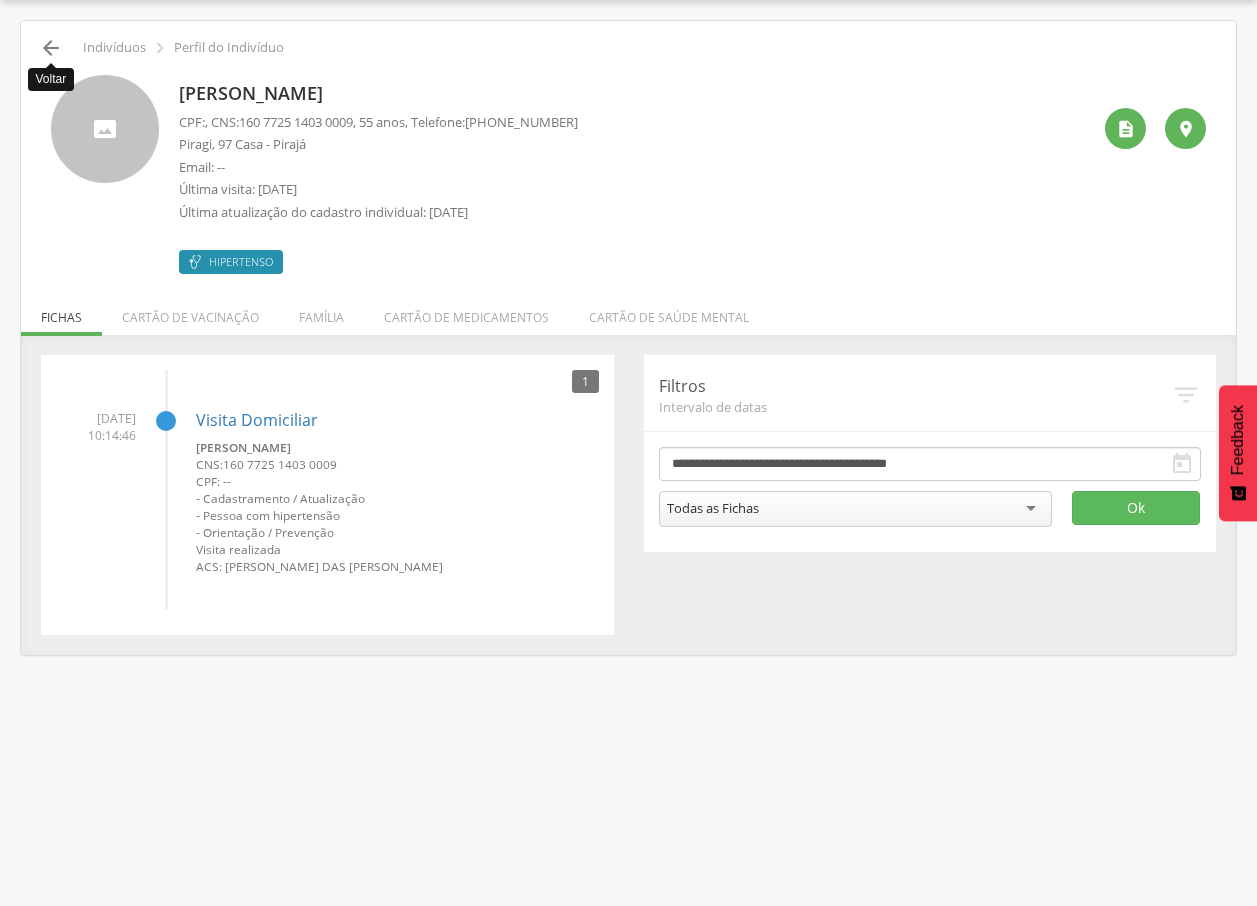 click on "" at bounding box center [51, 48] 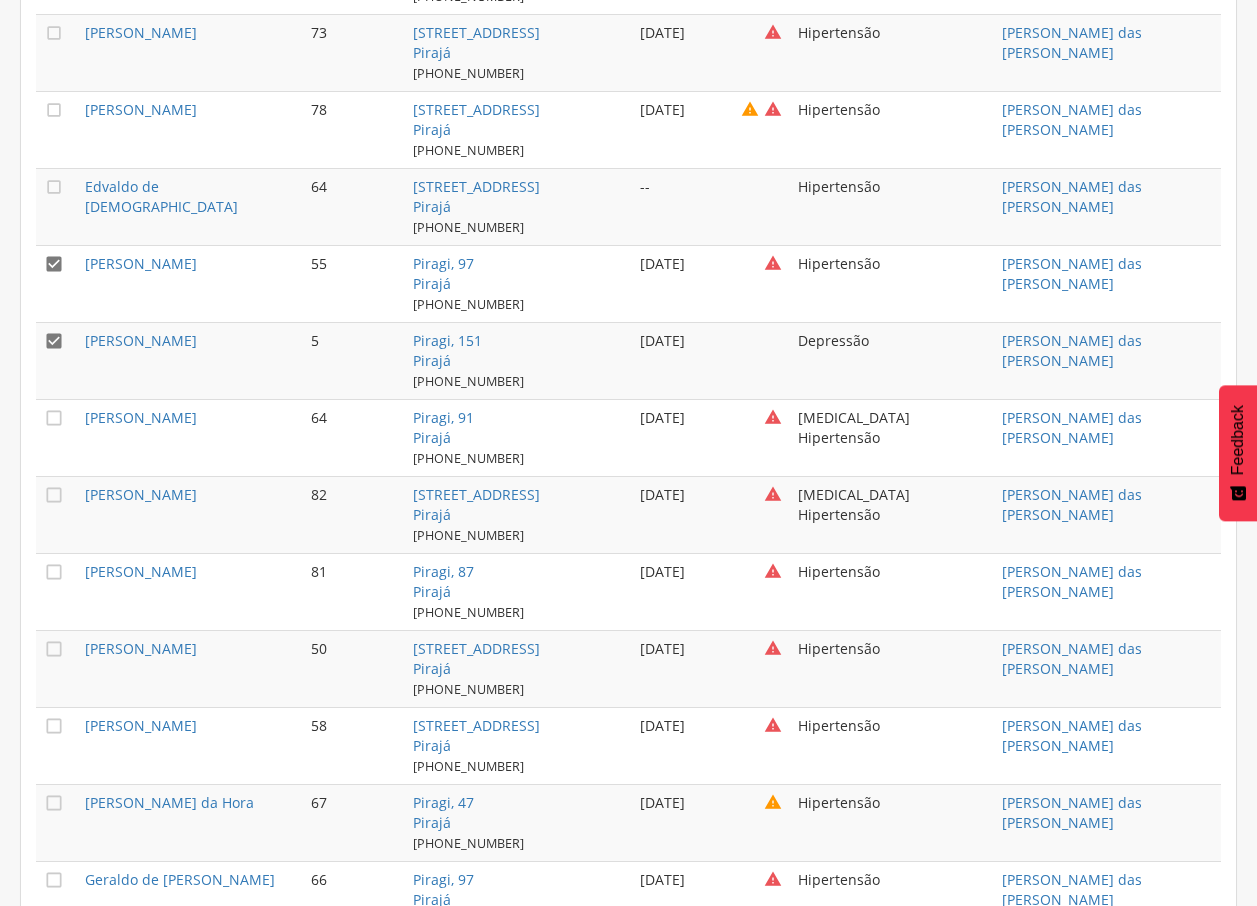 scroll, scrollTop: 2188, scrollLeft: 0, axis: vertical 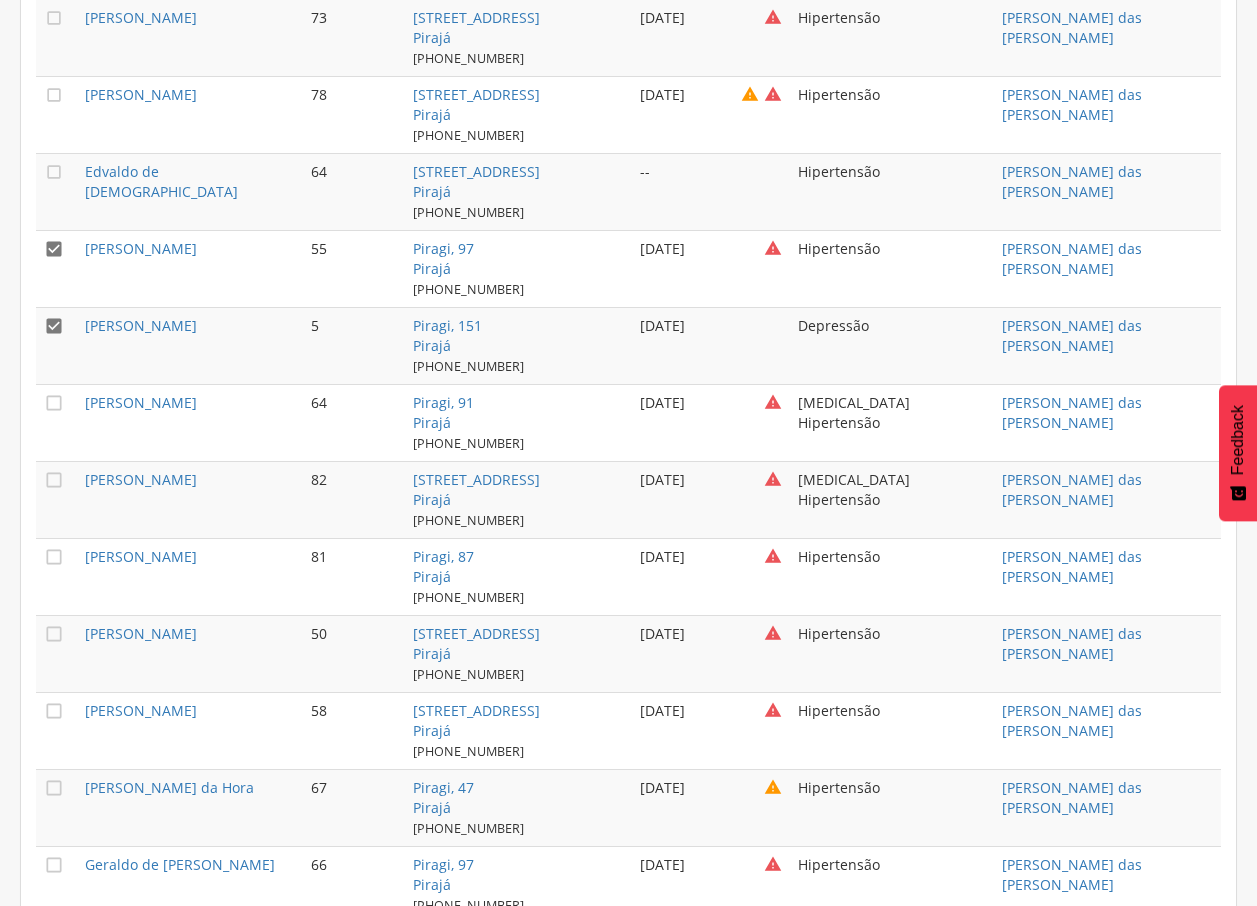 click on "" at bounding box center [54, 326] 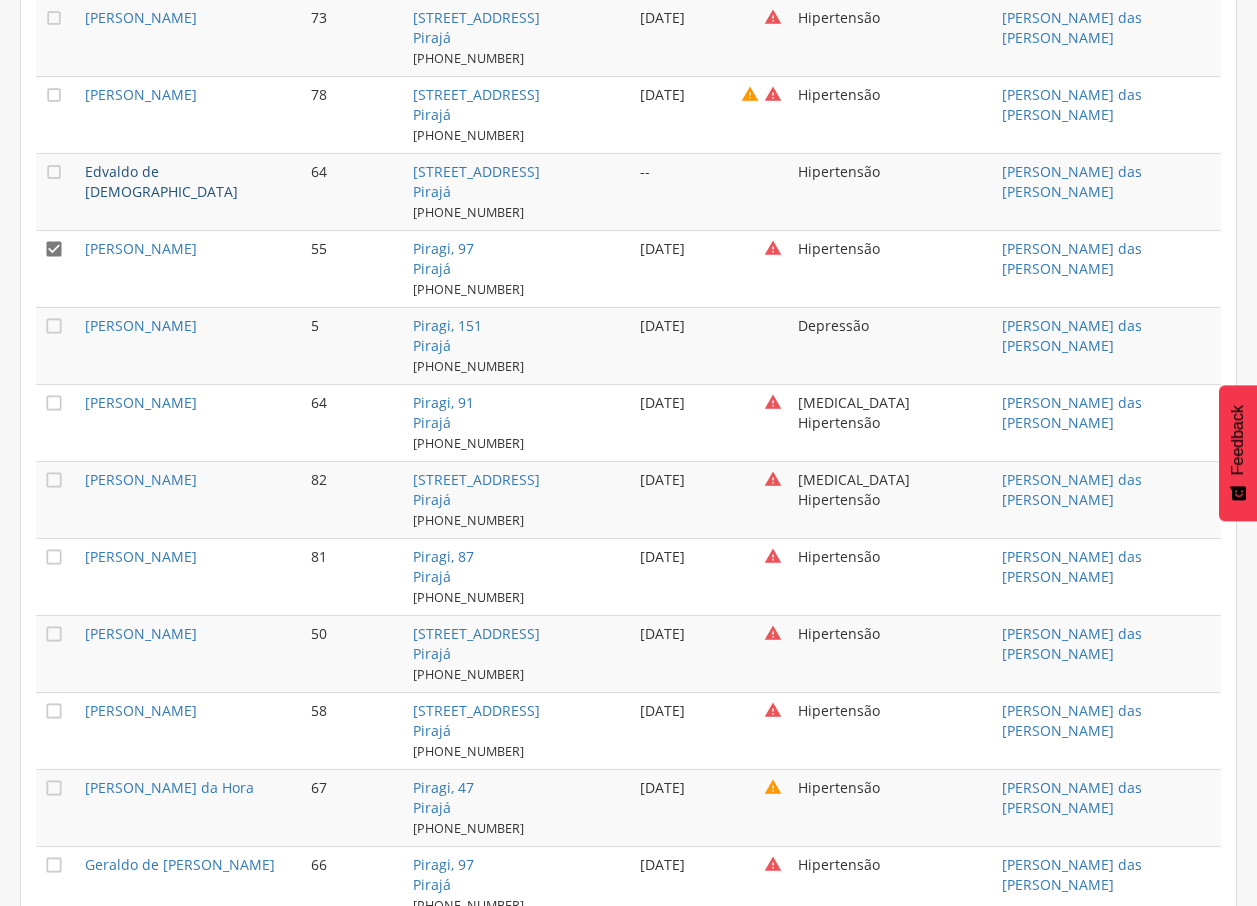 click on "Edvaldo de [DEMOGRAPHIC_DATA]" at bounding box center (161, 181) 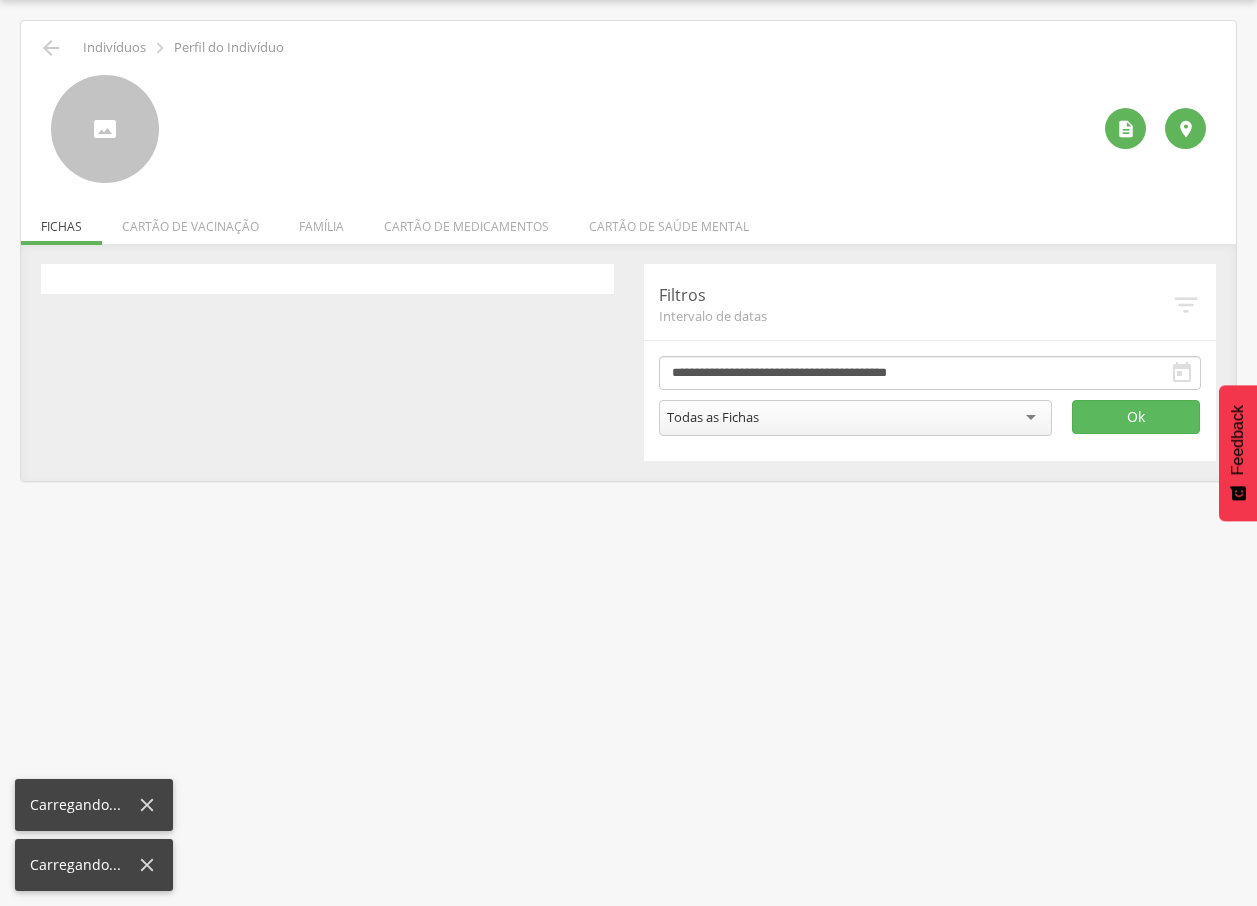 scroll, scrollTop: 60, scrollLeft: 0, axis: vertical 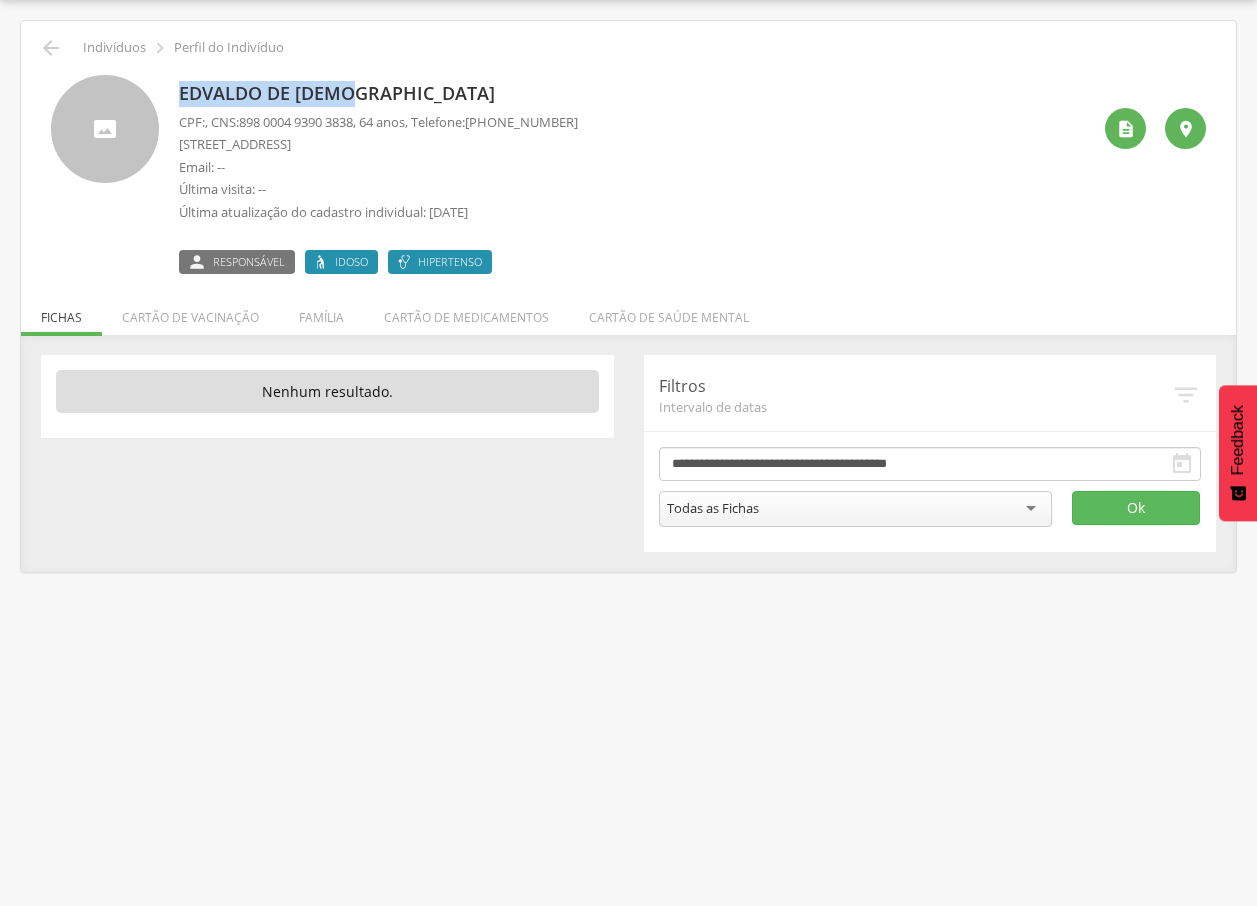drag, startPoint x: 180, startPoint y: 92, endPoint x: 350, endPoint y: 93, distance: 170.00294 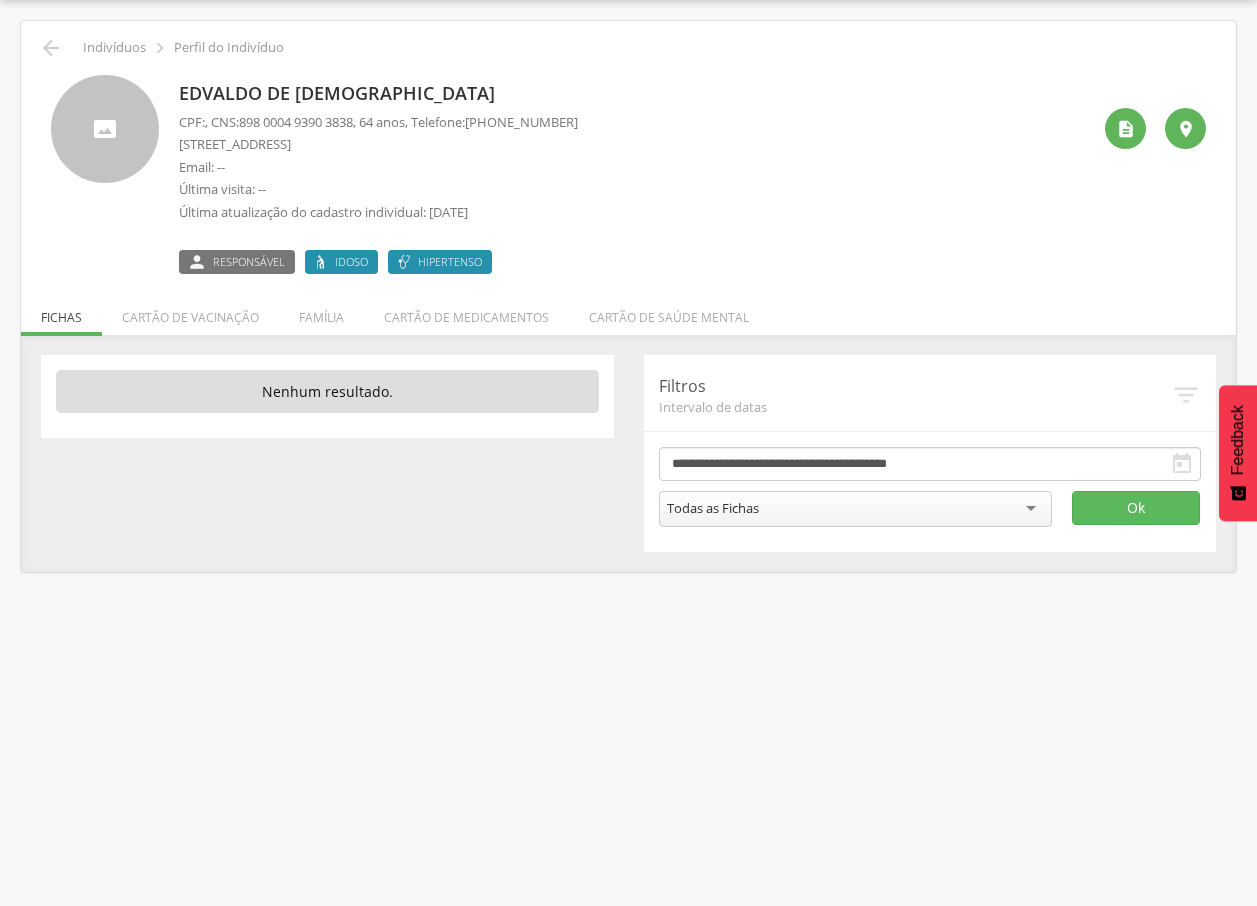 click on "Responsável" at bounding box center (249, 262) 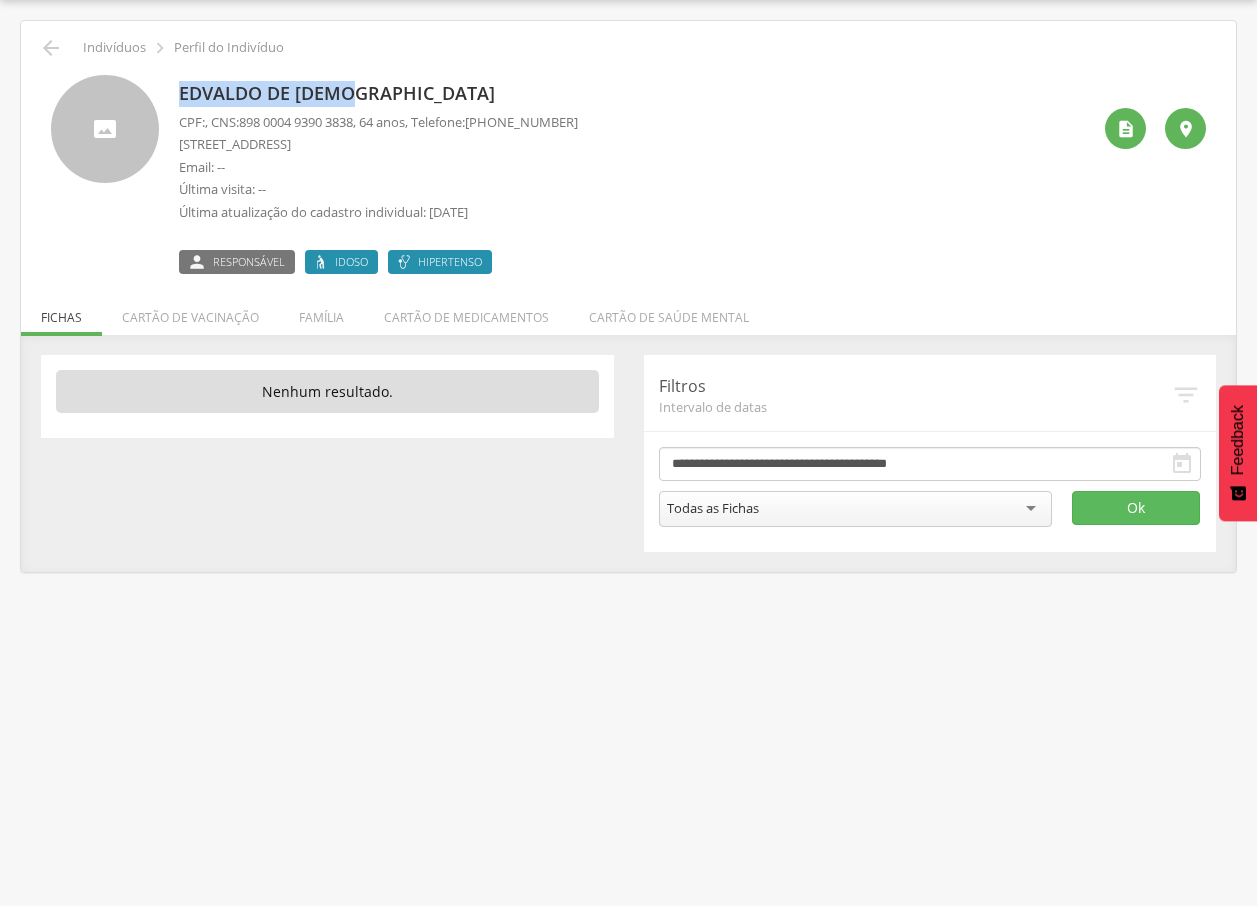drag, startPoint x: 188, startPoint y: 88, endPoint x: 381, endPoint y: 89, distance: 193.0026 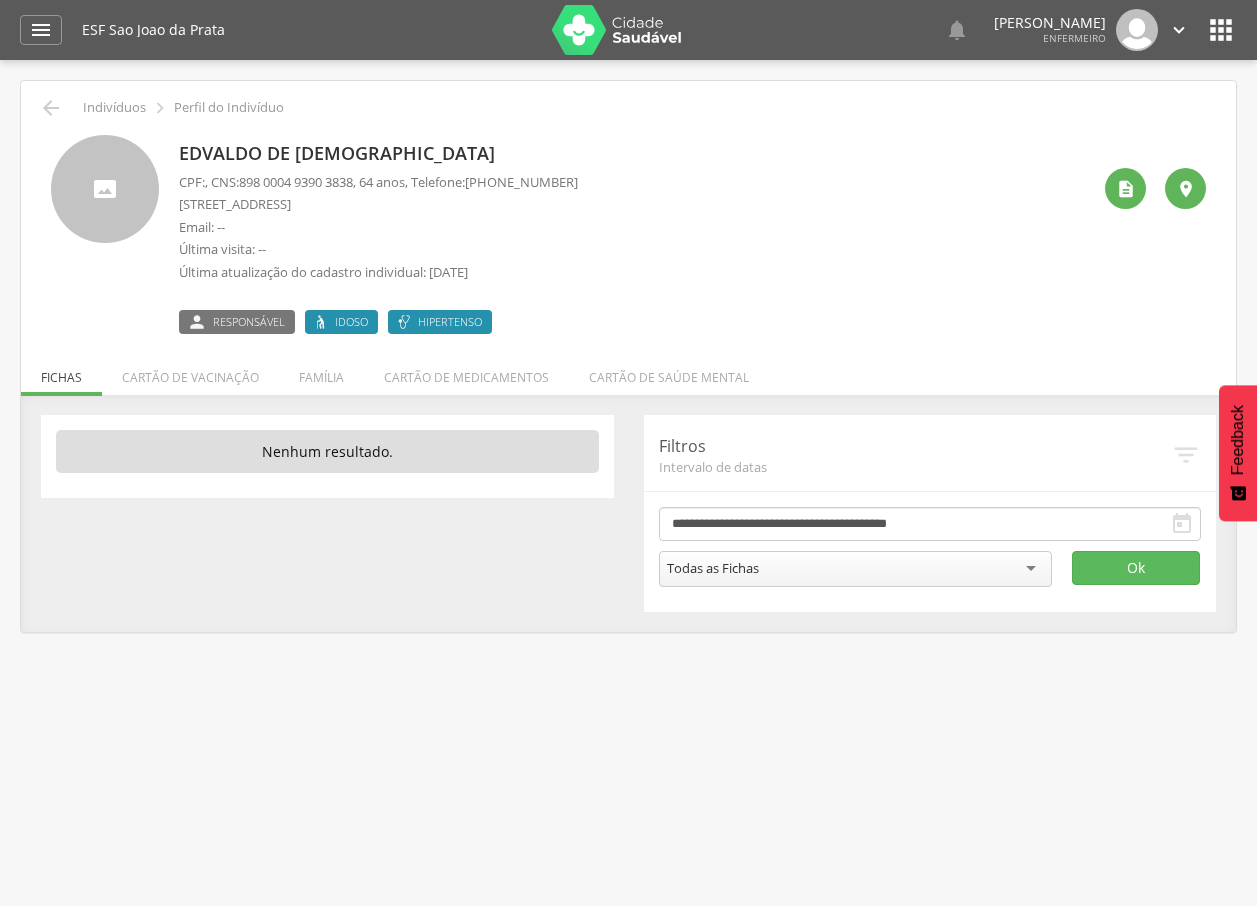 click on "" at bounding box center [1221, 30] 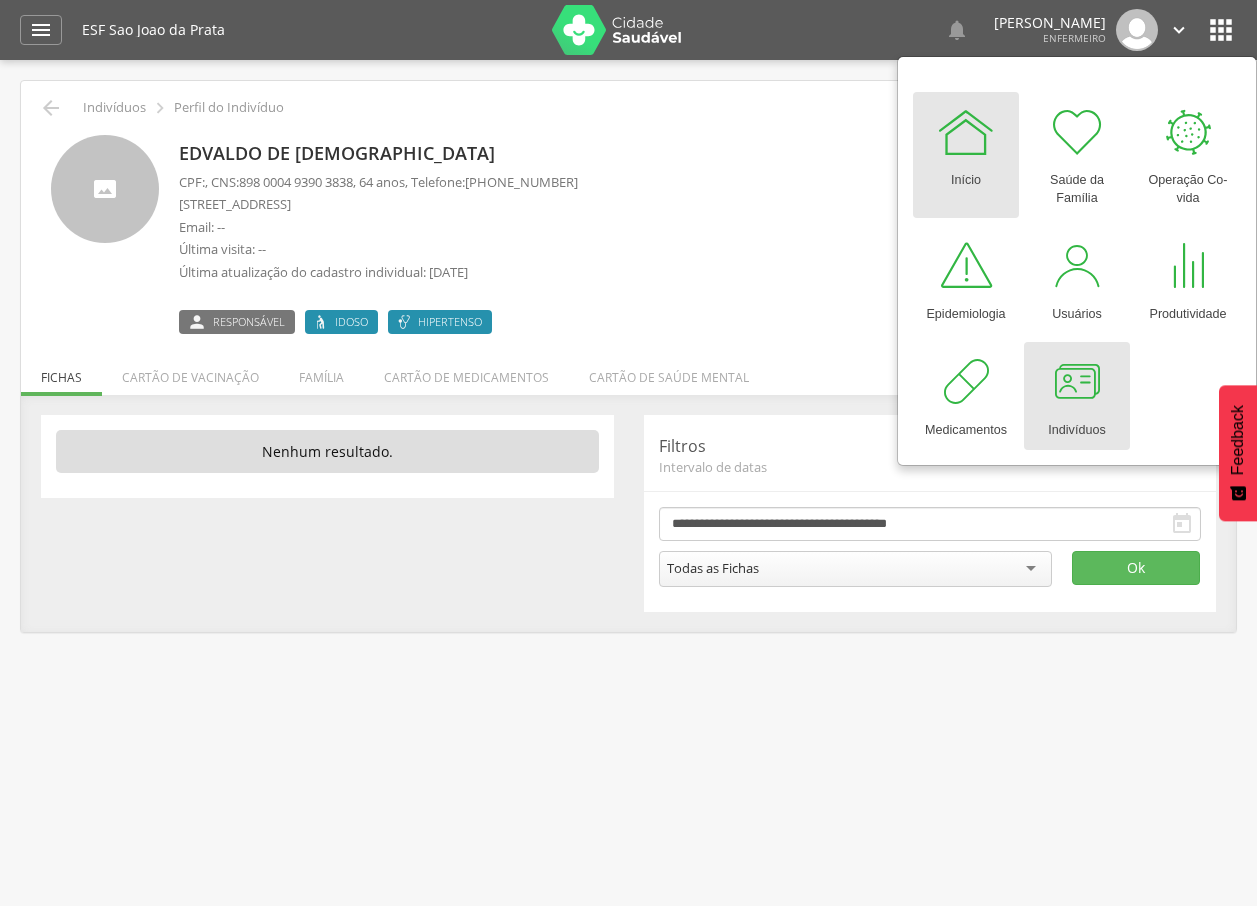 click at bounding box center [1077, 382] 